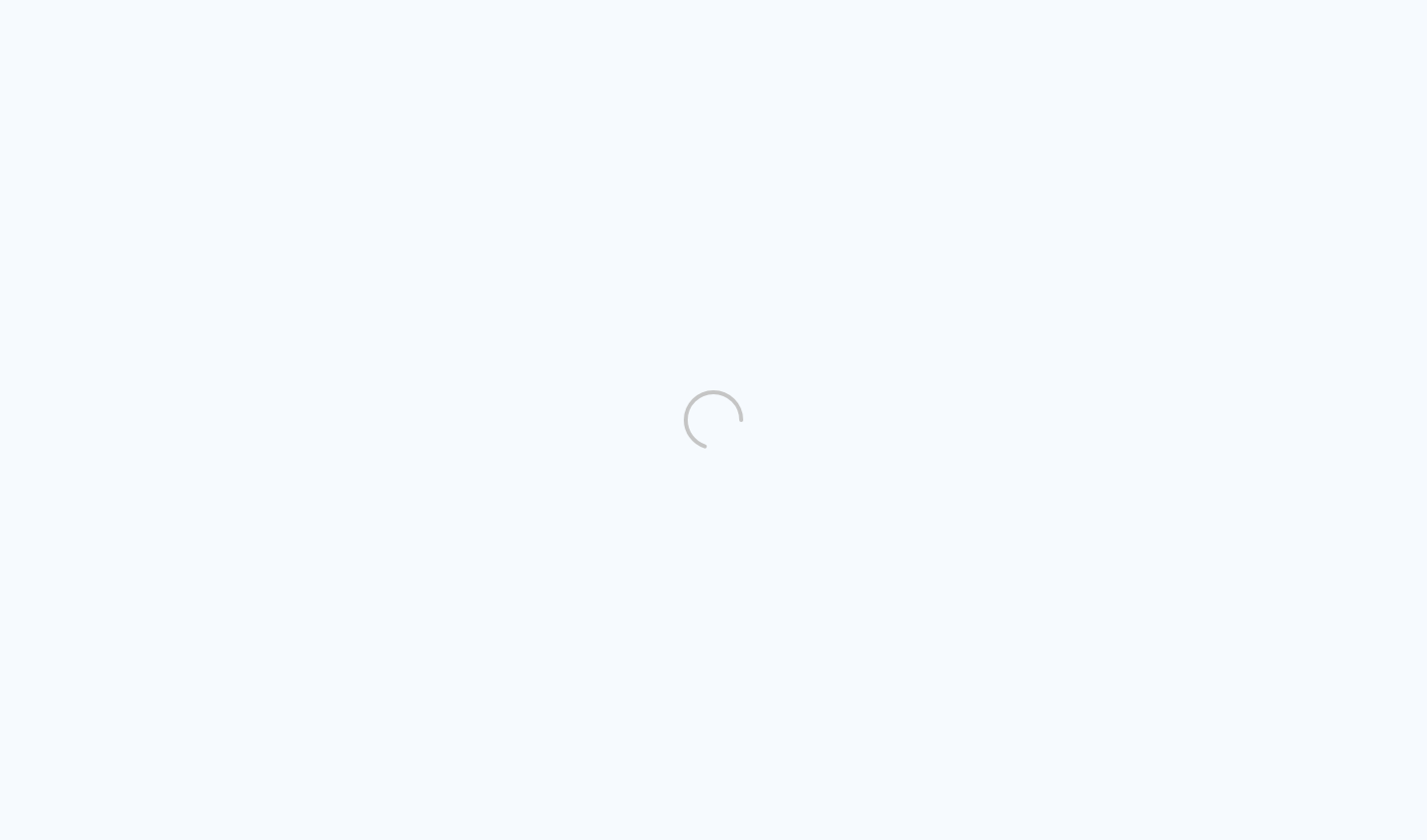 scroll, scrollTop: 0, scrollLeft: 0, axis: both 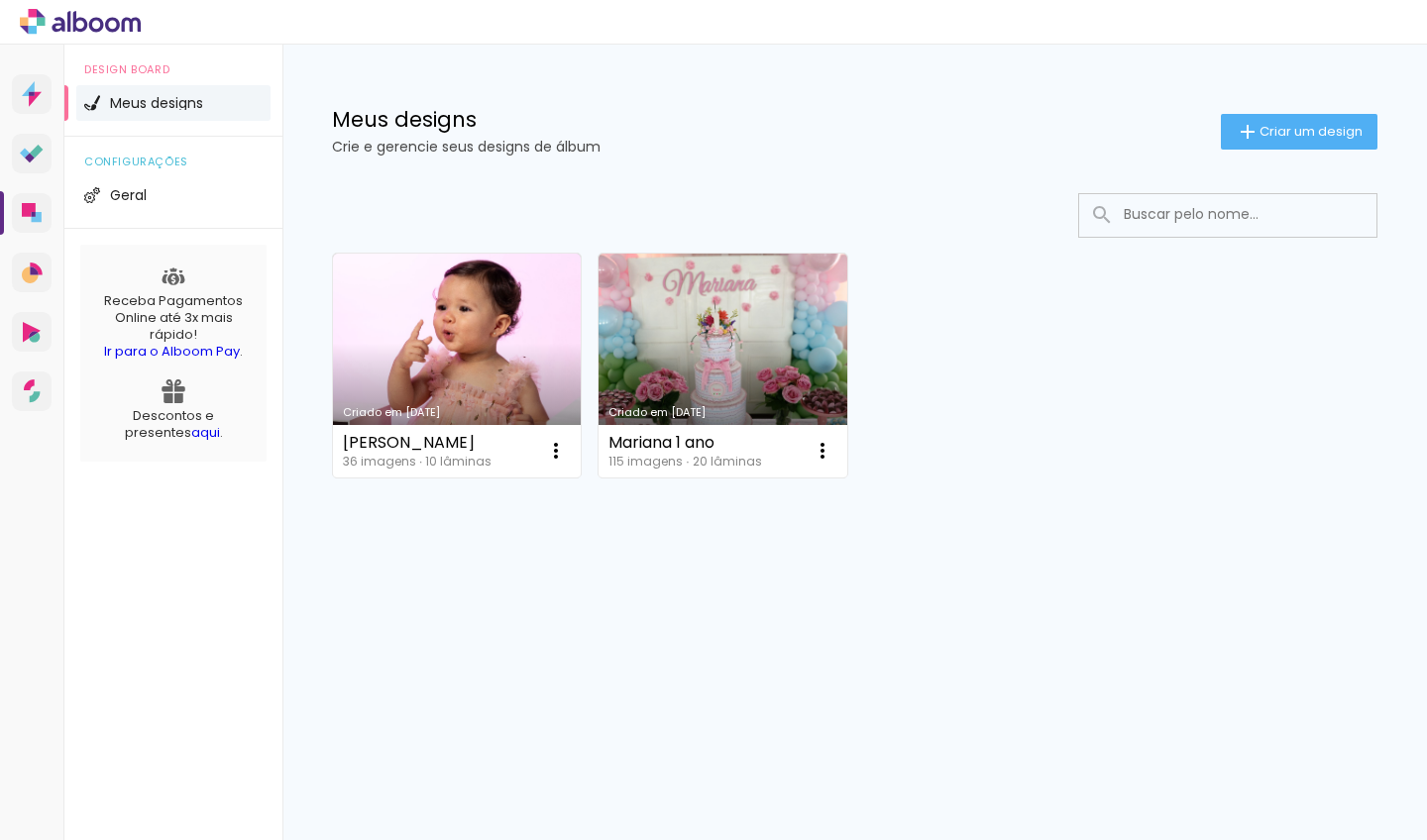 click on "Ir para o  Alboom Pay" at bounding box center (171, 351) 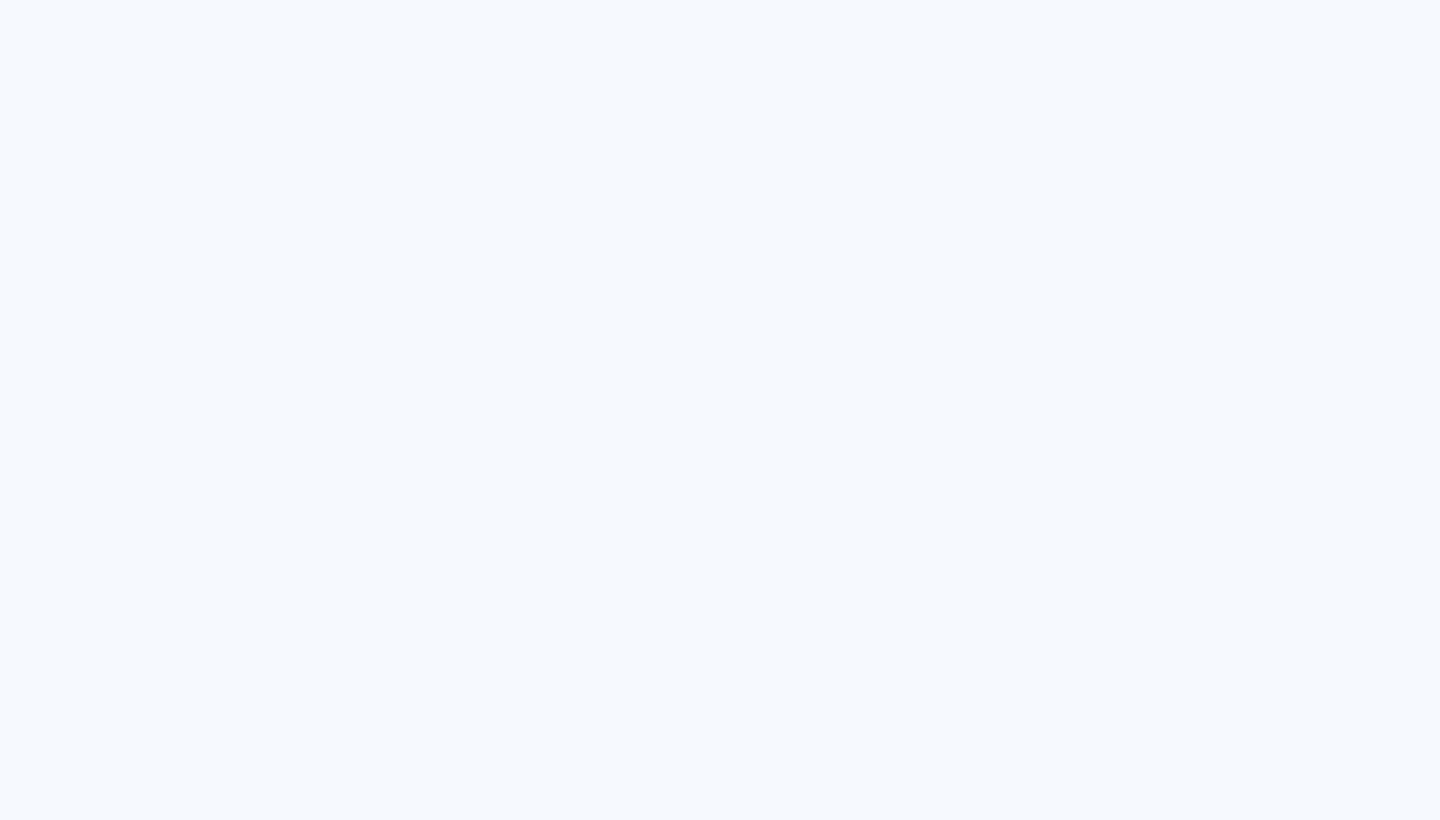 scroll, scrollTop: 0, scrollLeft: 0, axis: both 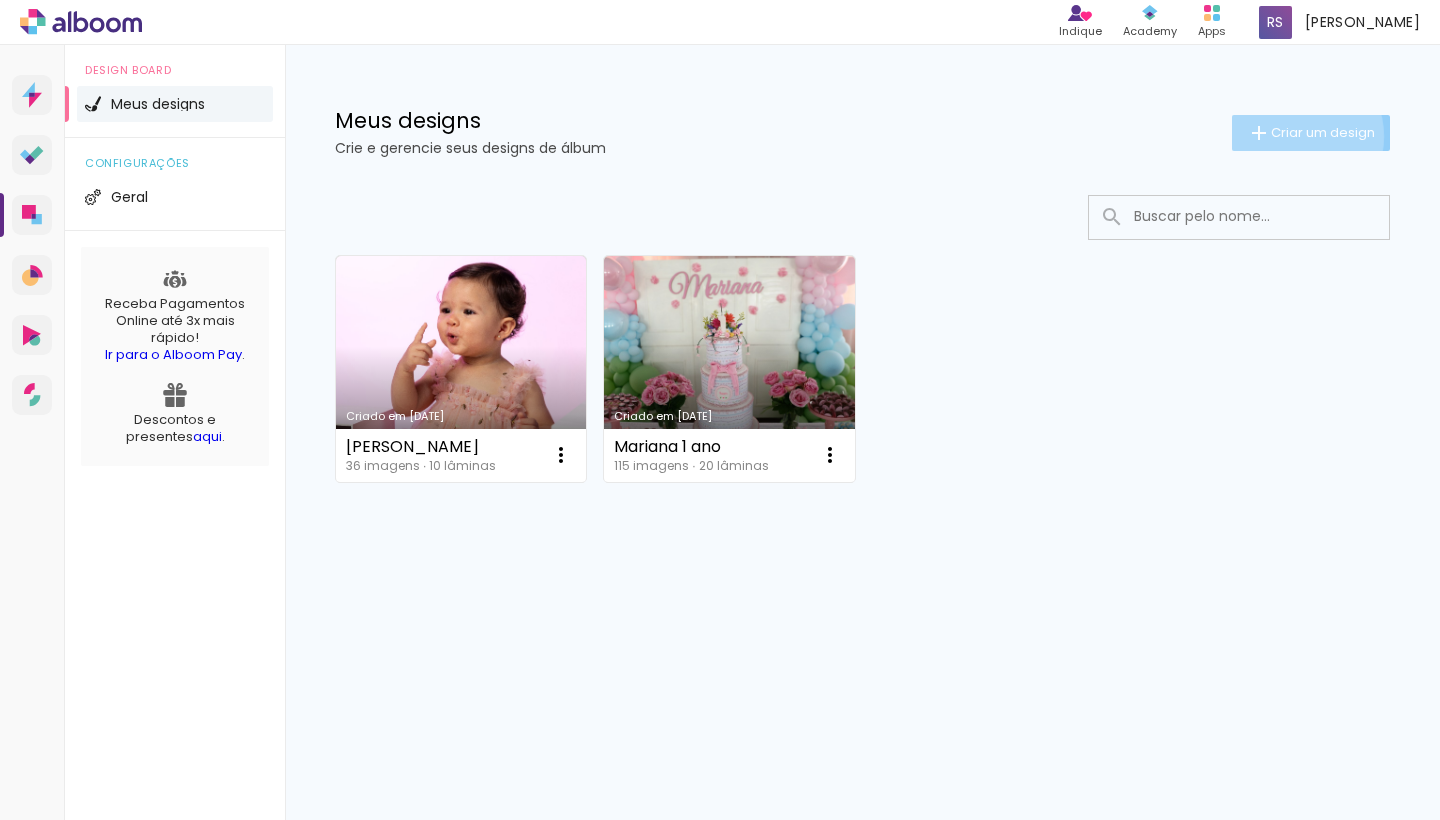 click on "Criar um design" 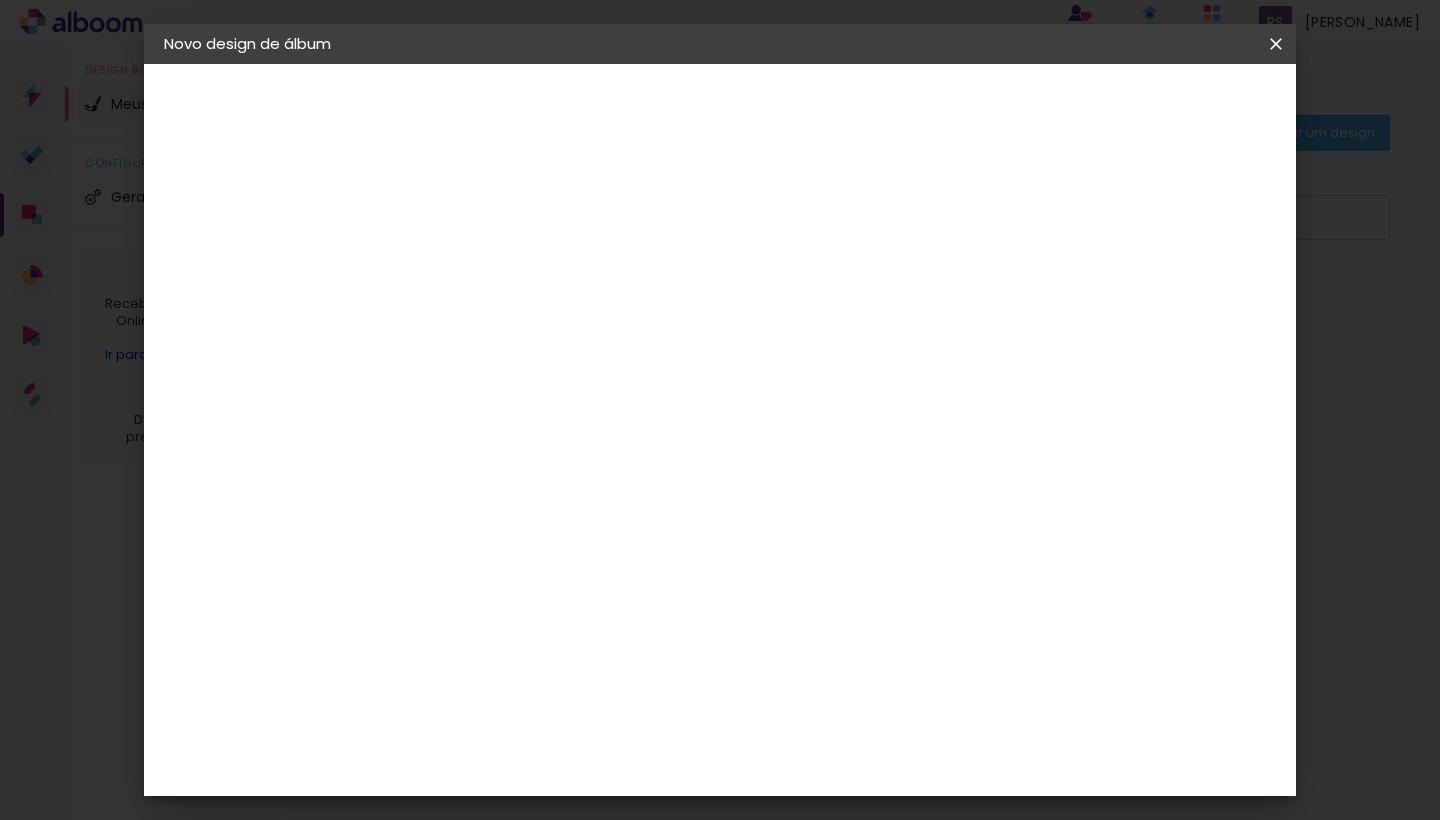 click at bounding box center [491, 268] 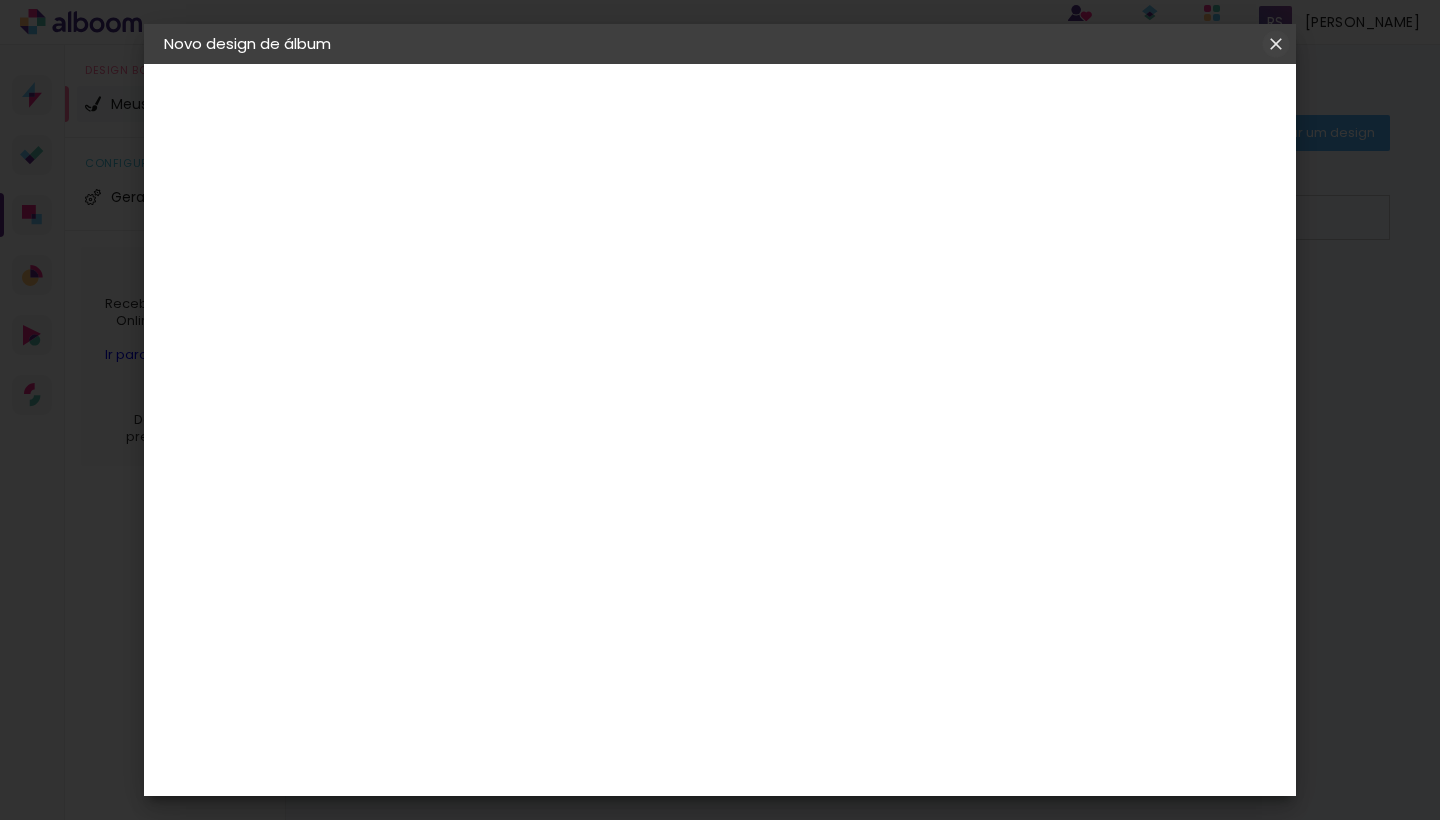 click at bounding box center [0, 0] 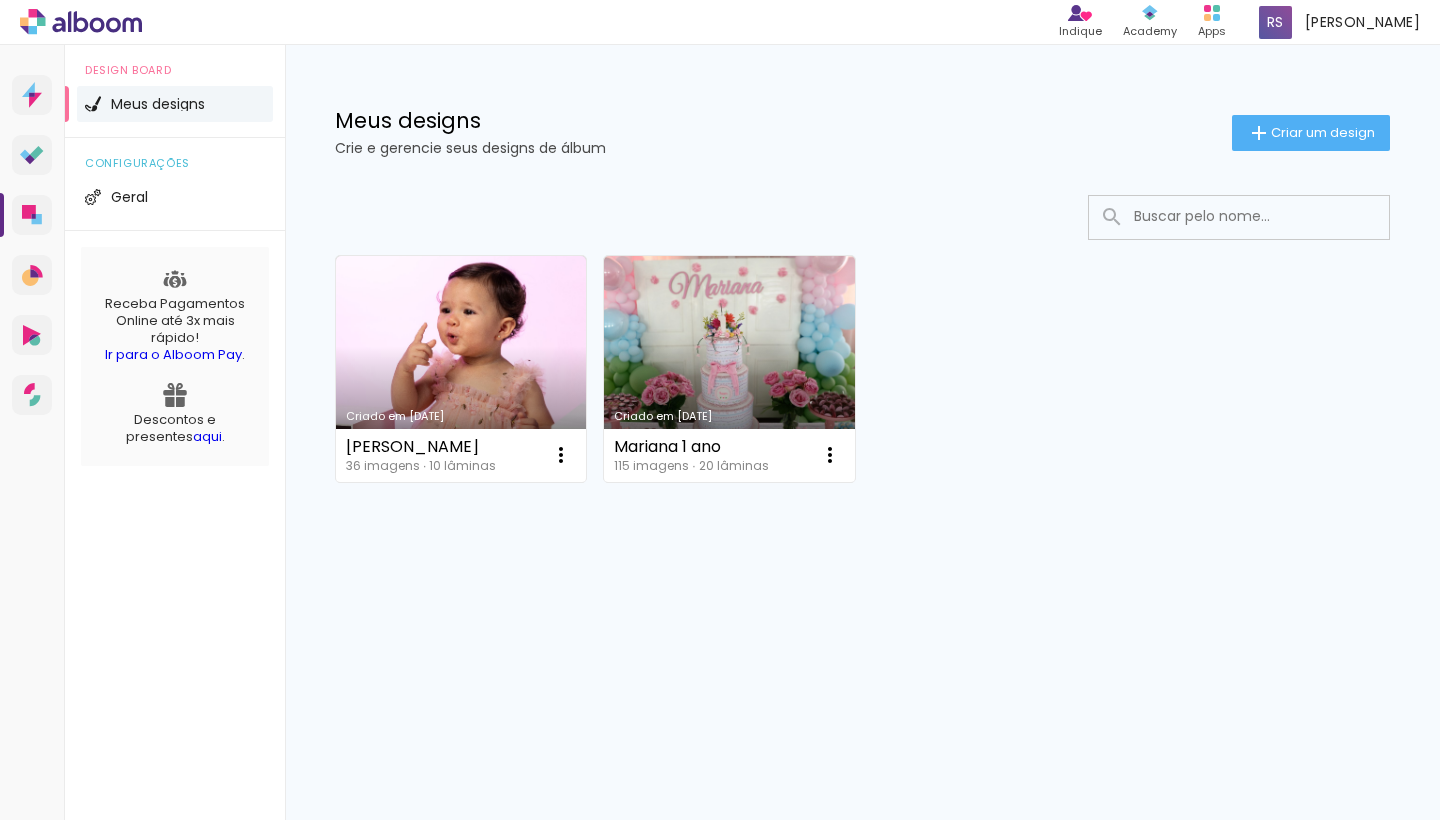 click on "Meus designs" at bounding box center [158, 104] 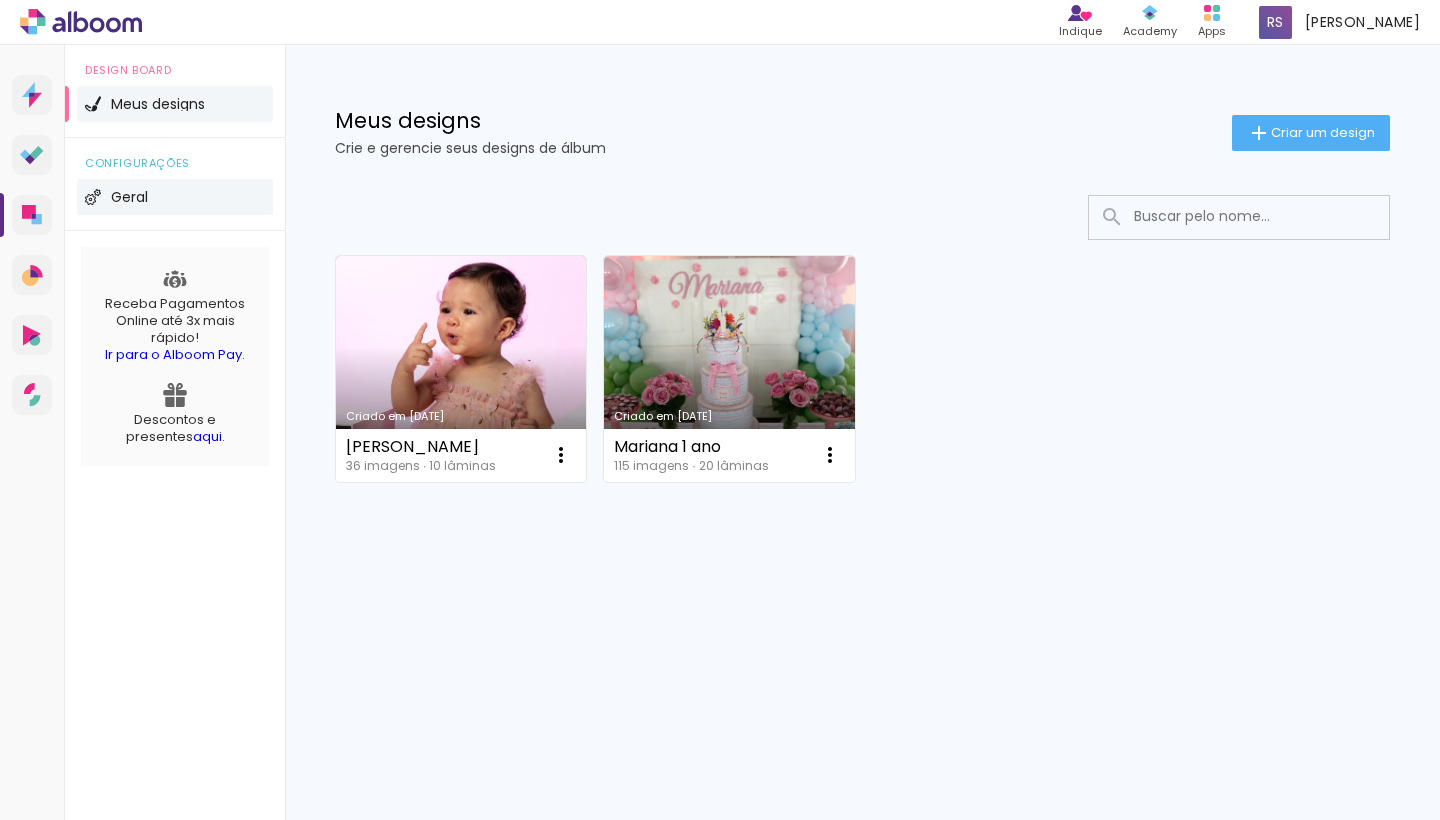 click on "Geral" at bounding box center (129, 197) 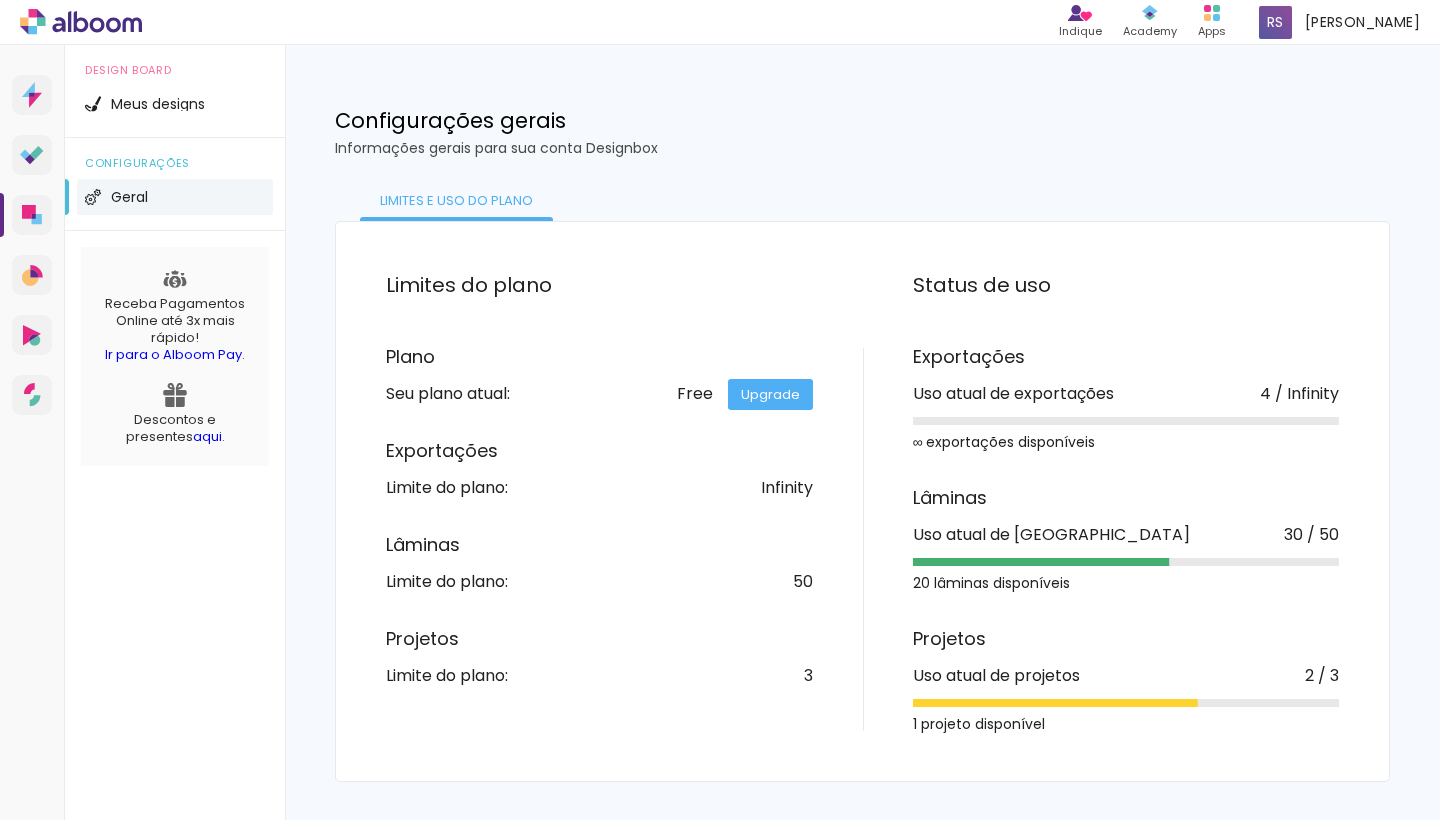 click on "Upgrade" 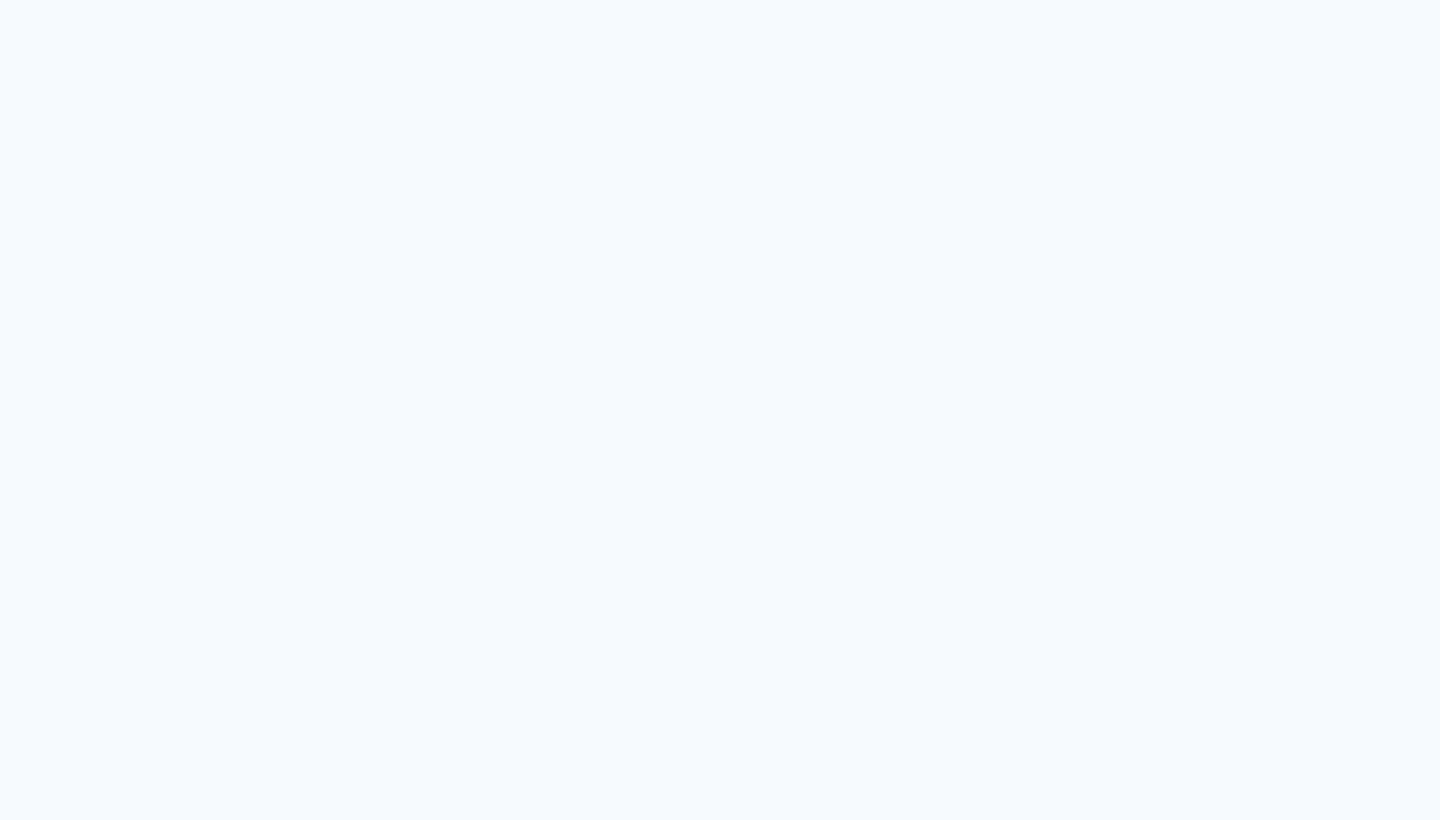 scroll, scrollTop: 0, scrollLeft: 0, axis: both 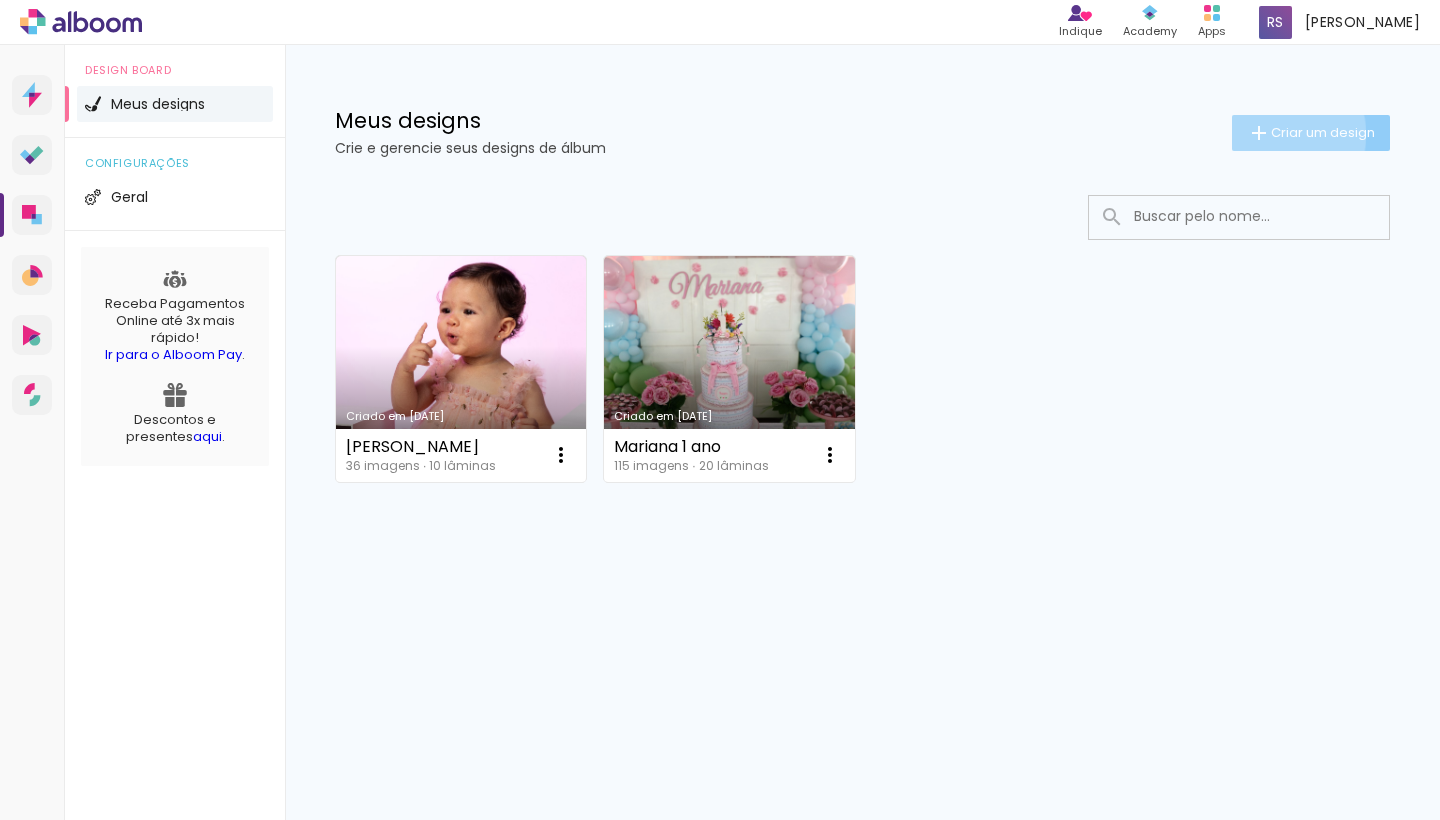 click on "Criar um design" 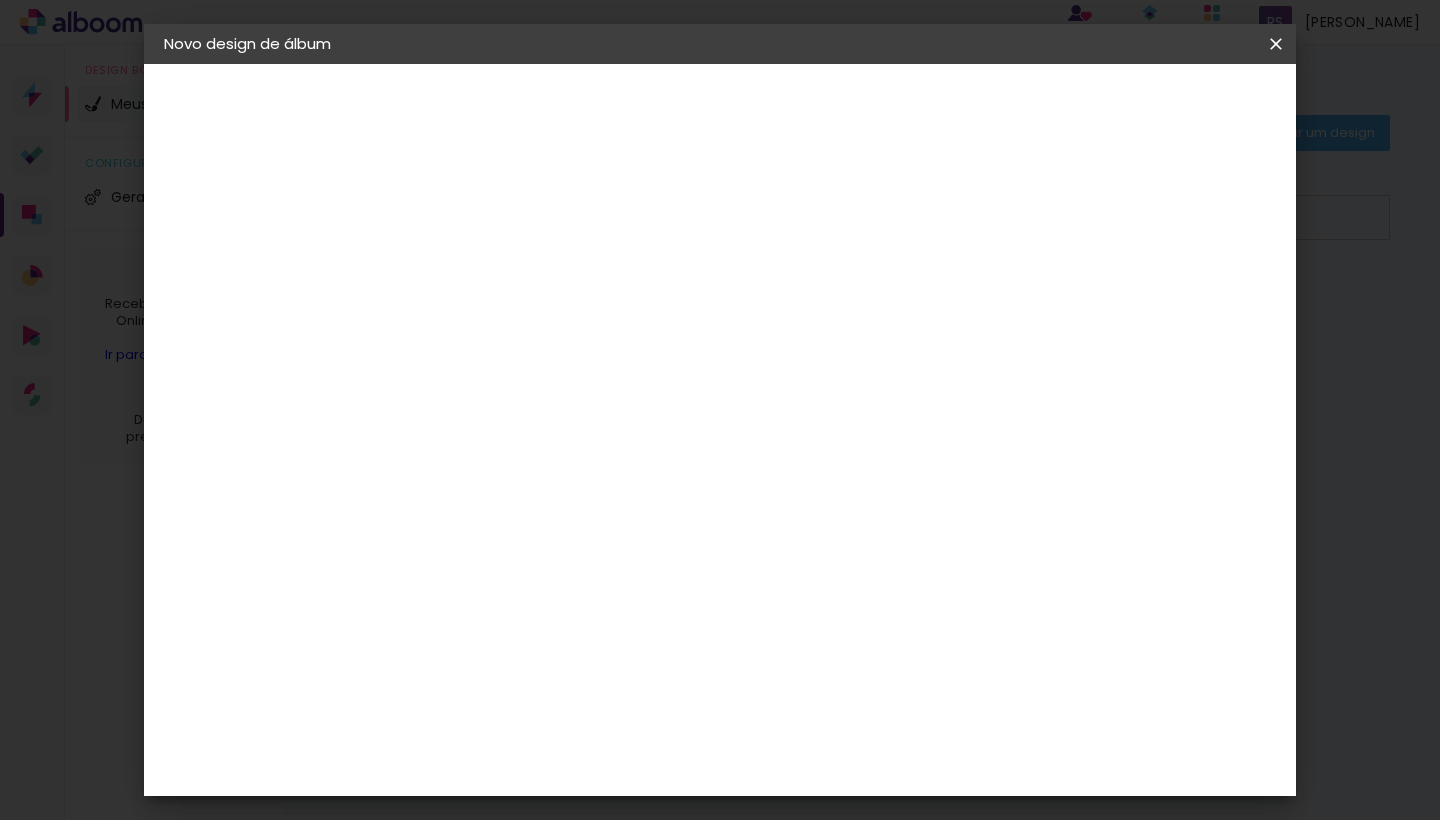 click on "3. Revisão" at bounding box center [0, 0] 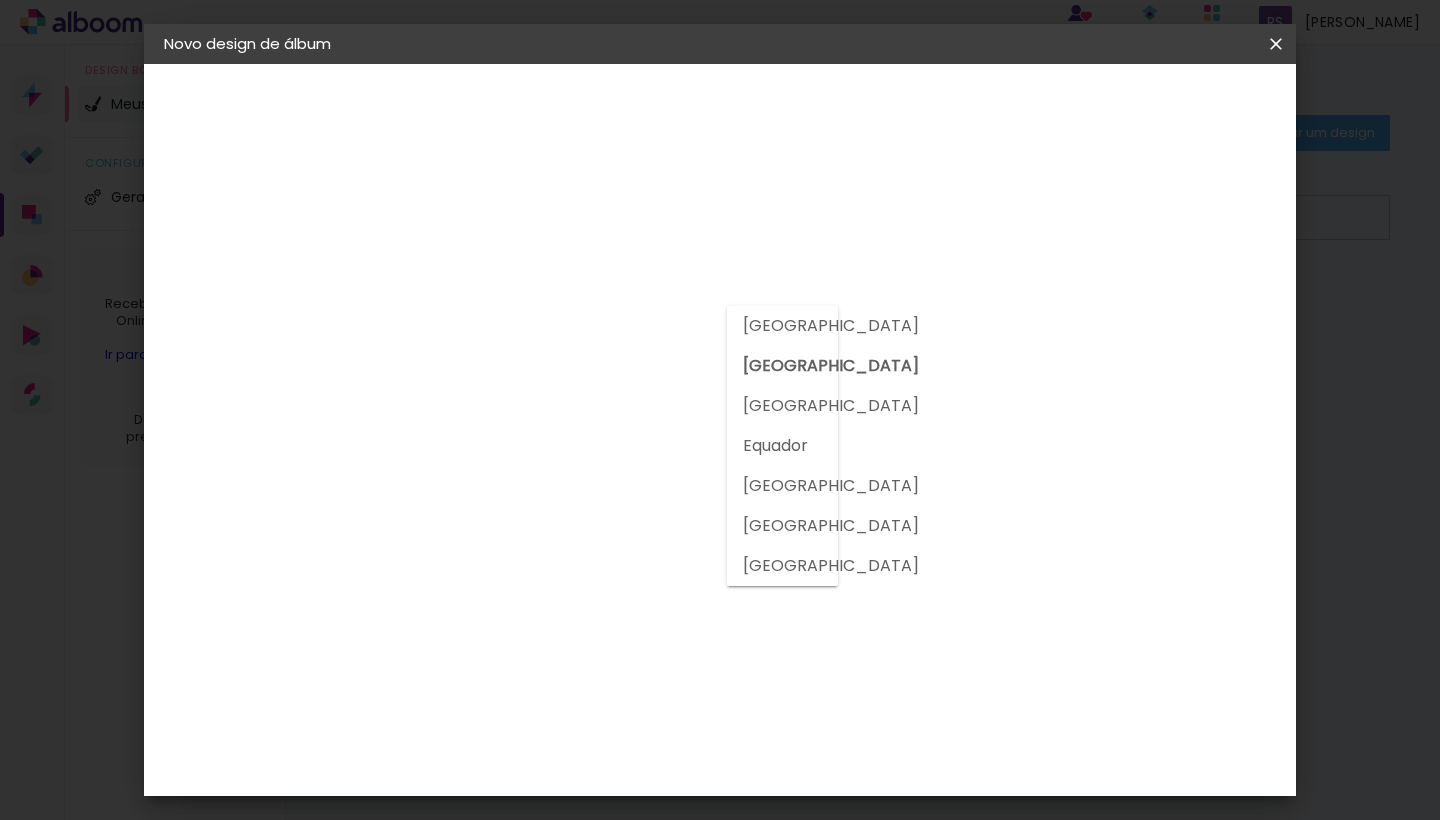 click on "[GEOGRAPHIC_DATA]" 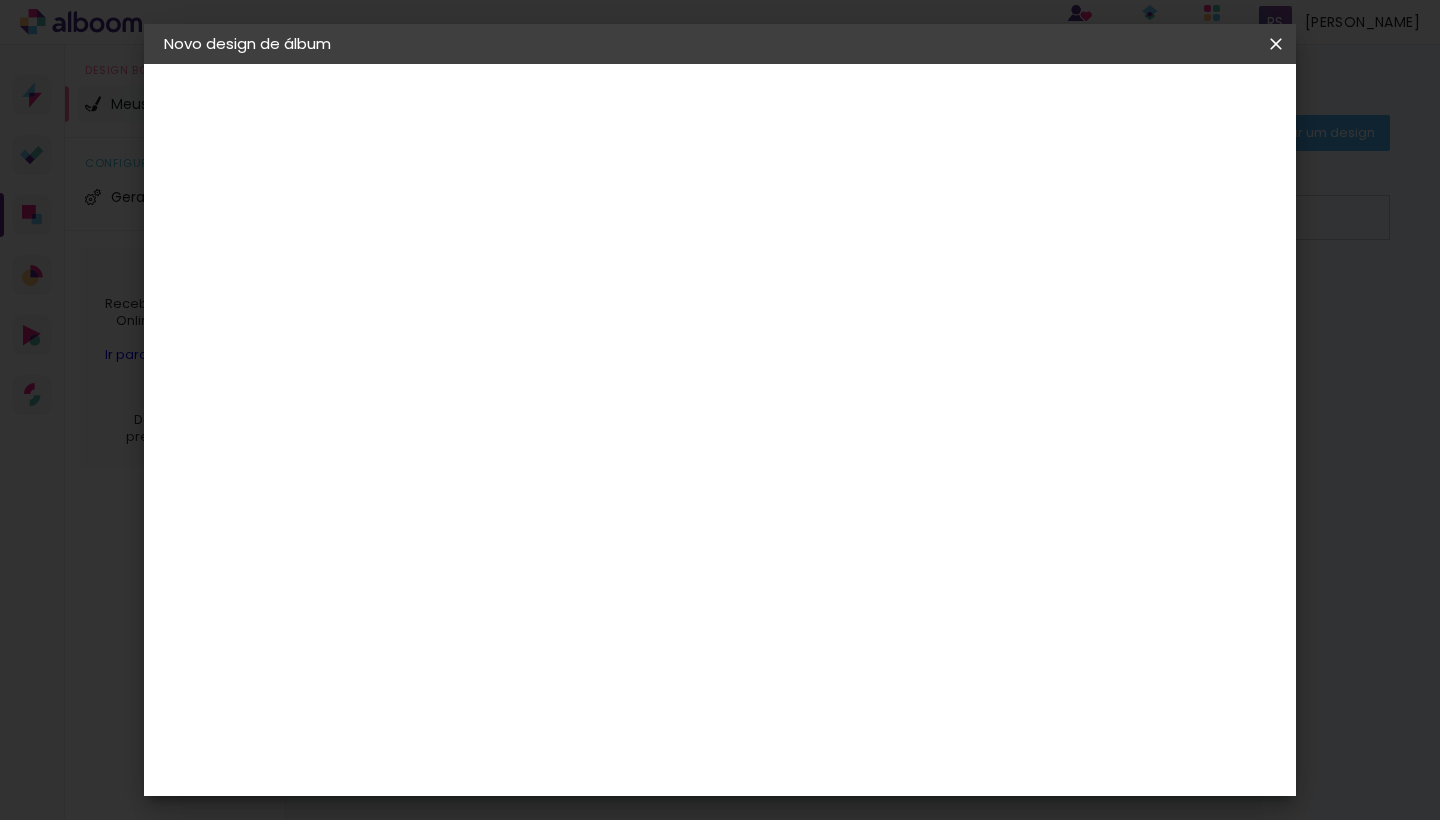 click at bounding box center [542, 380] 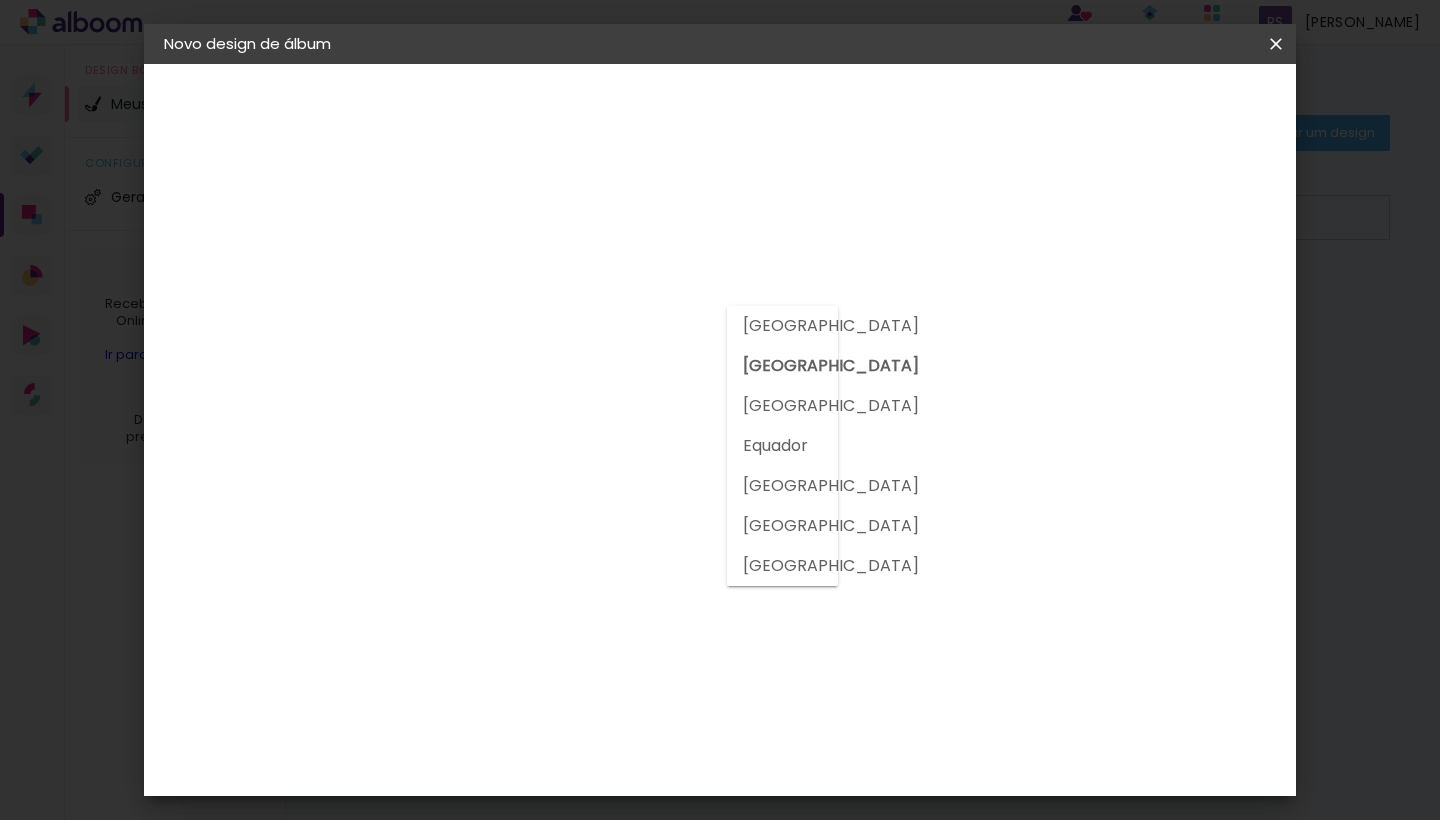 click on "[GEOGRAPHIC_DATA]" 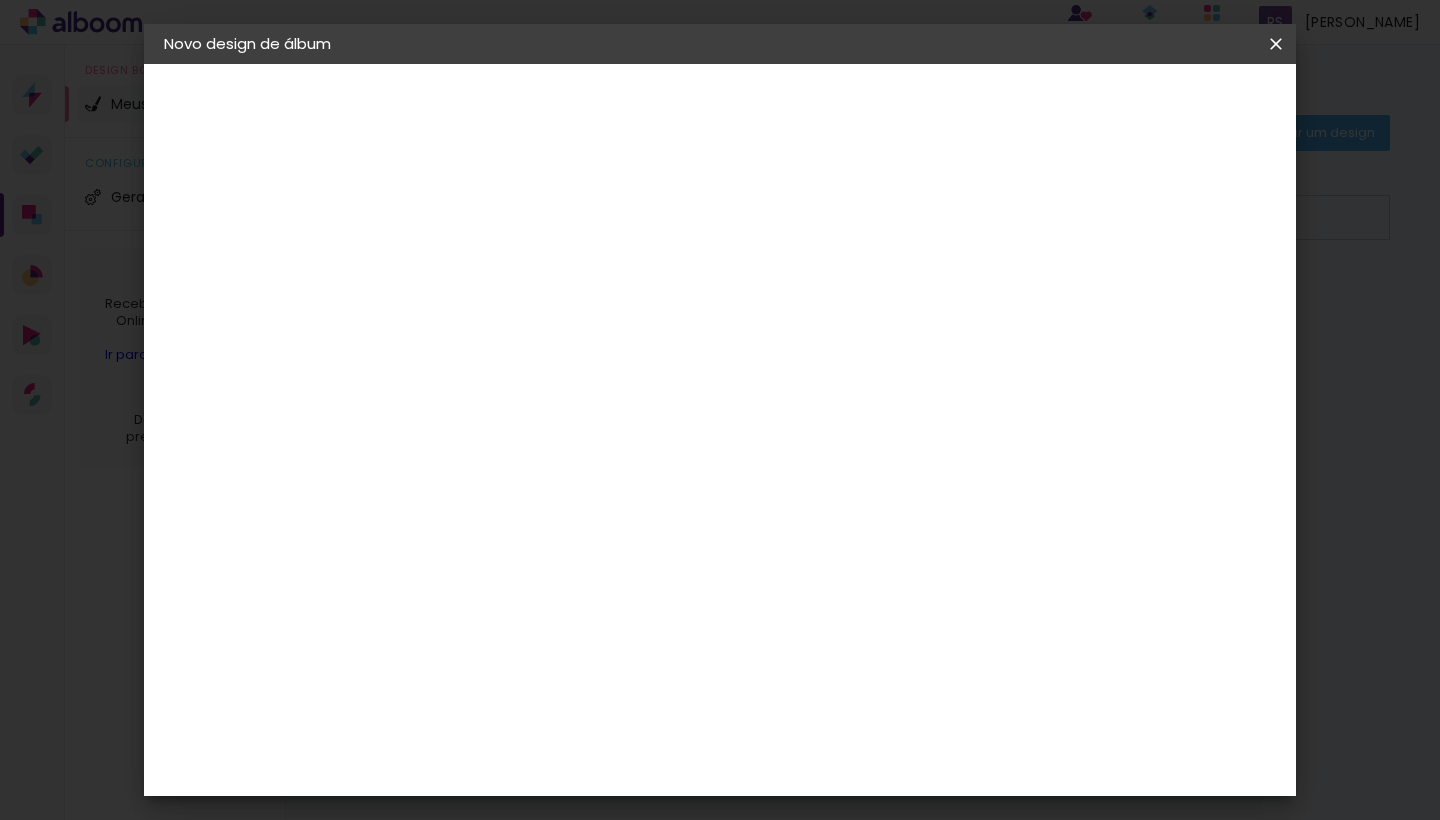 click 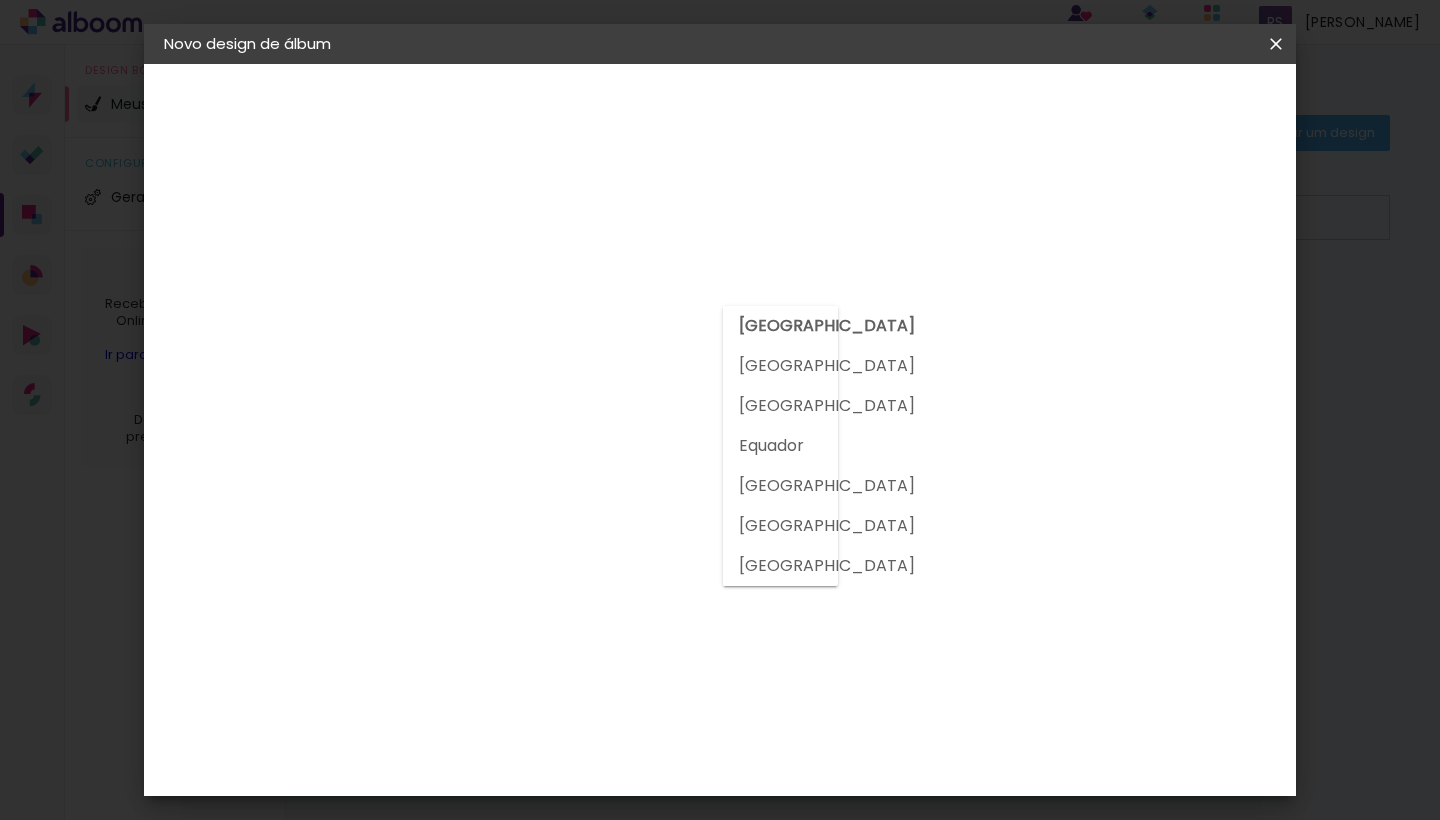click at bounding box center (780, 446) 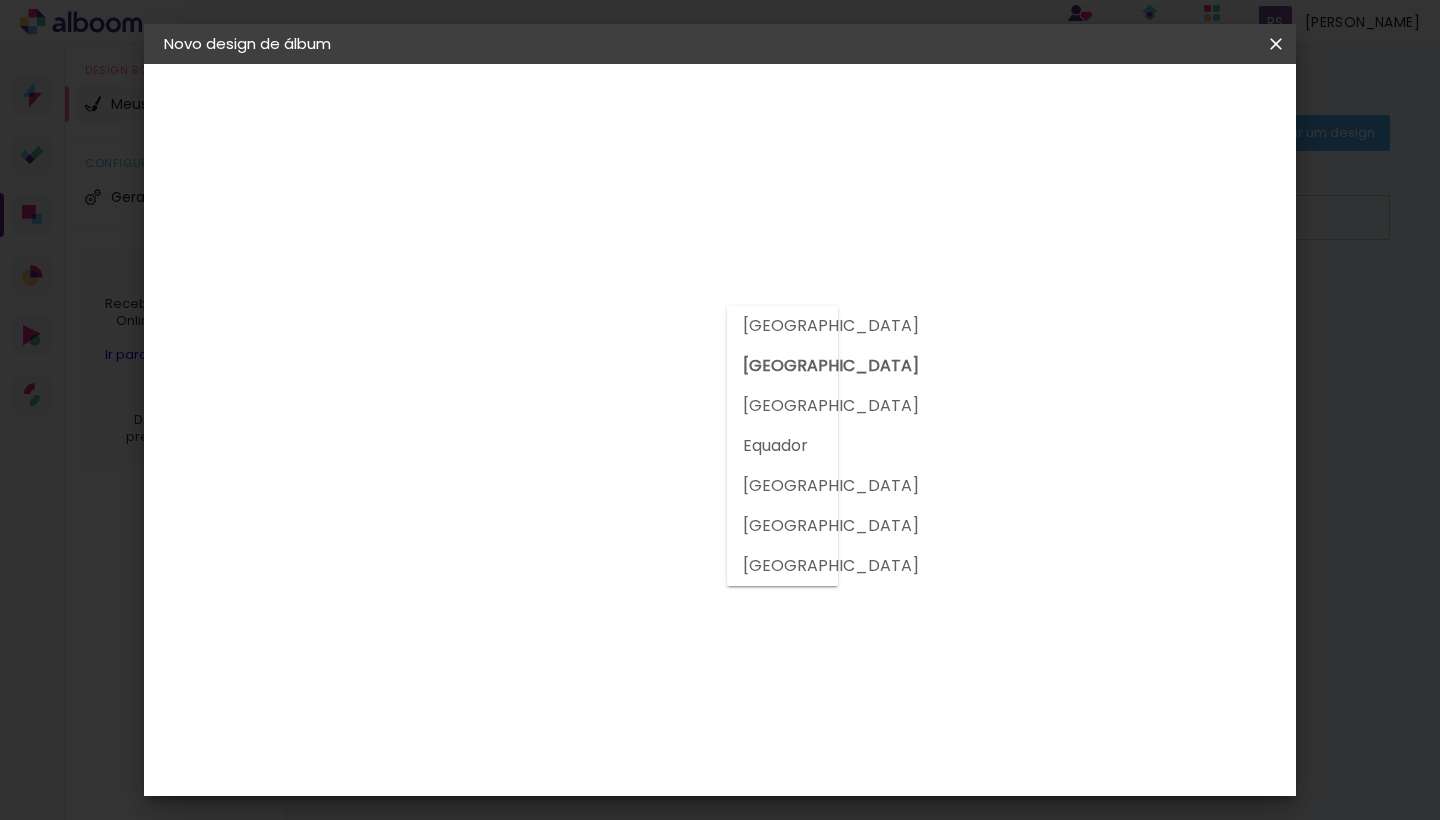 click on "v" at bounding box center [527, 380] 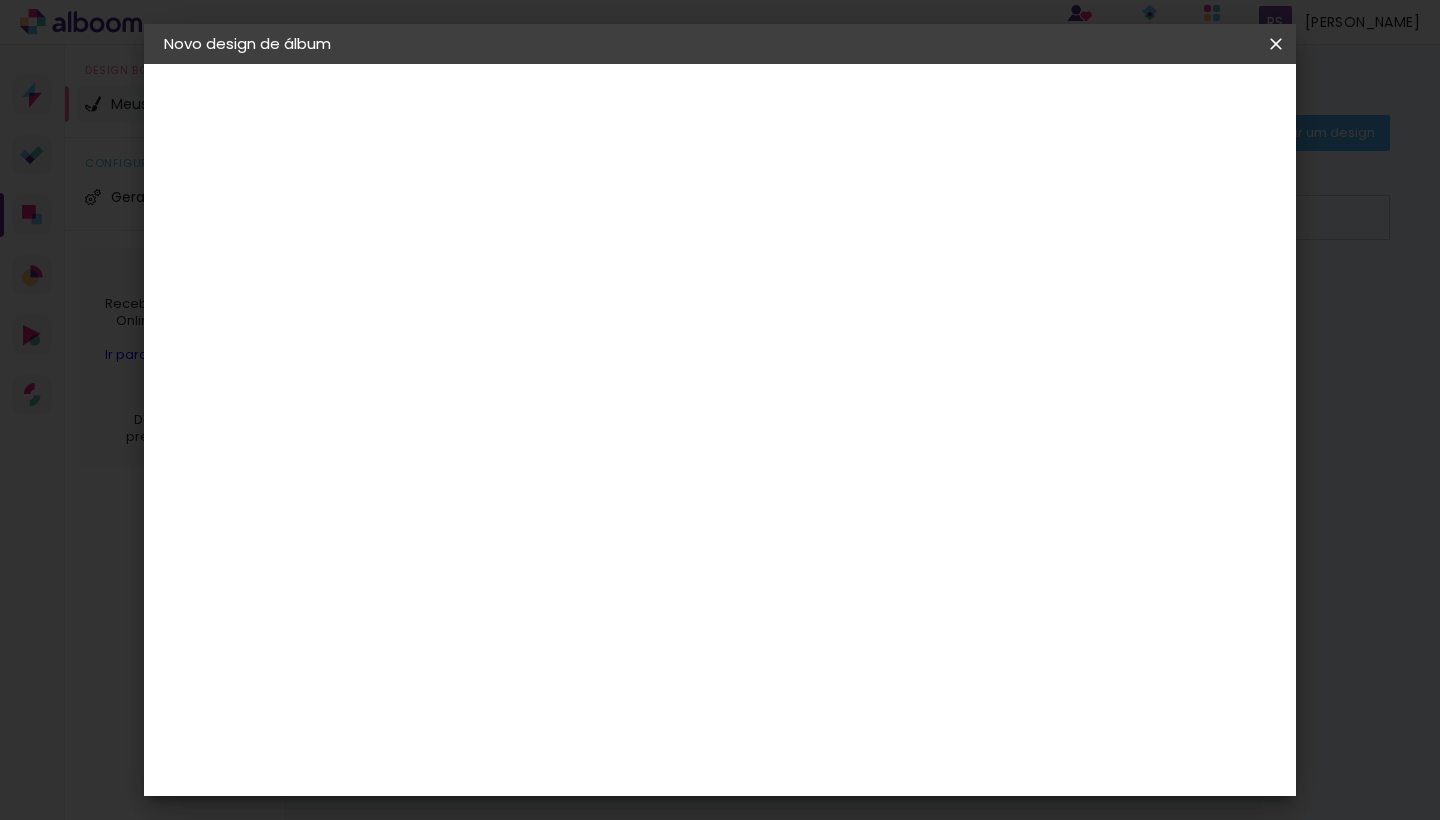 click on "v" at bounding box center [527, 380] 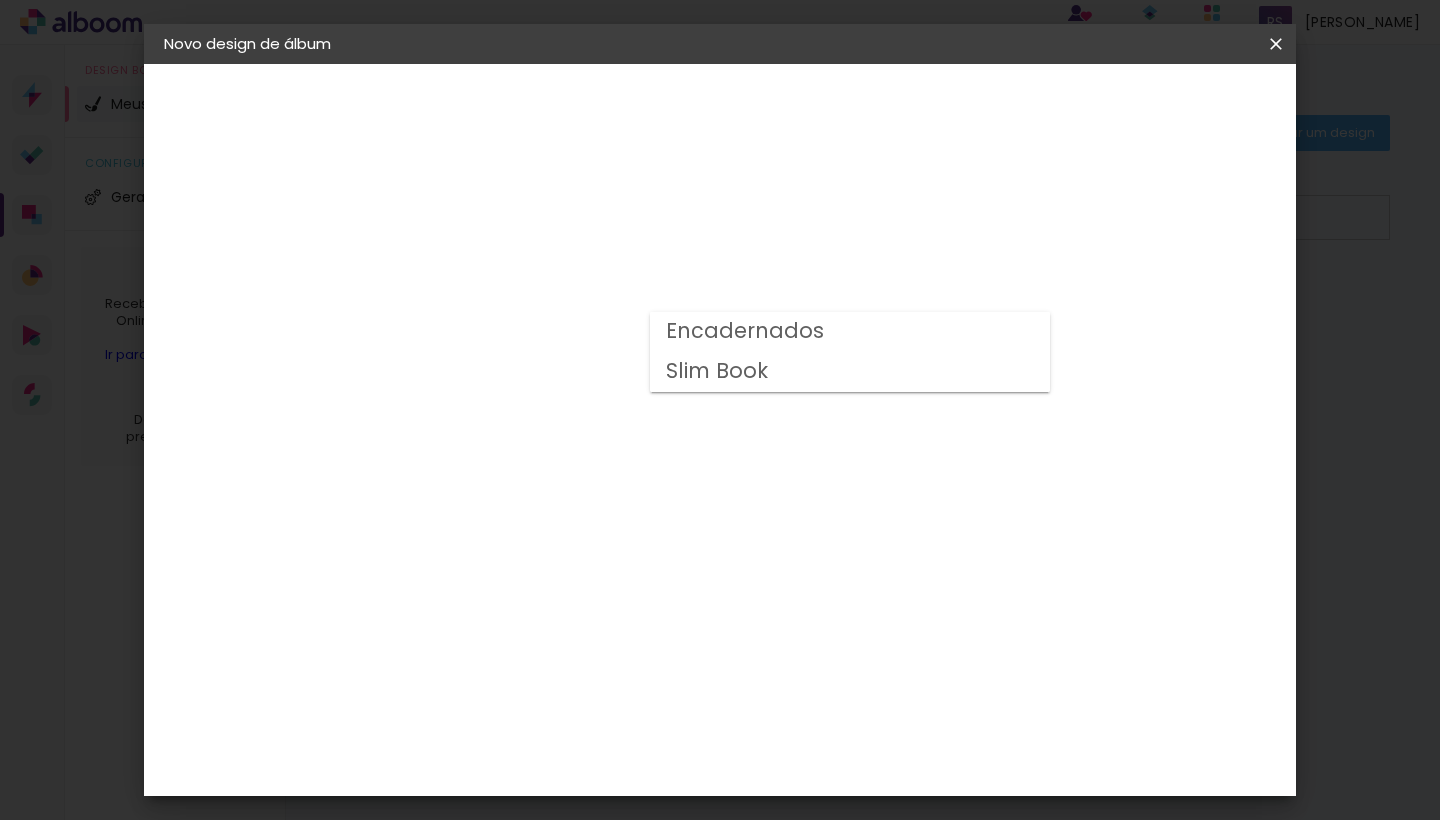 click on "Encadernados" at bounding box center (850, 332) 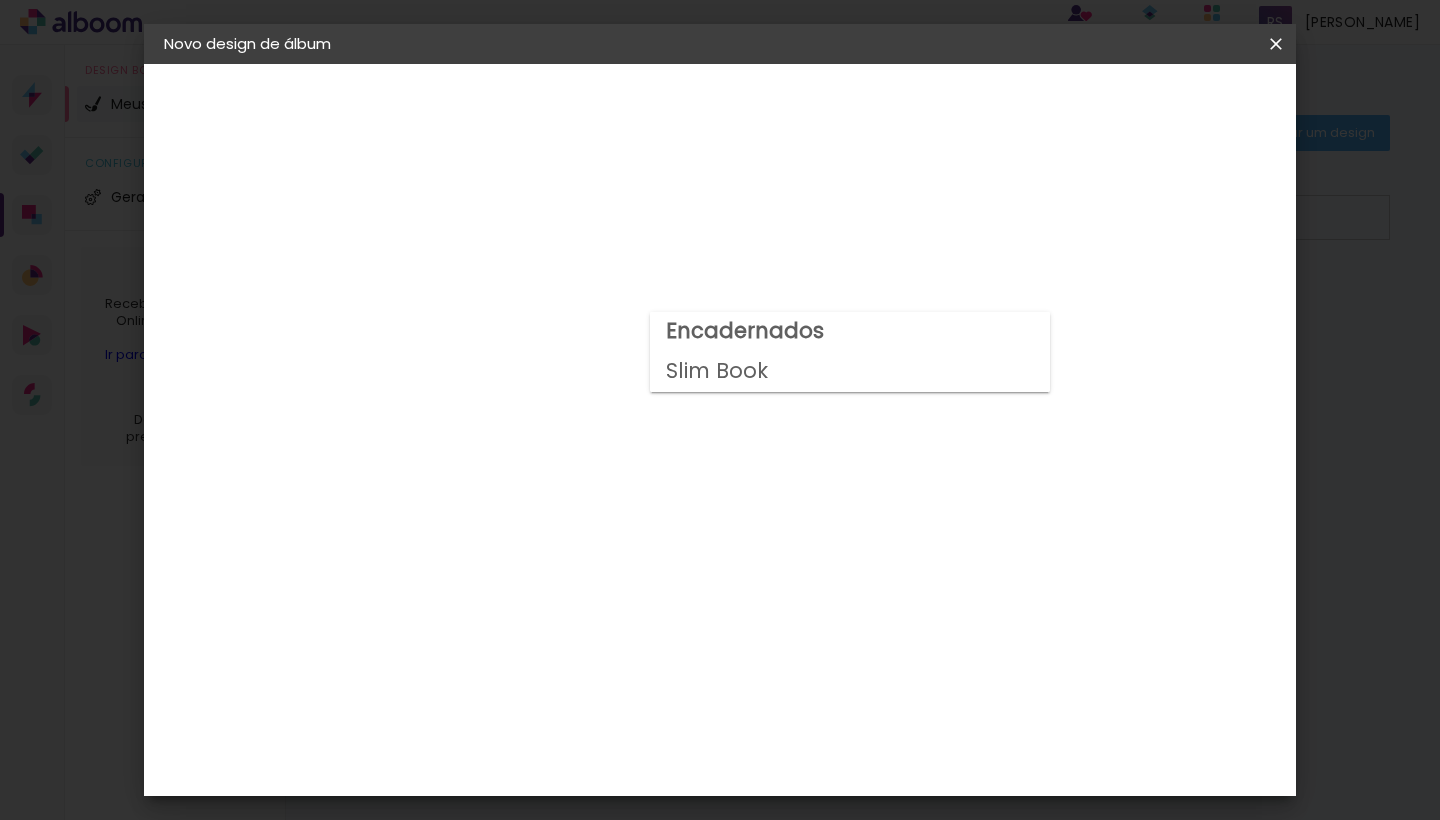 scroll, scrollTop: 63, scrollLeft: 0, axis: vertical 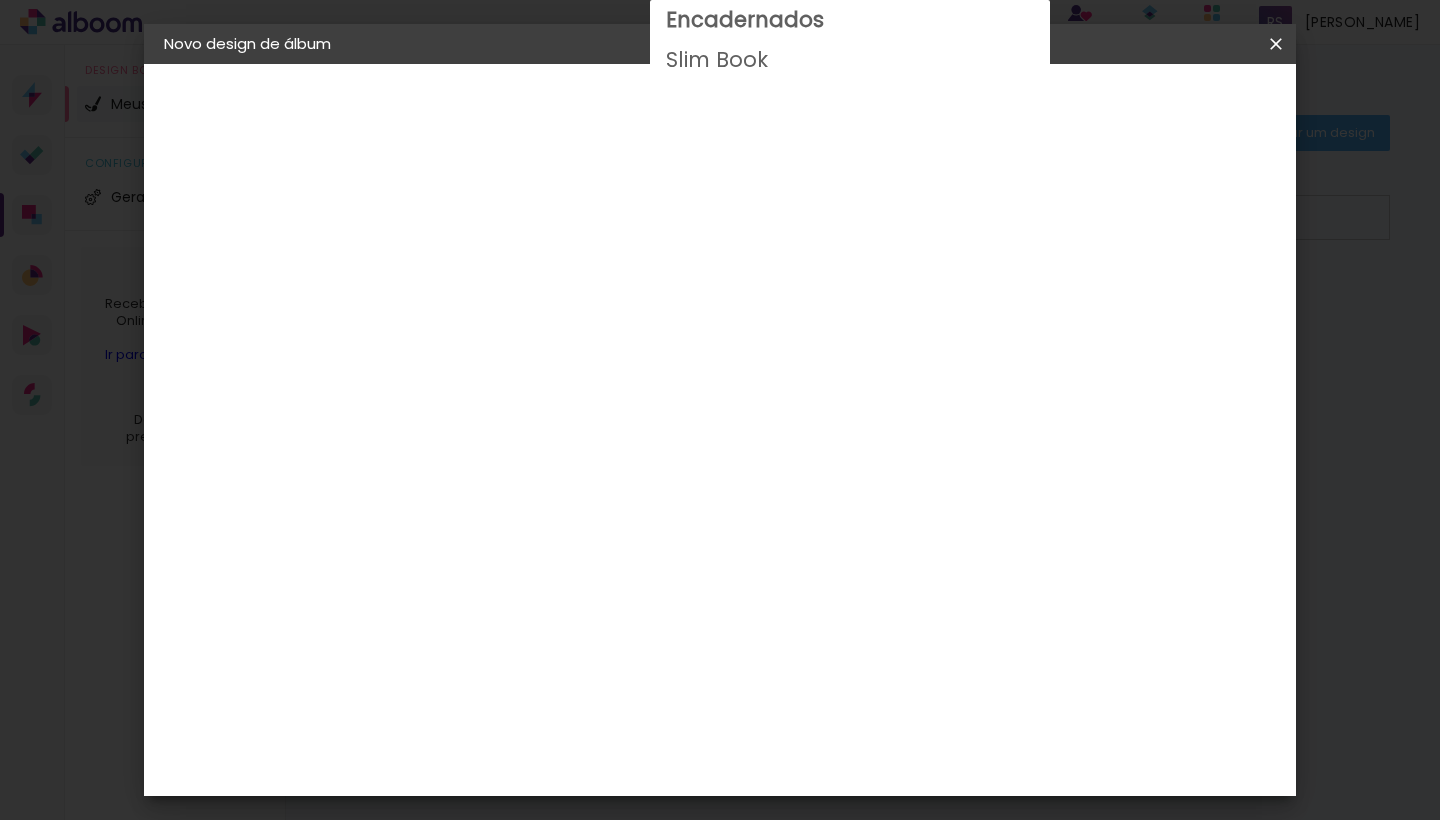 click on "30 x 80" 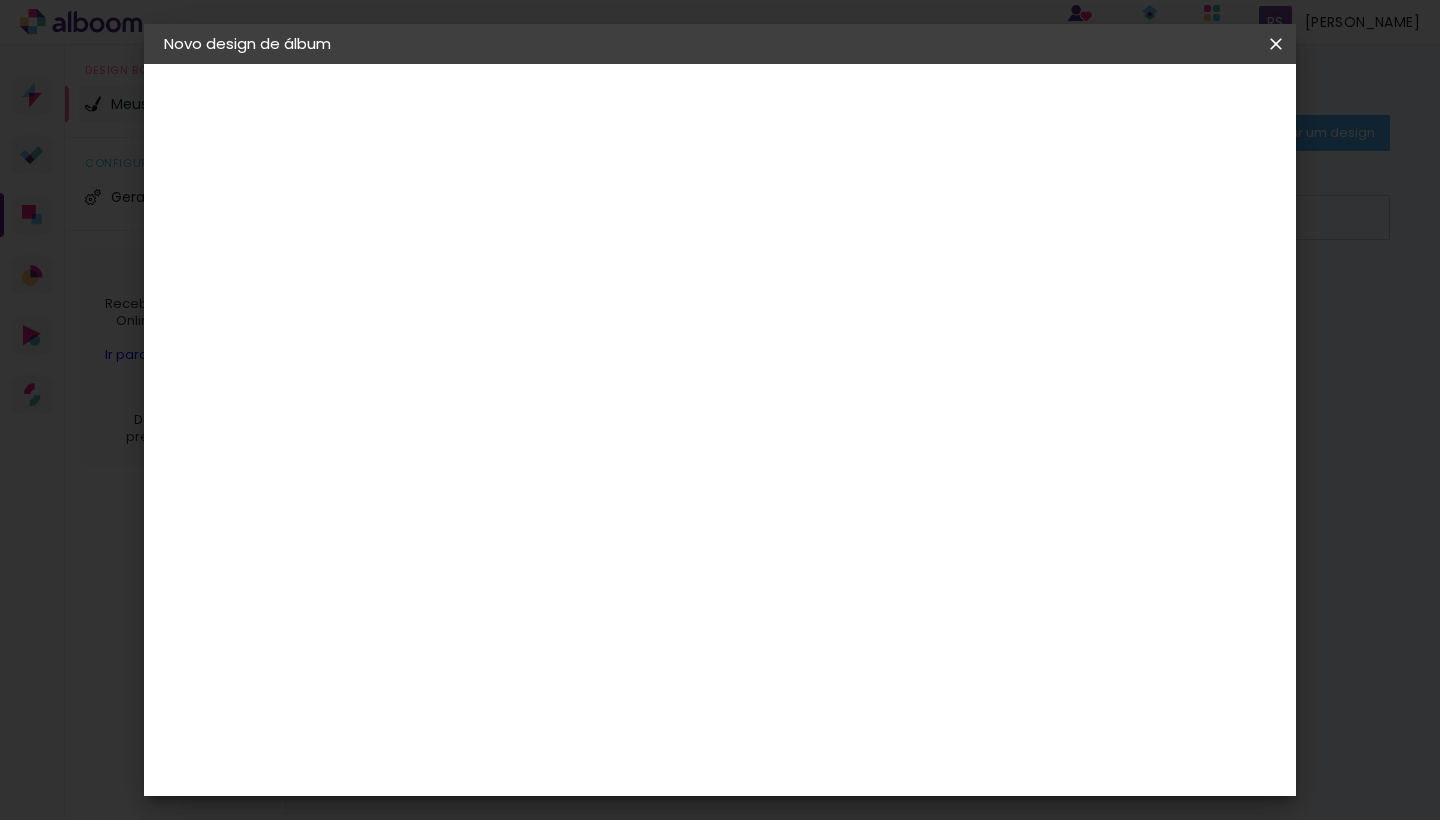 scroll, scrollTop: 769, scrollLeft: 0, axis: vertical 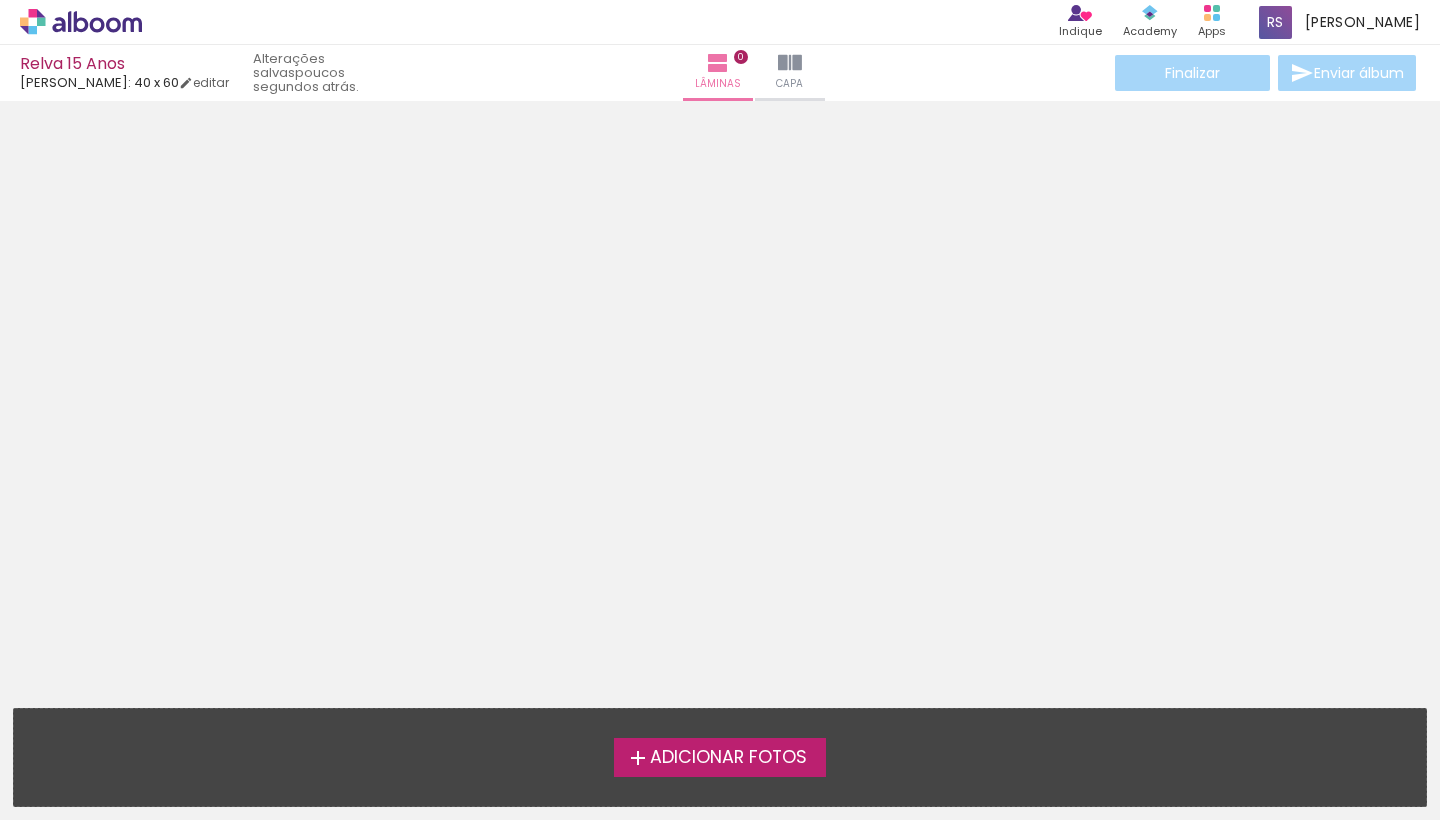 click on "Adicionar Fotos" at bounding box center (728, 758) 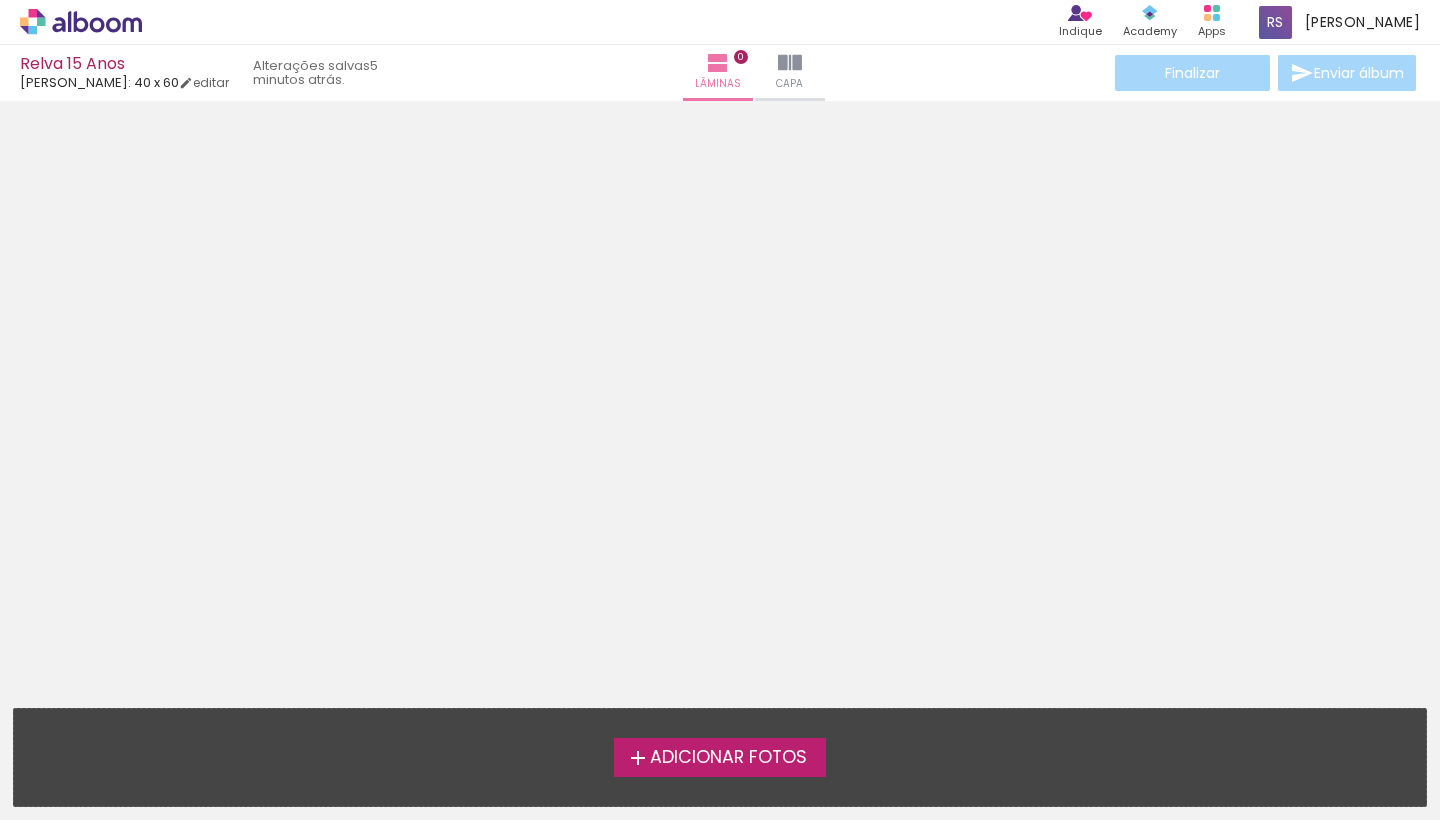 click on "Adicionar Fotos" at bounding box center [728, 758] 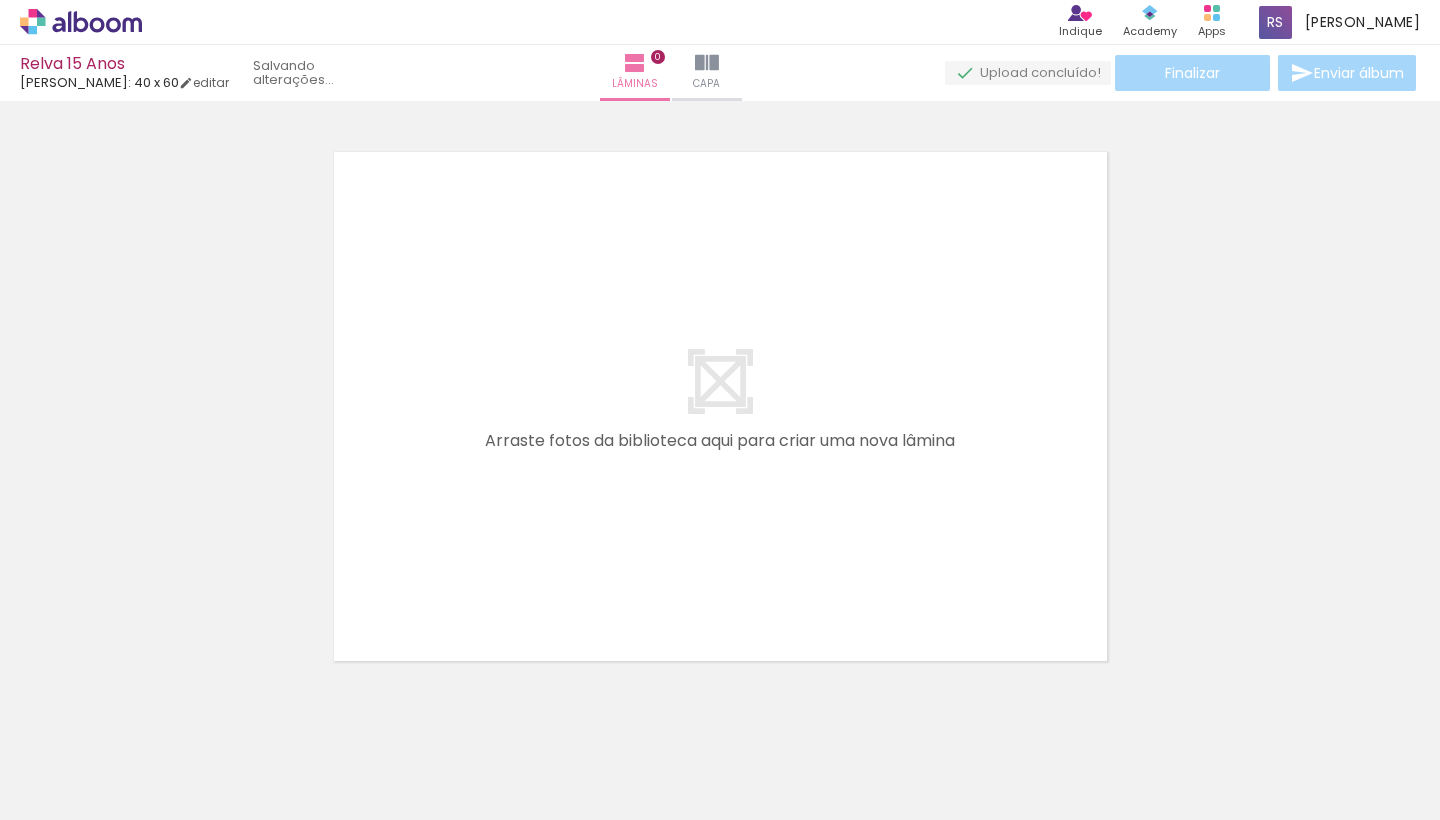 scroll, scrollTop: 25, scrollLeft: 0, axis: vertical 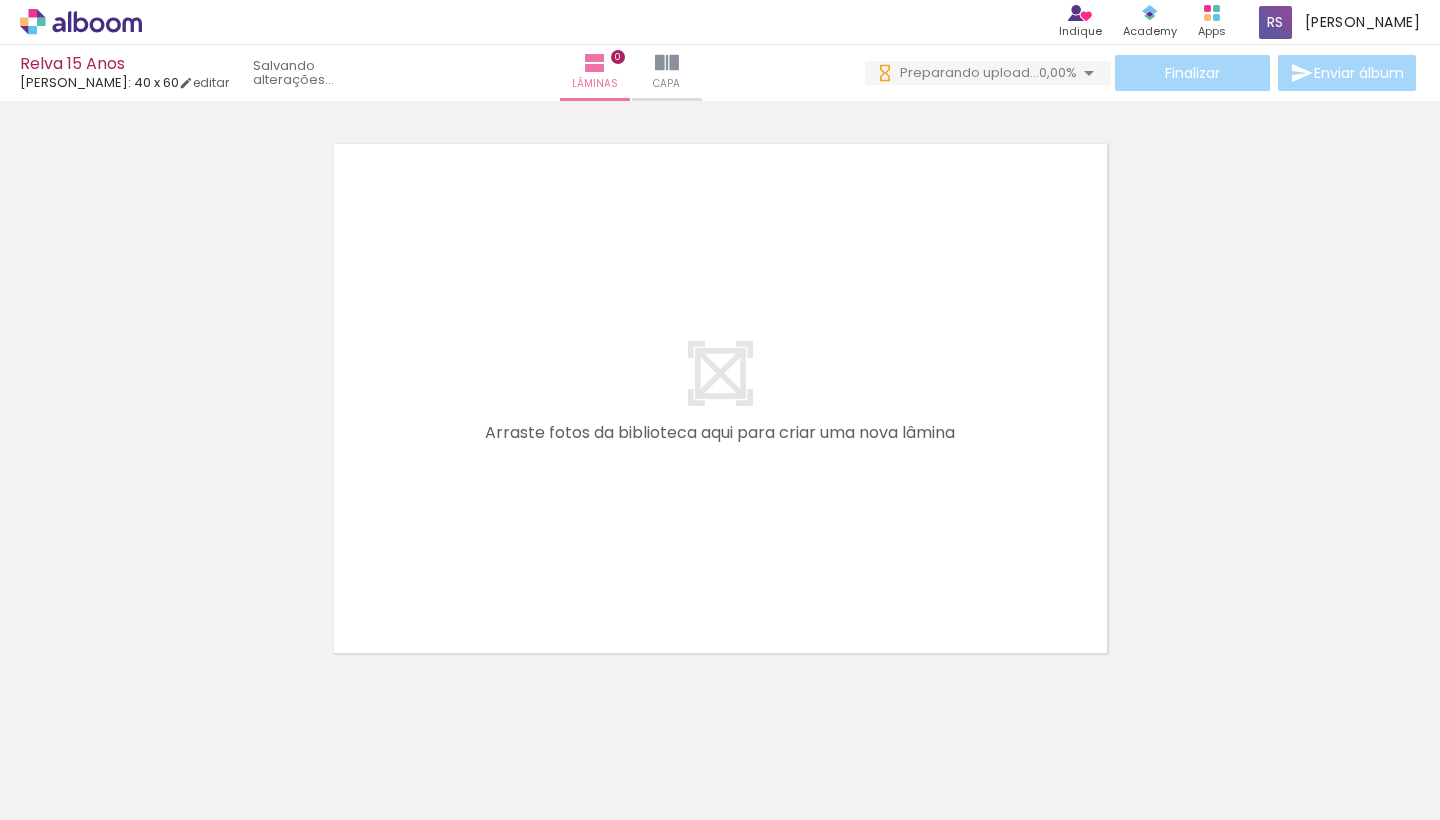 click at bounding box center [720, 373] 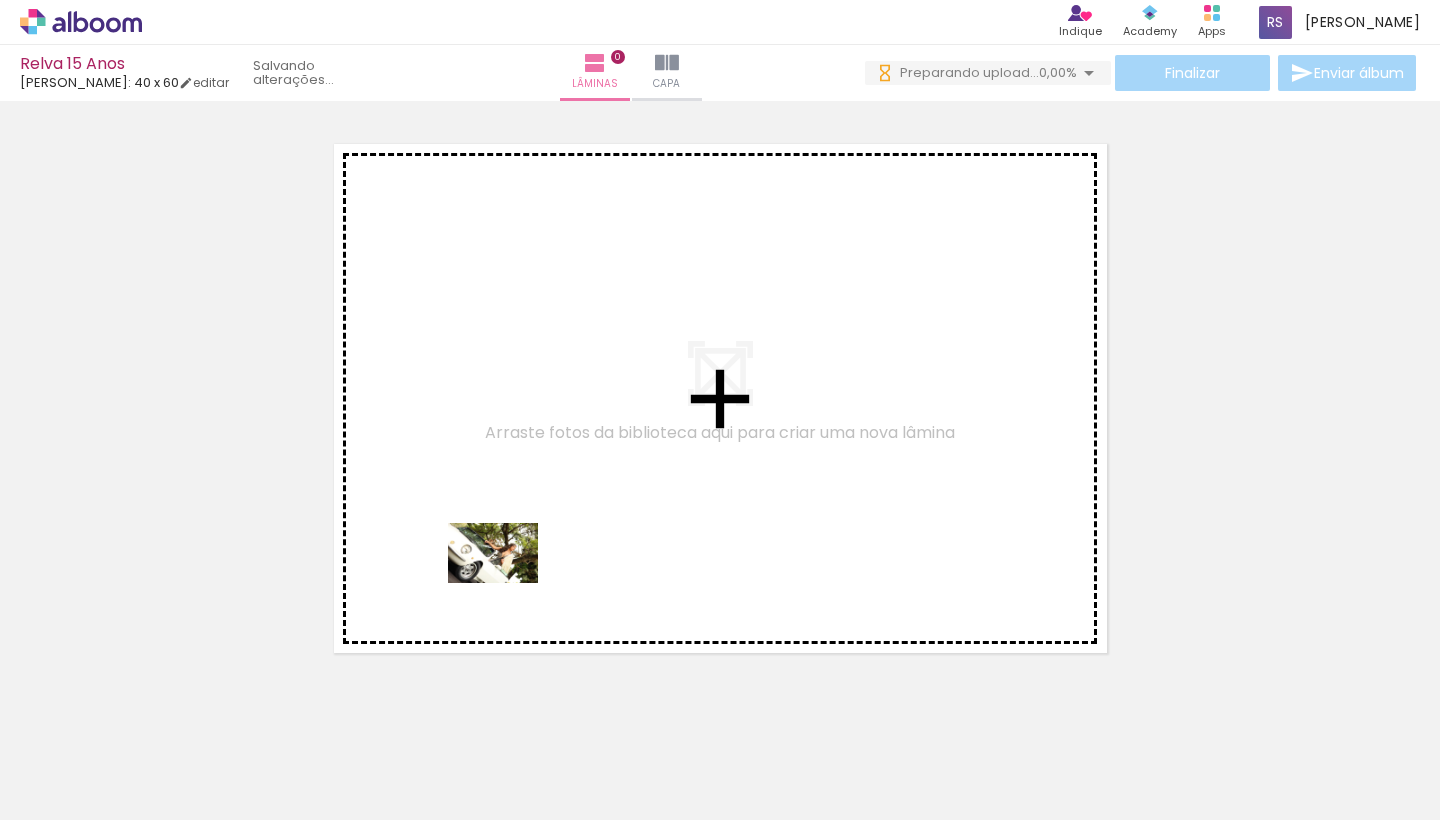 drag, startPoint x: 205, startPoint y: 757, endPoint x: 508, endPoint y: 583, distance: 349.40665 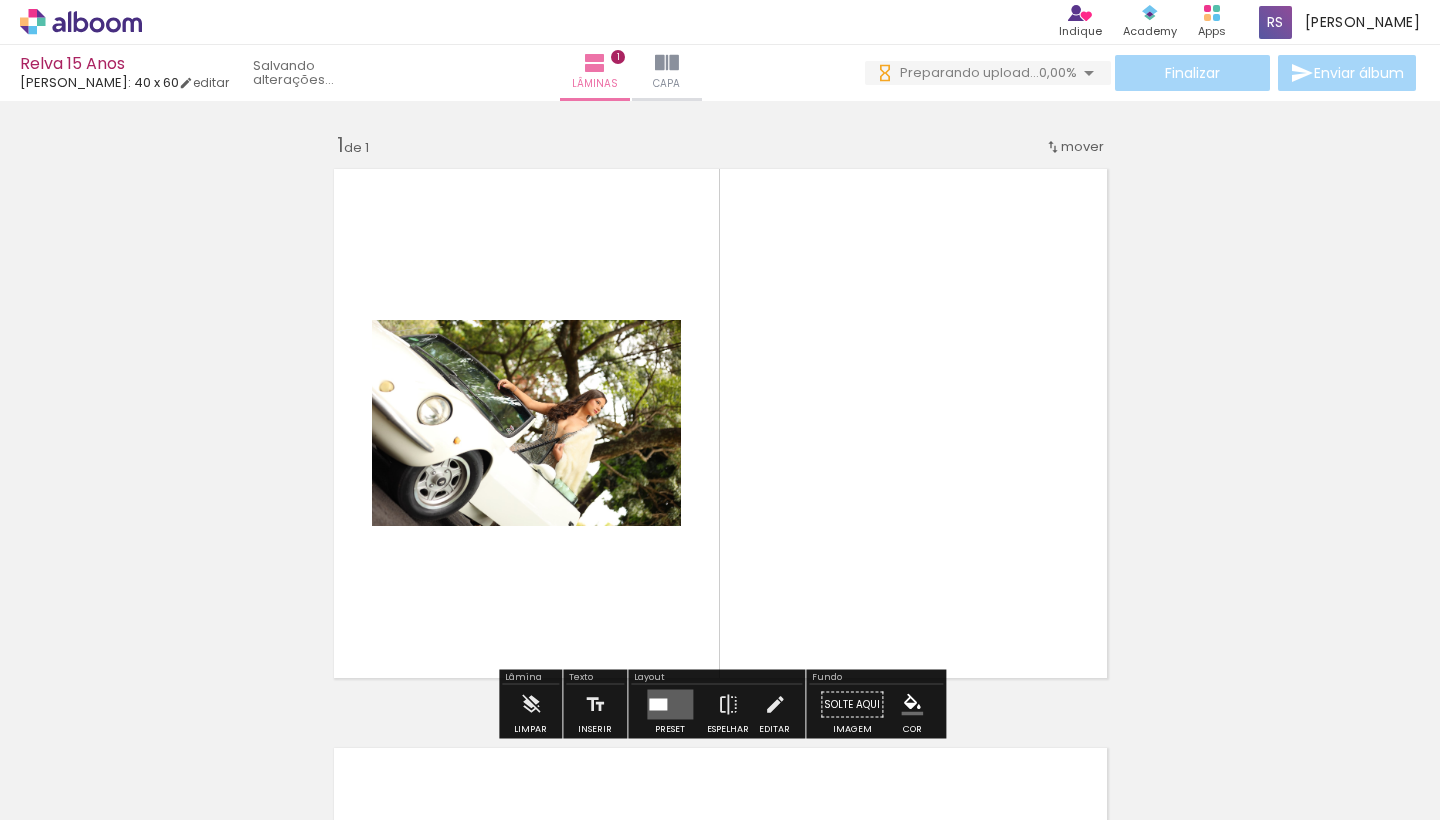 scroll, scrollTop: 0, scrollLeft: 0, axis: both 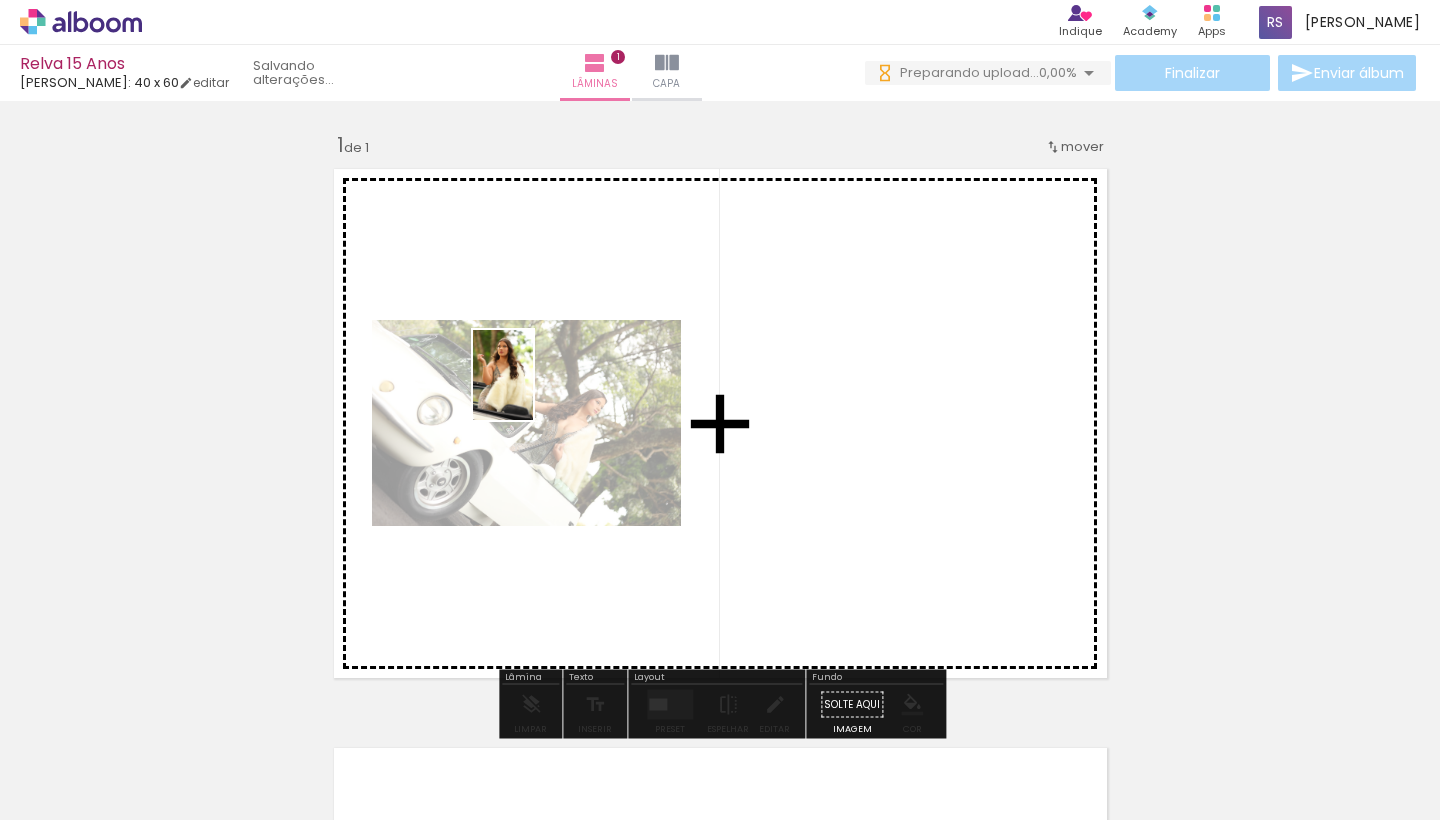 drag, startPoint x: 1316, startPoint y: 768, endPoint x: 531, endPoint y: 391, distance: 870.8352 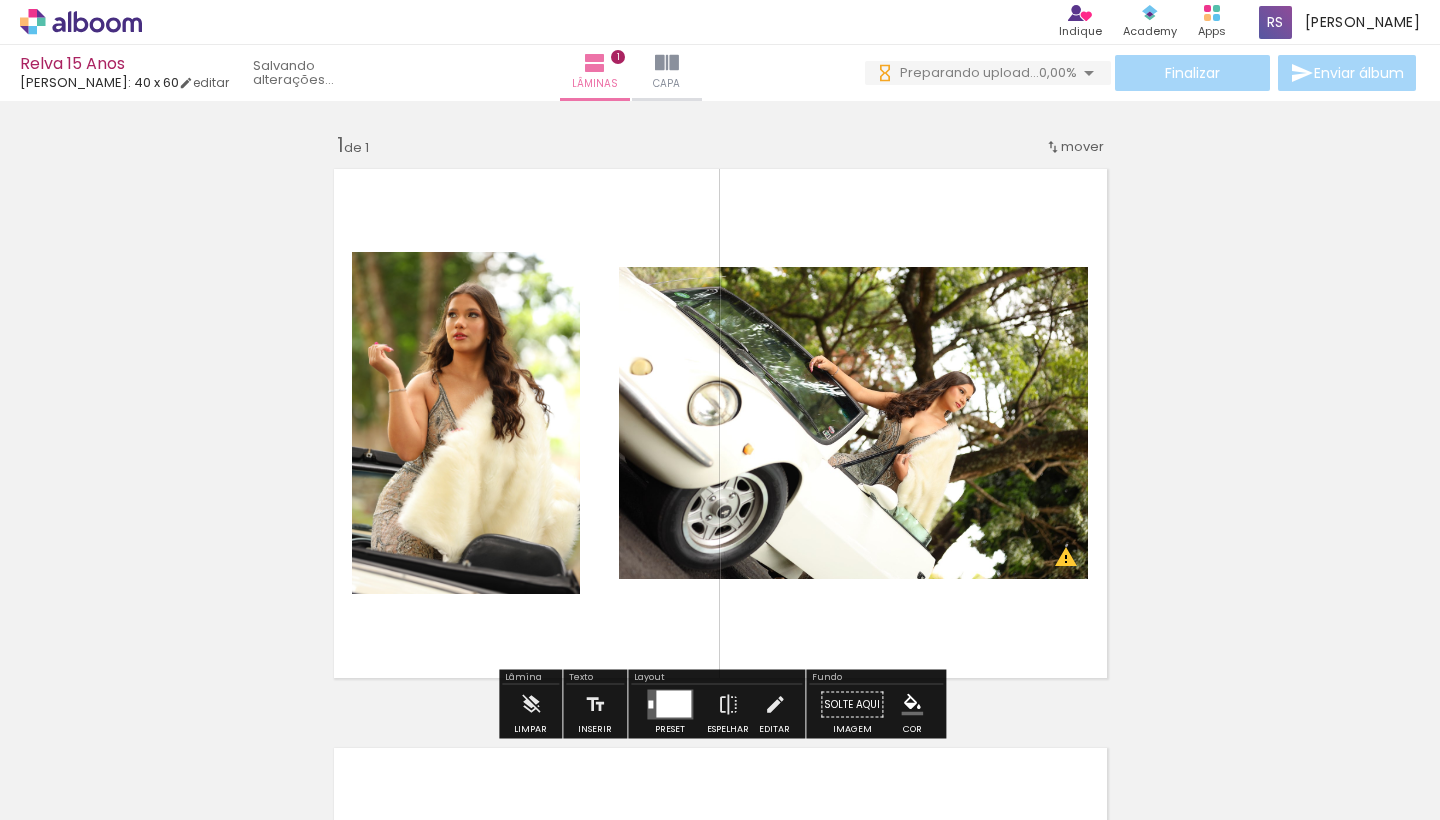 drag, startPoint x: 665, startPoint y: 738, endPoint x: 635, endPoint y: 631, distance: 111.12605 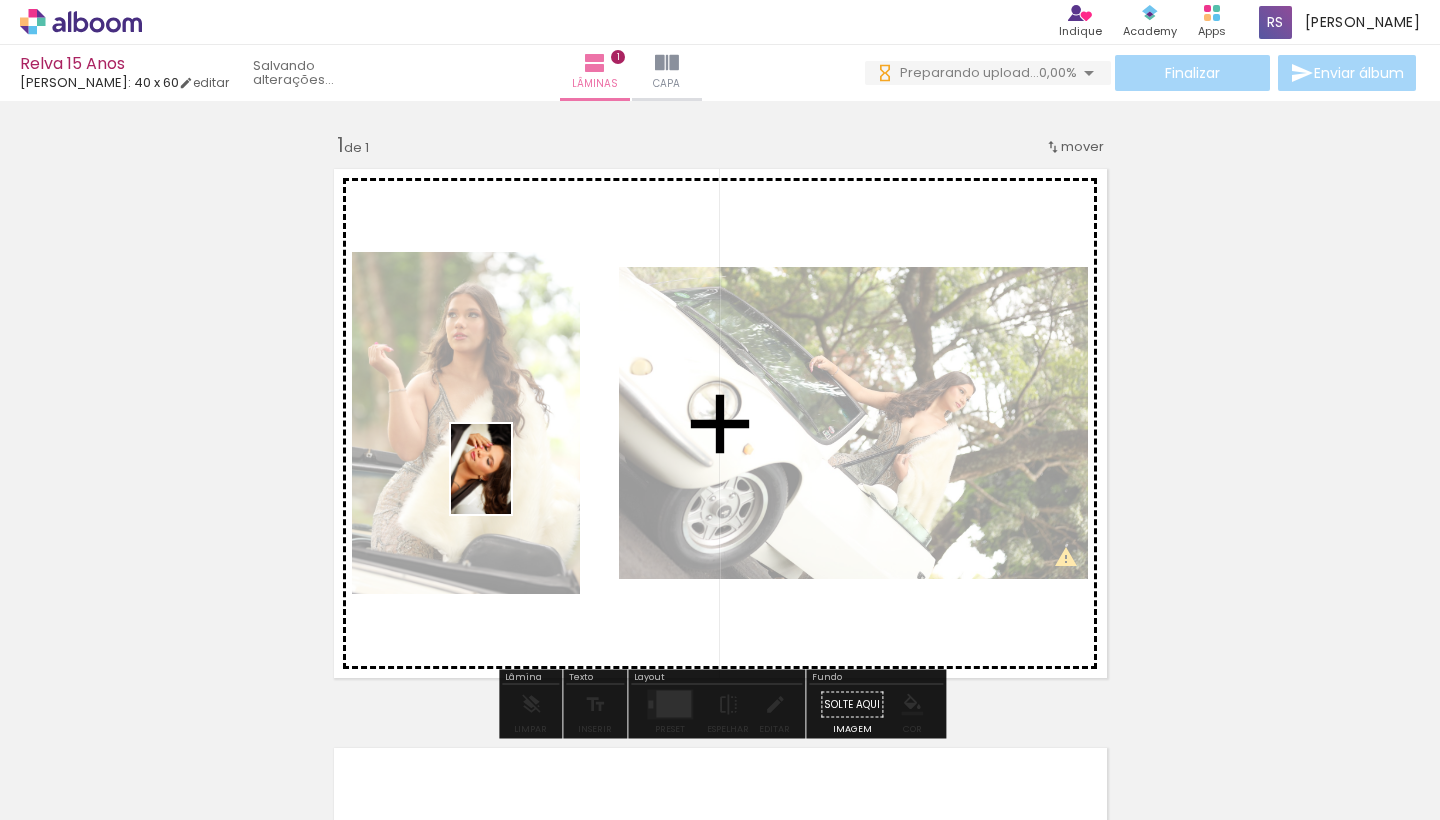 drag, startPoint x: 646, startPoint y: 738, endPoint x: 508, endPoint y: 459, distance: 311.26355 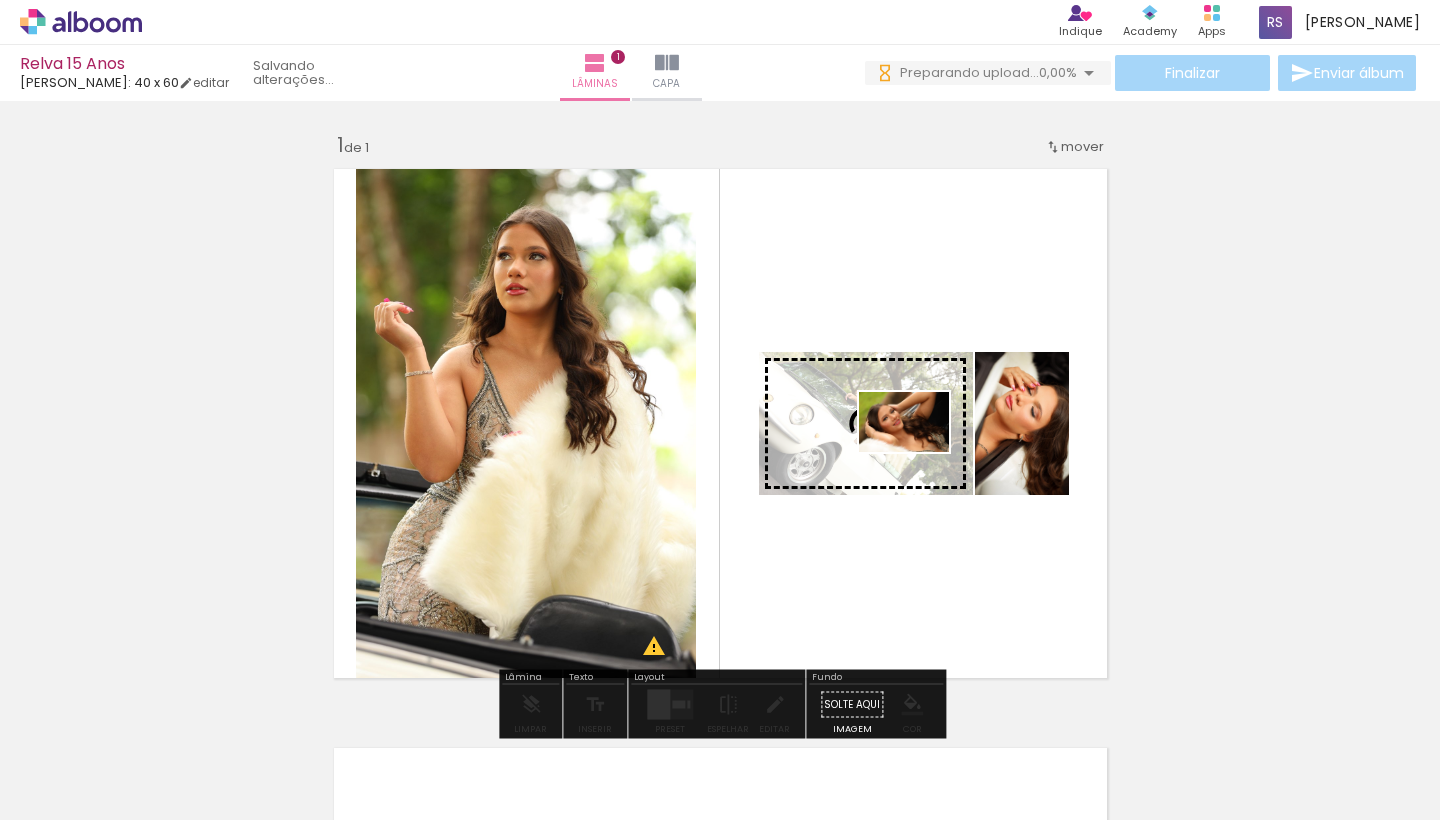 drag, startPoint x: 1112, startPoint y: 759, endPoint x: 919, endPoint y: 452, distance: 362.62653 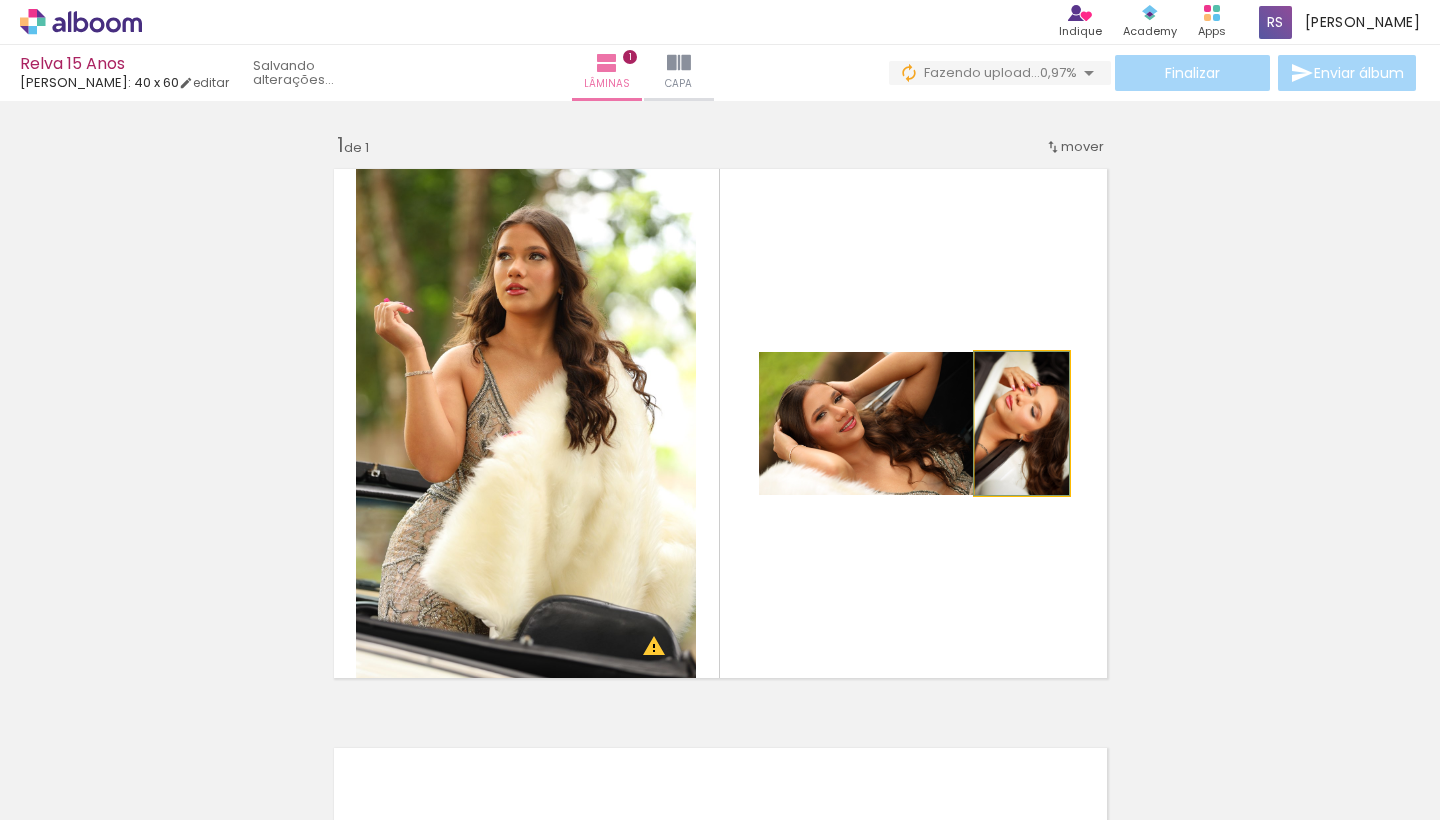 click 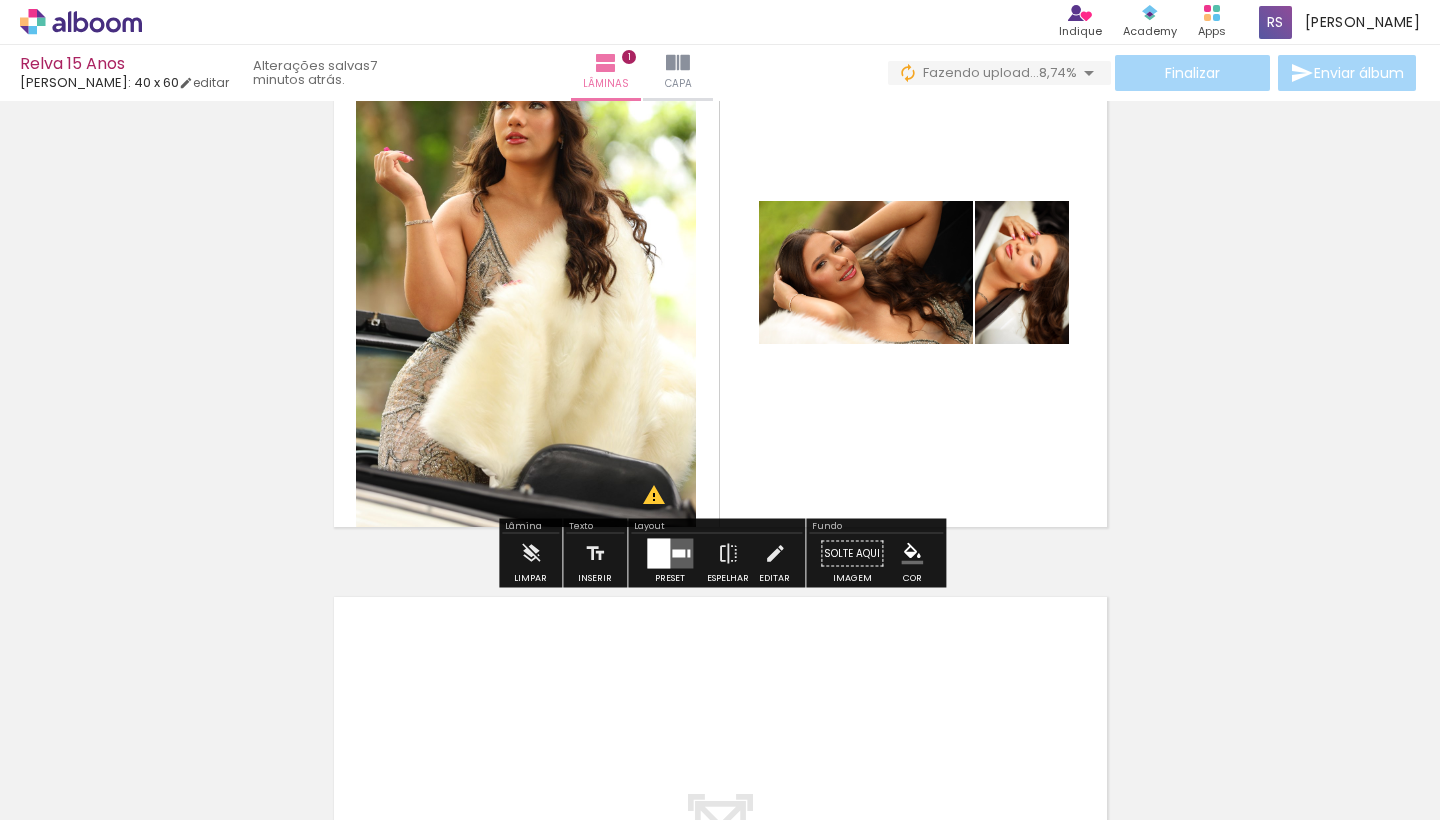 scroll, scrollTop: 81, scrollLeft: 0, axis: vertical 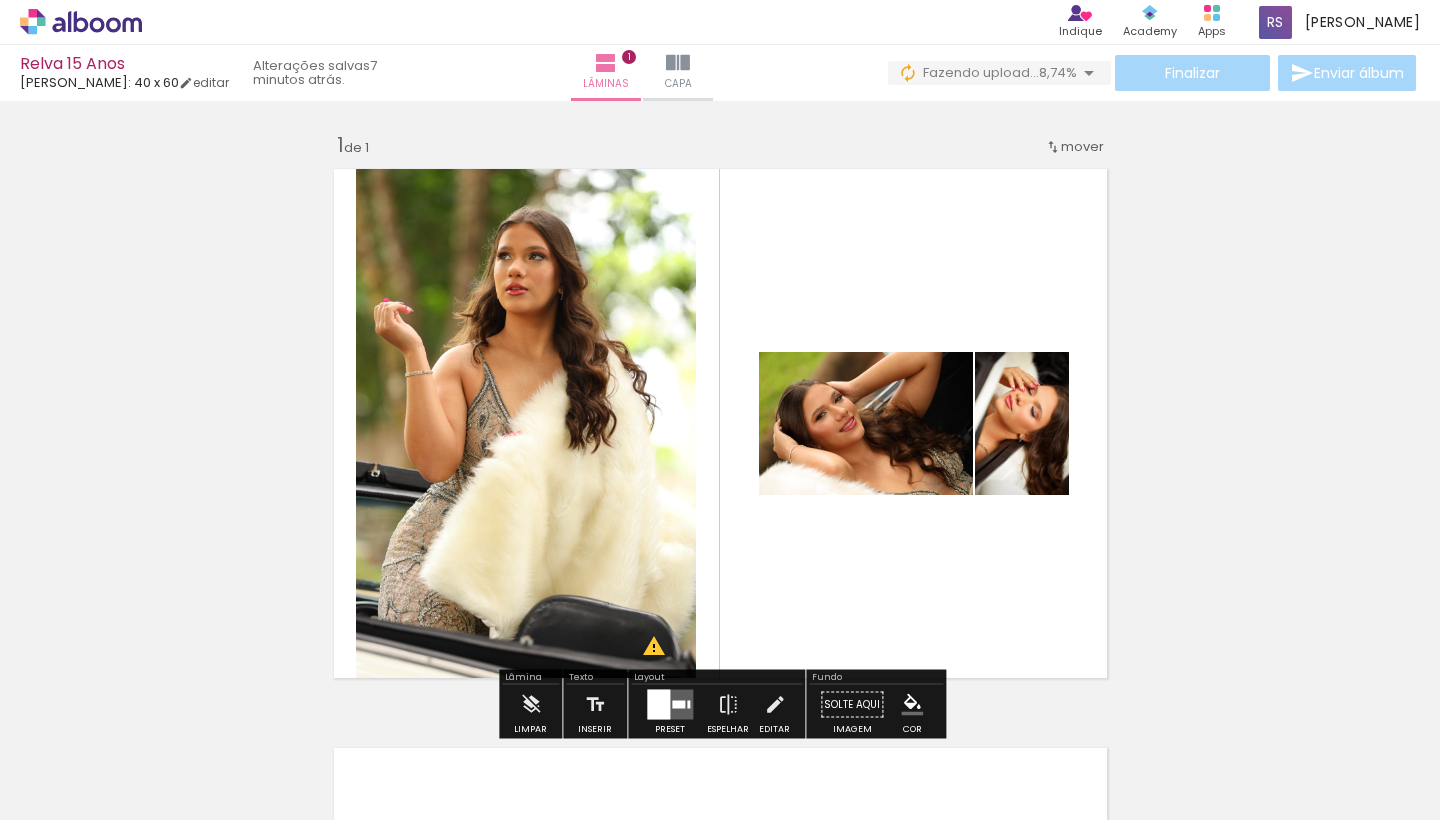 click 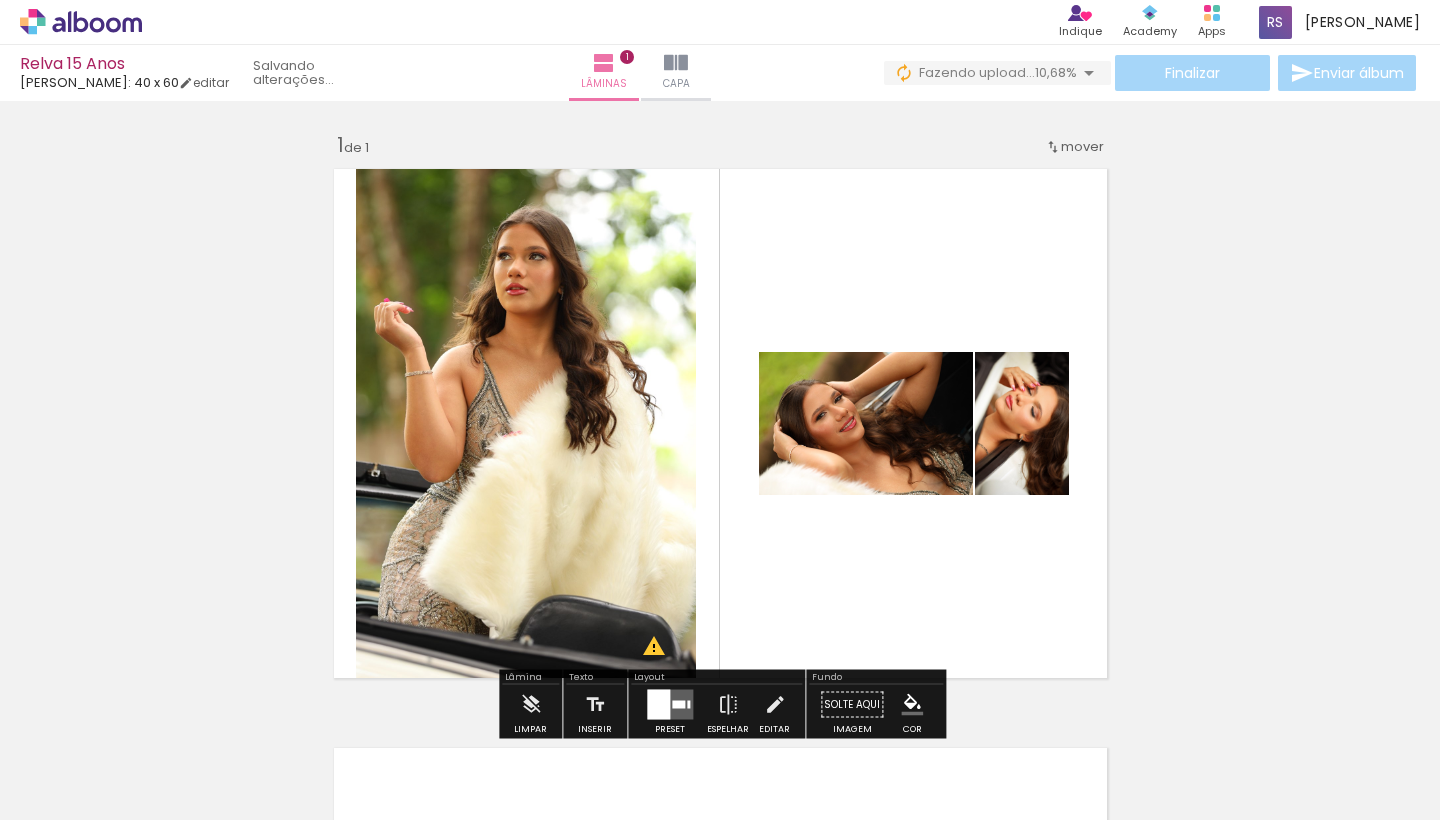 scroll, scrollTop: 0, scrollLeft: 0, axis: both 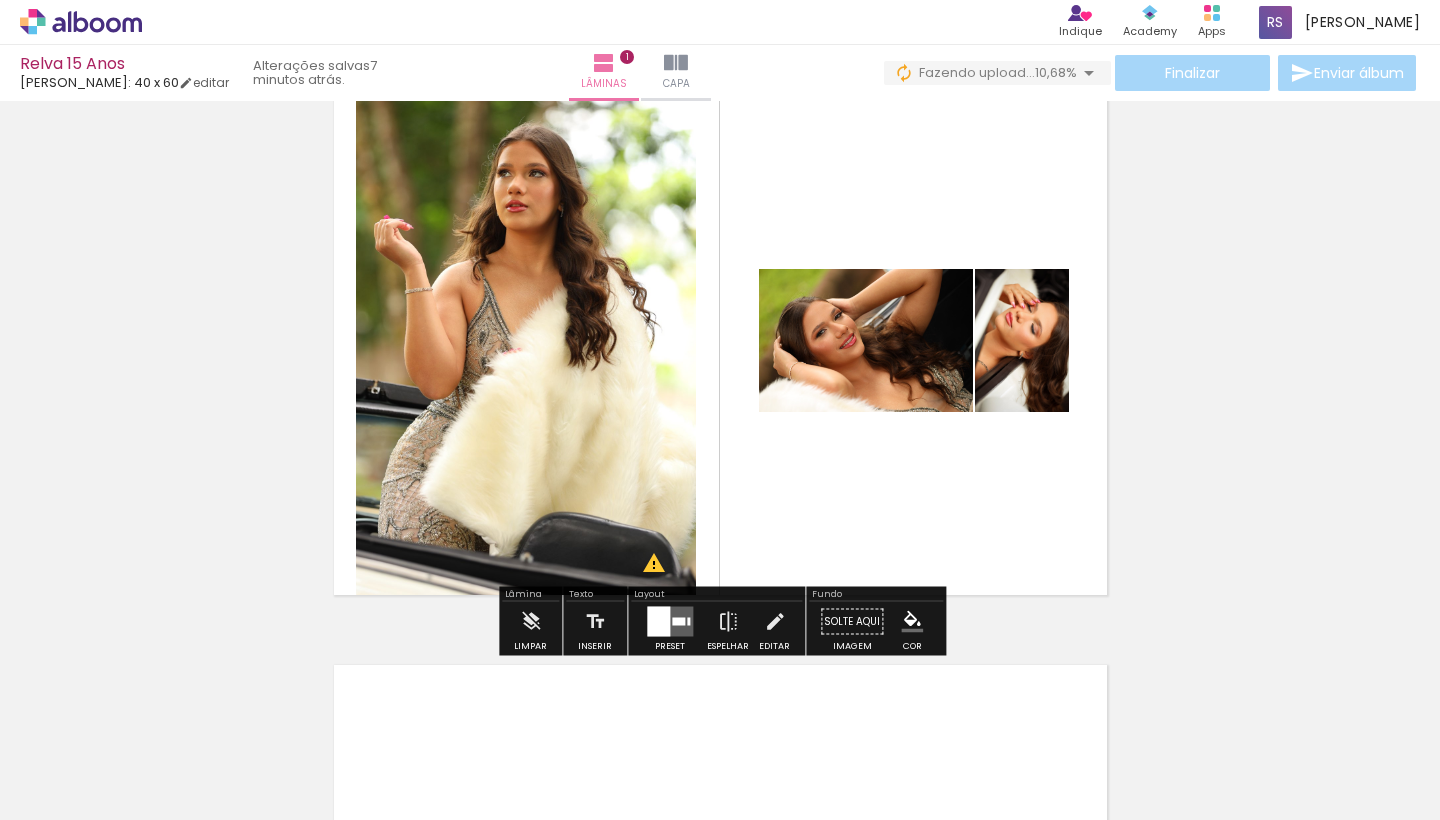 click on "P&B" at bounding box center (0, 0) 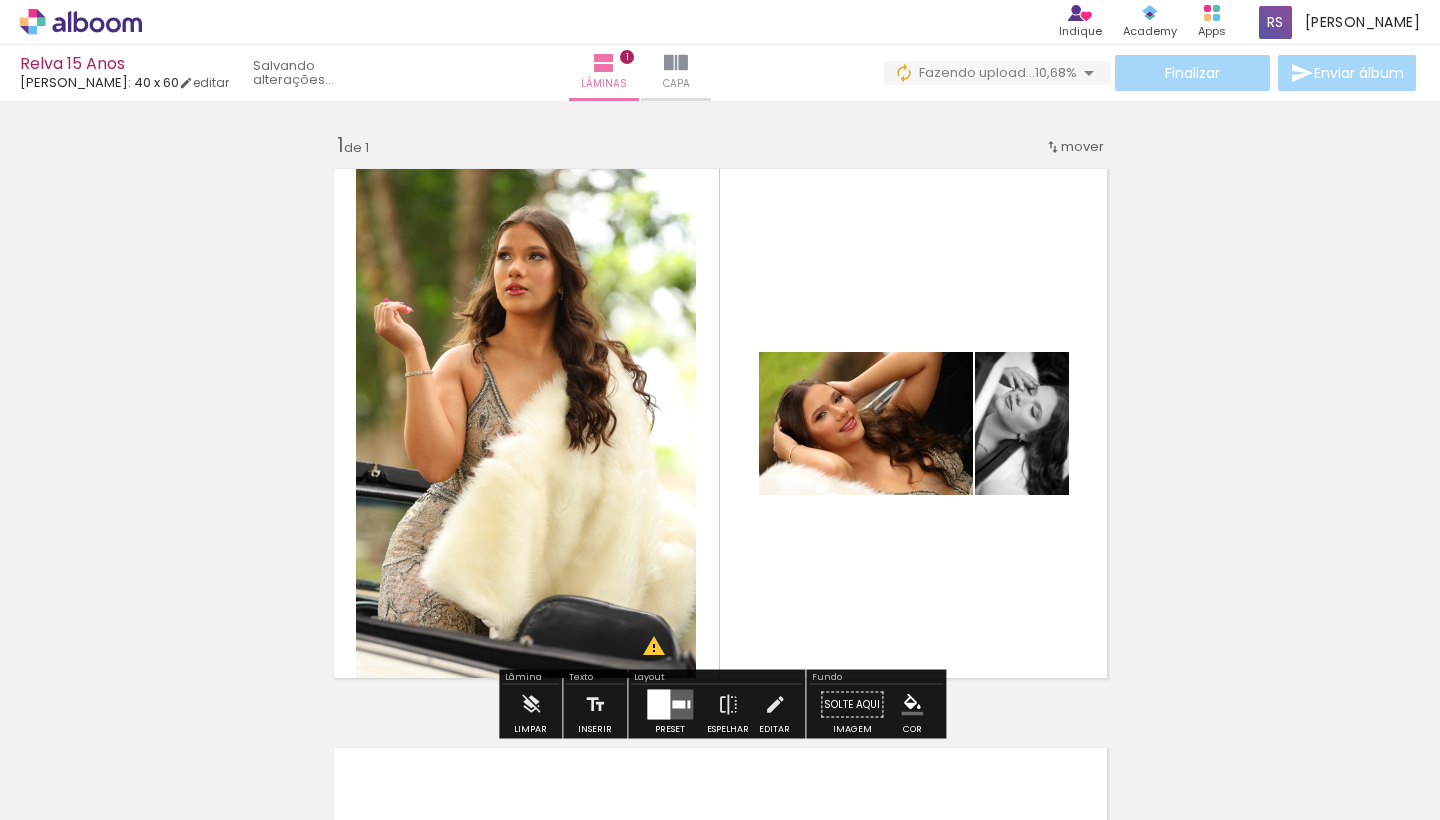 scroll, scrollTop: 0, scrollLeft: 0, axis: both 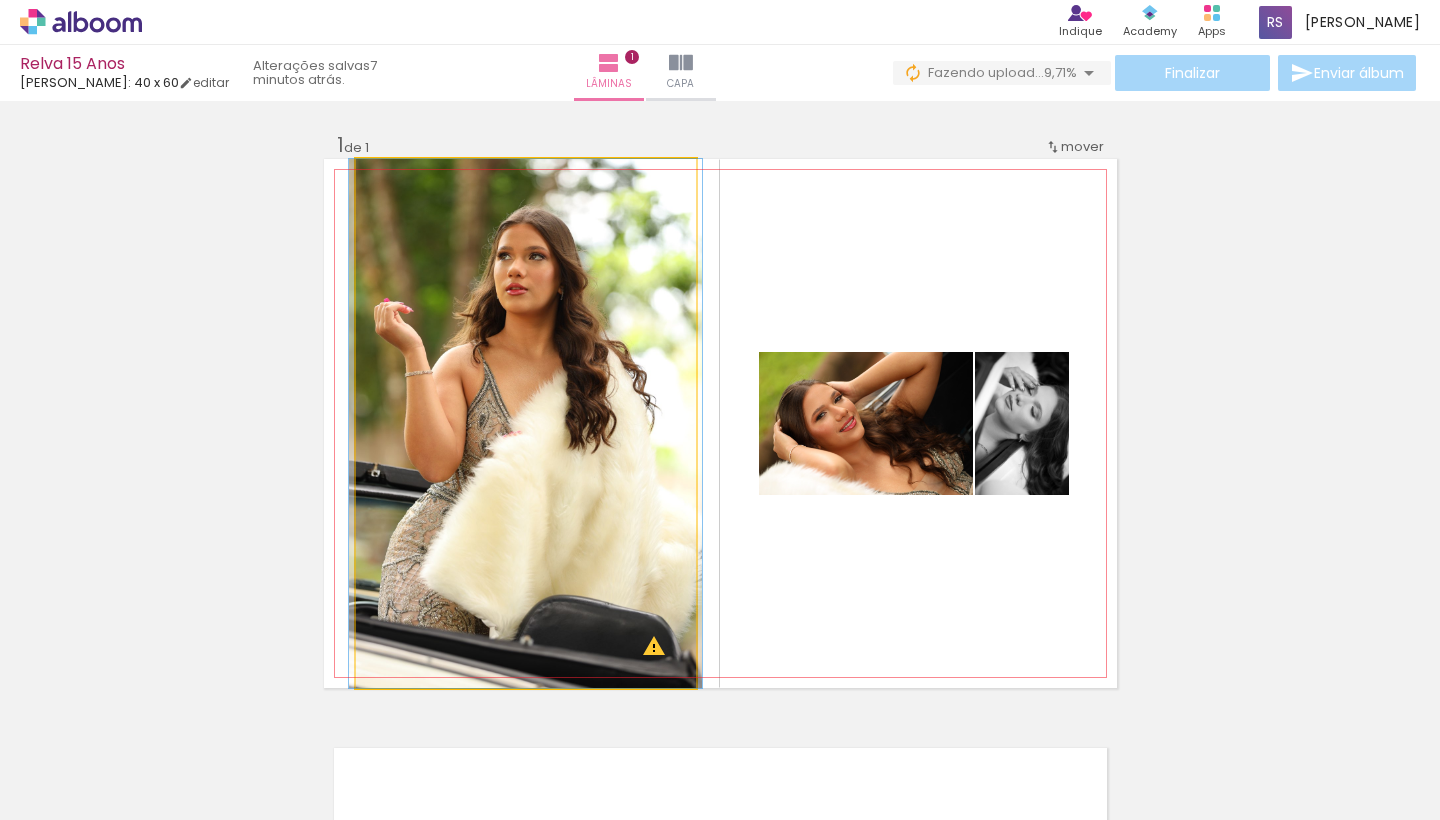 click 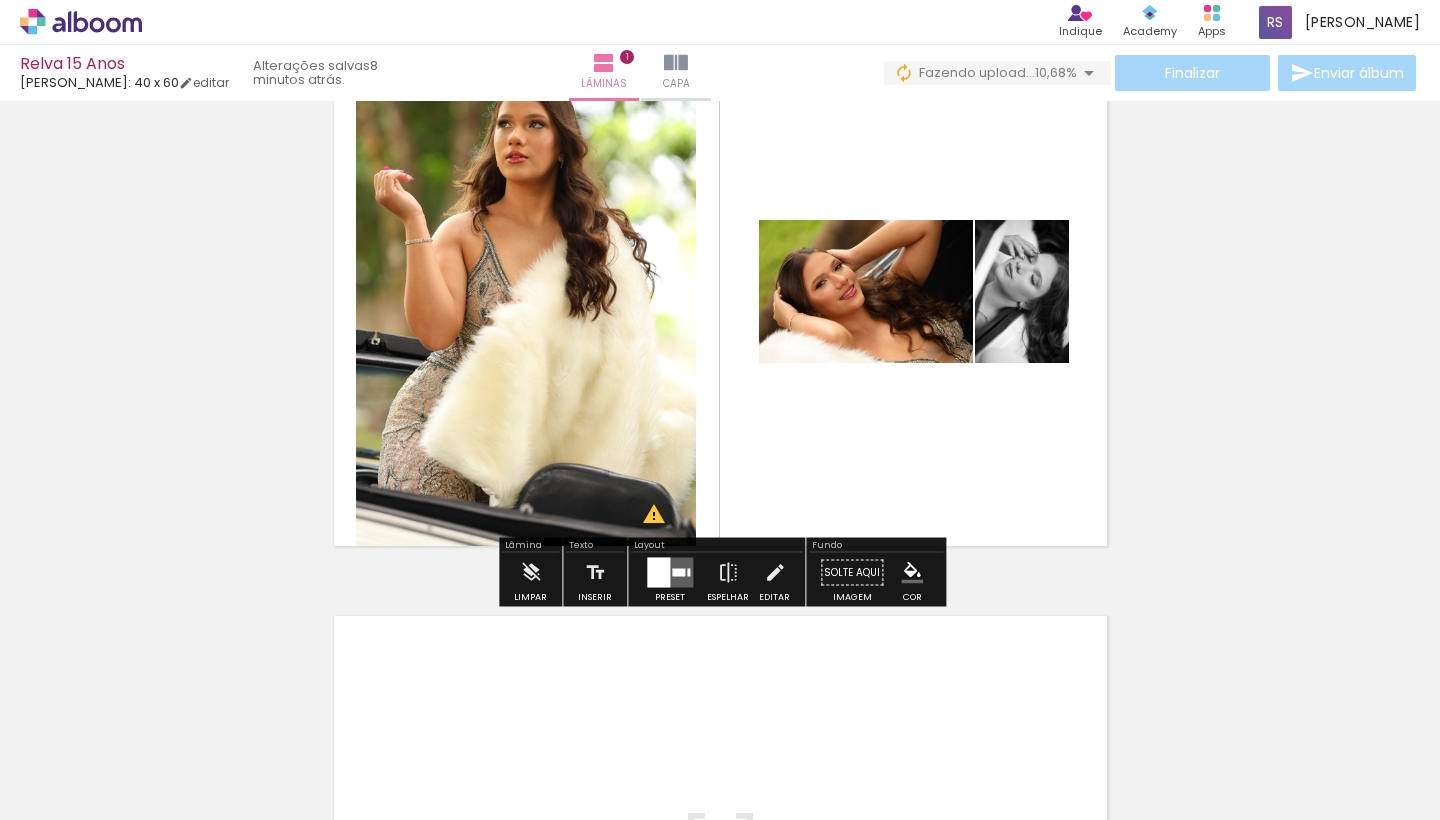 scroll, scrollTop: 126, scrollLeft: 0, axis: vertical 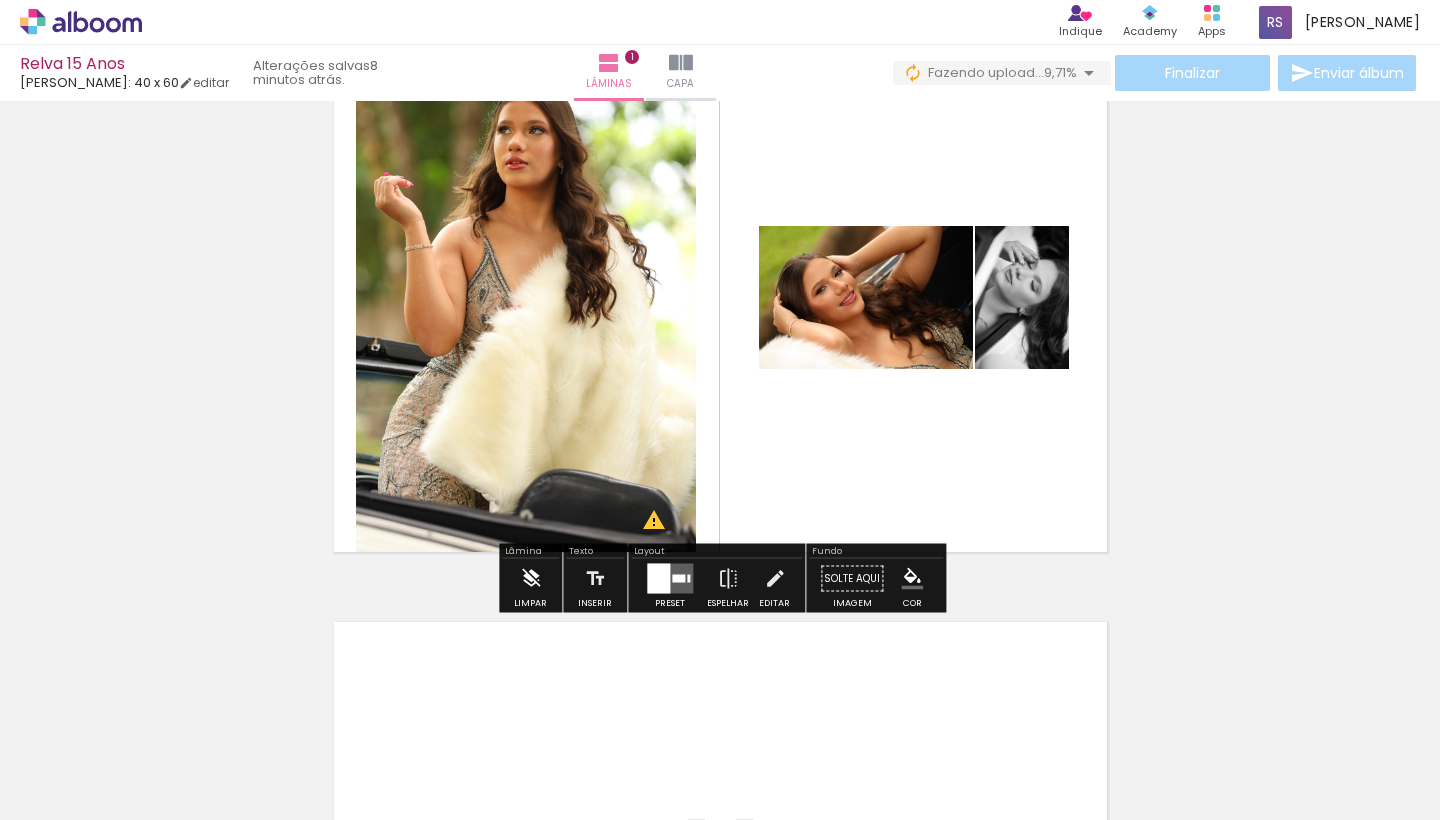 click at bounding box center [531, 579] 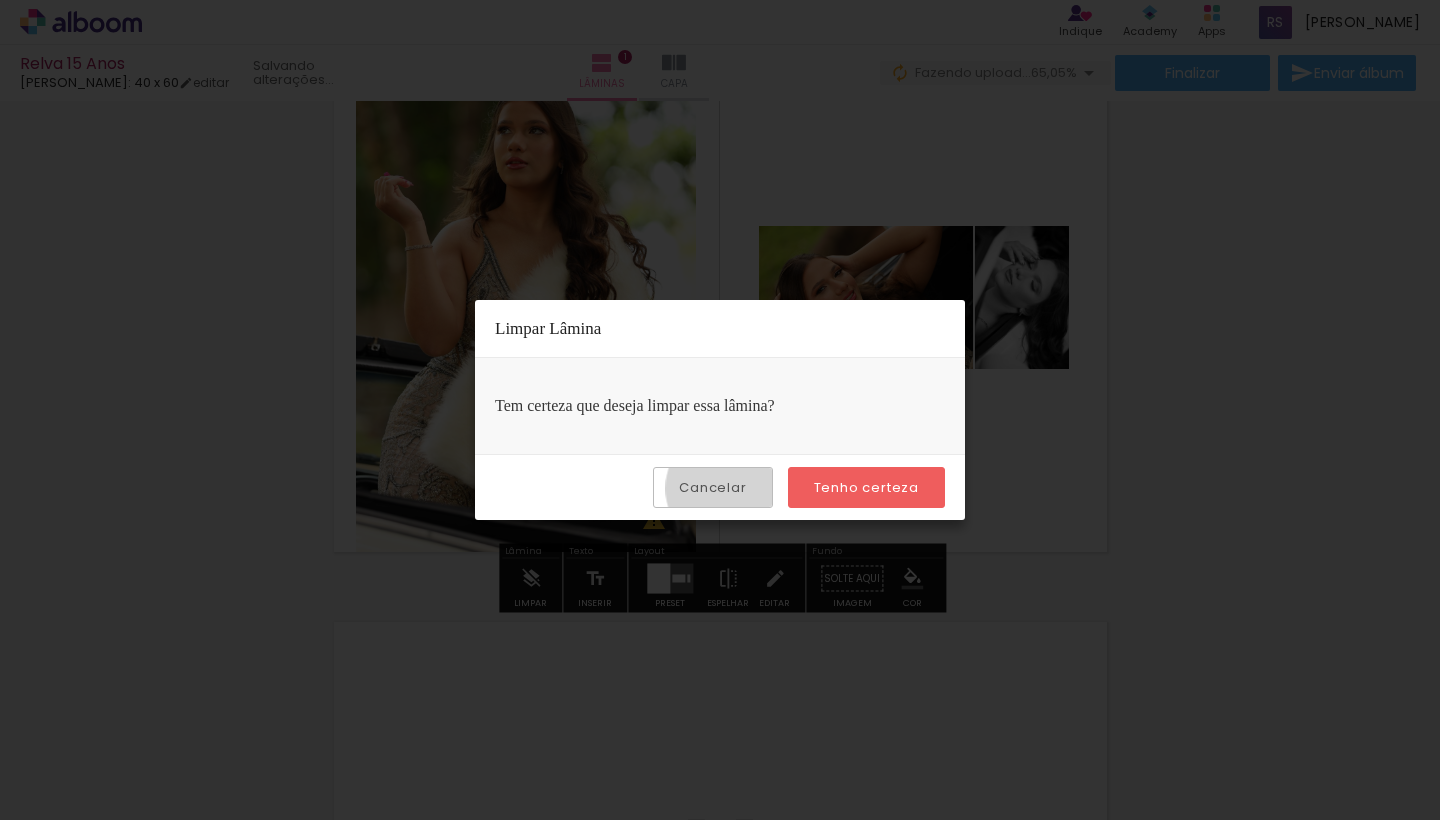 click on "Cancelar" at bounding box center [0, 0] 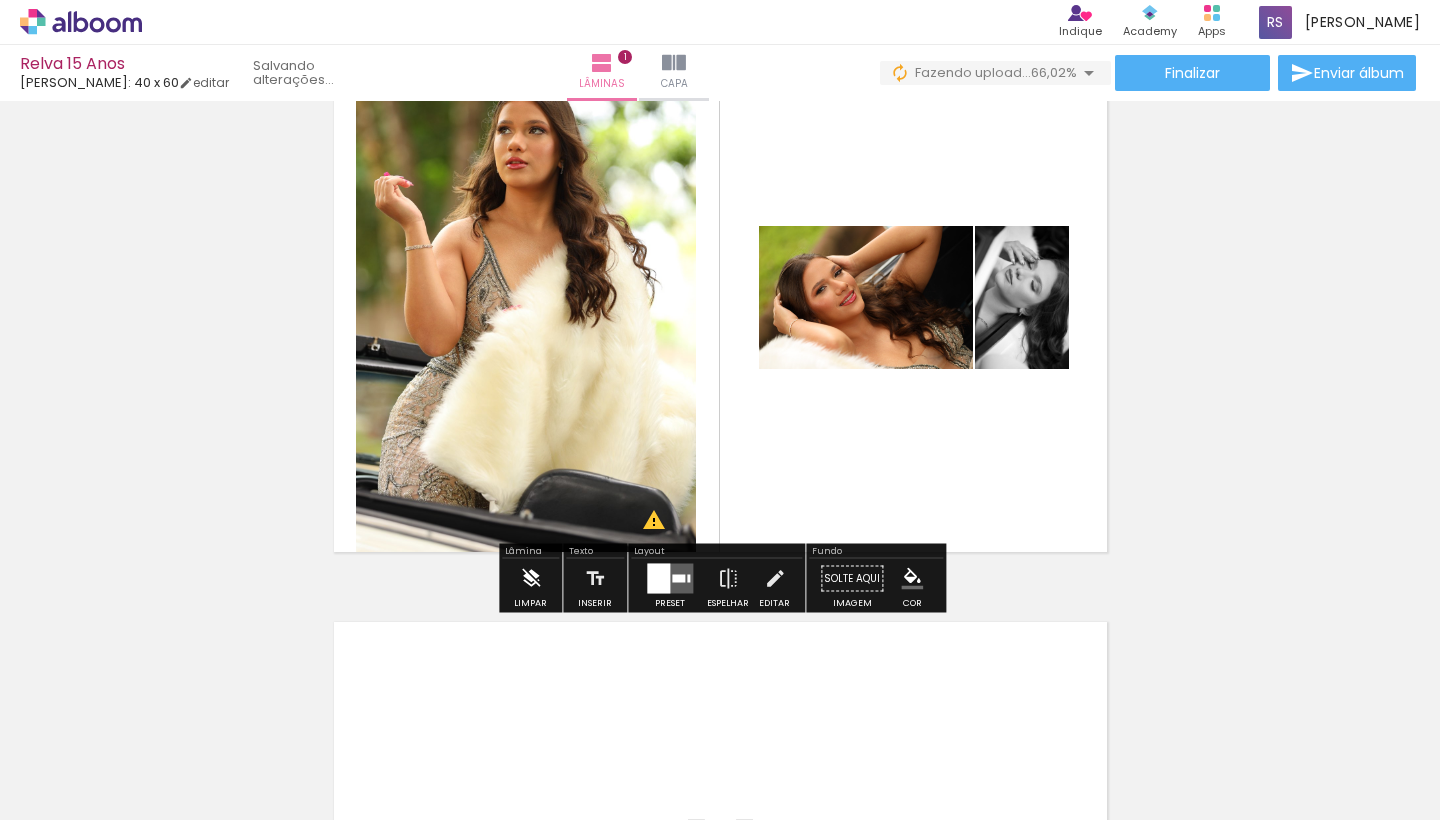 click at bounding box center [531, 579] 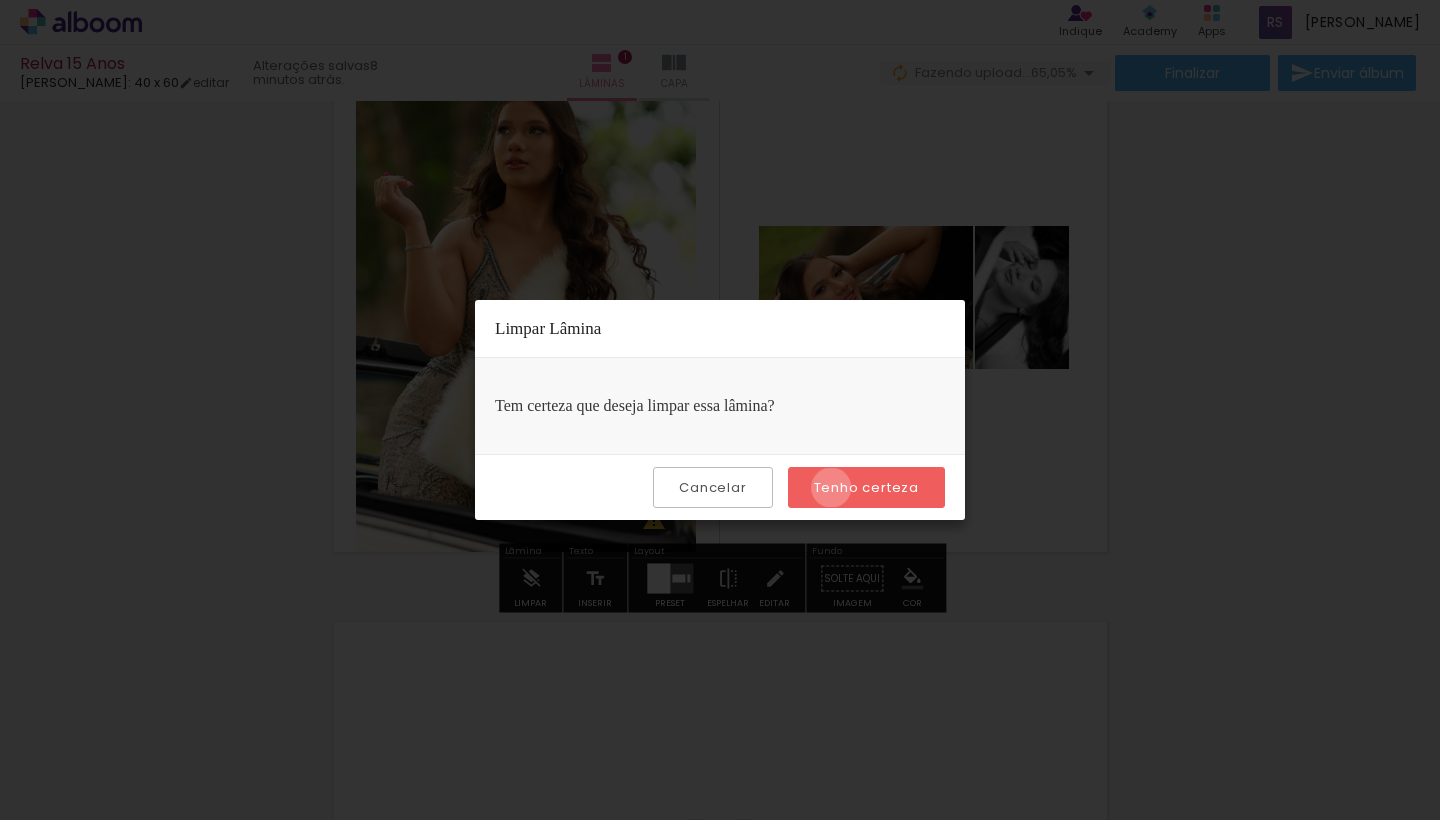 click on "Tenho certeza" at bounding box center [0, 0] 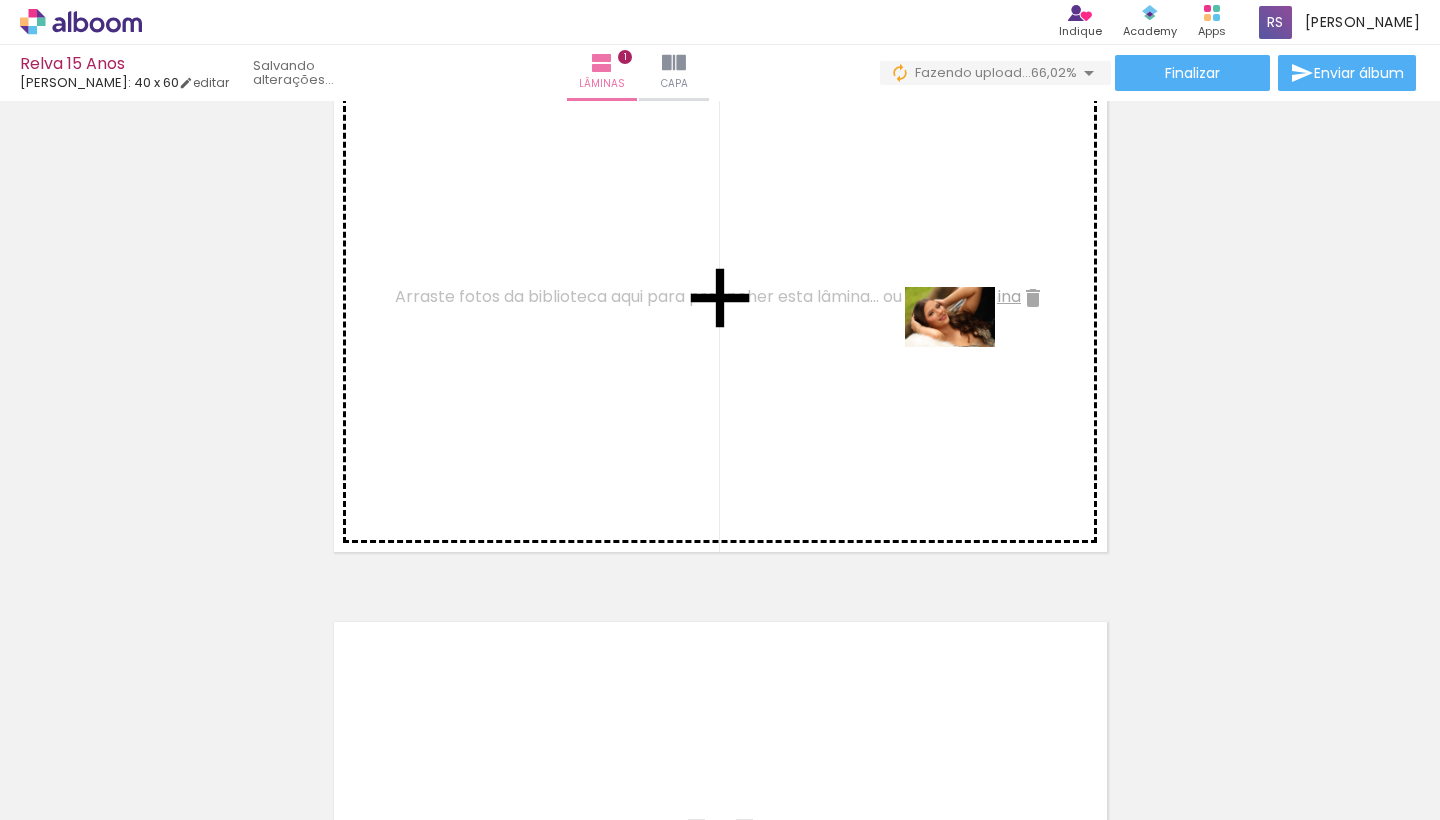drag, startPoint x: 1114, startPoint y: 756, endPoint x: 961, endPoint y: 339, distance: 444.1824 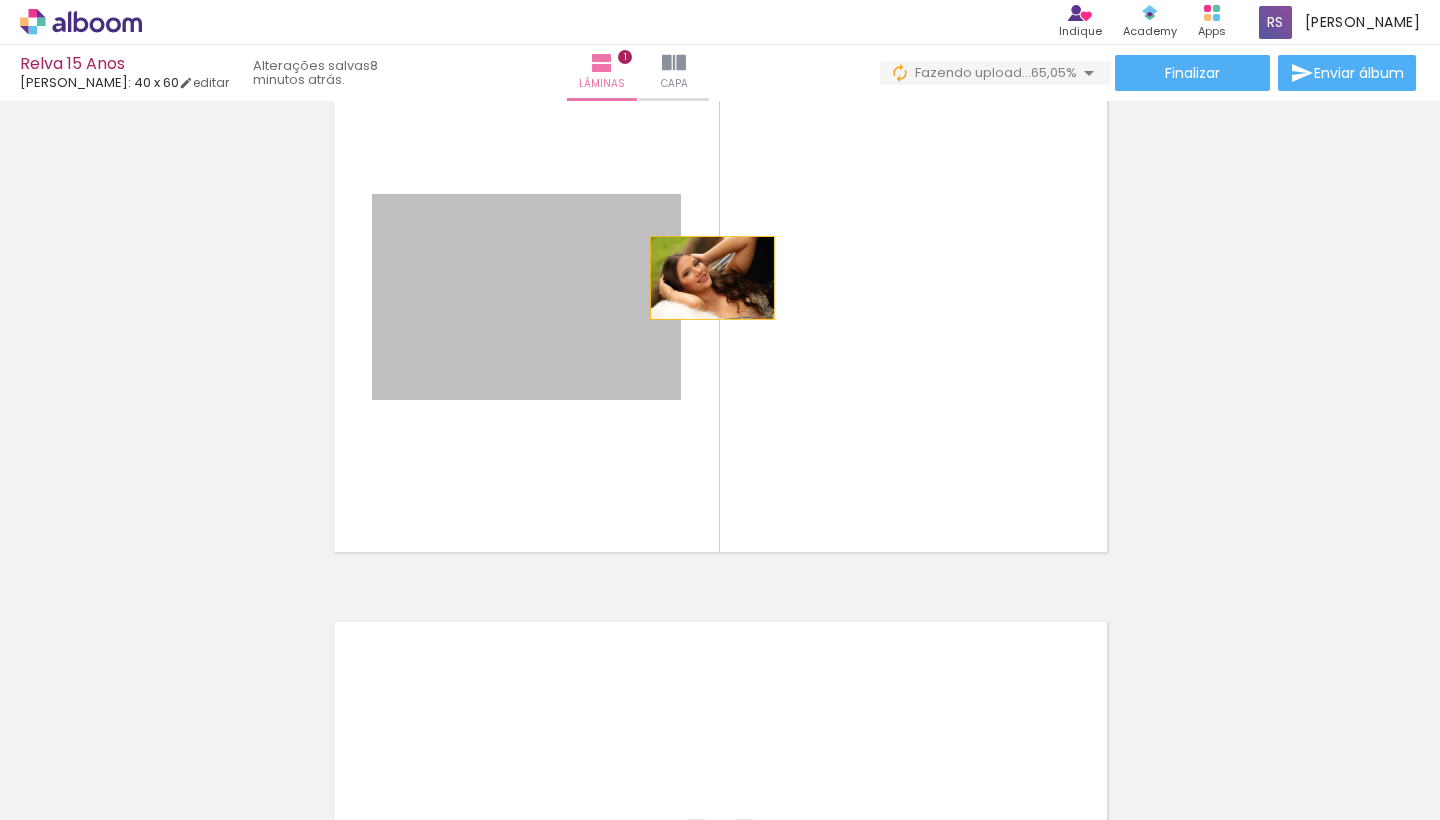 drag, startPoint x: 599, startPoint y: 289, endPoint x: 723, endPoint y: 275, distance: 124.78782 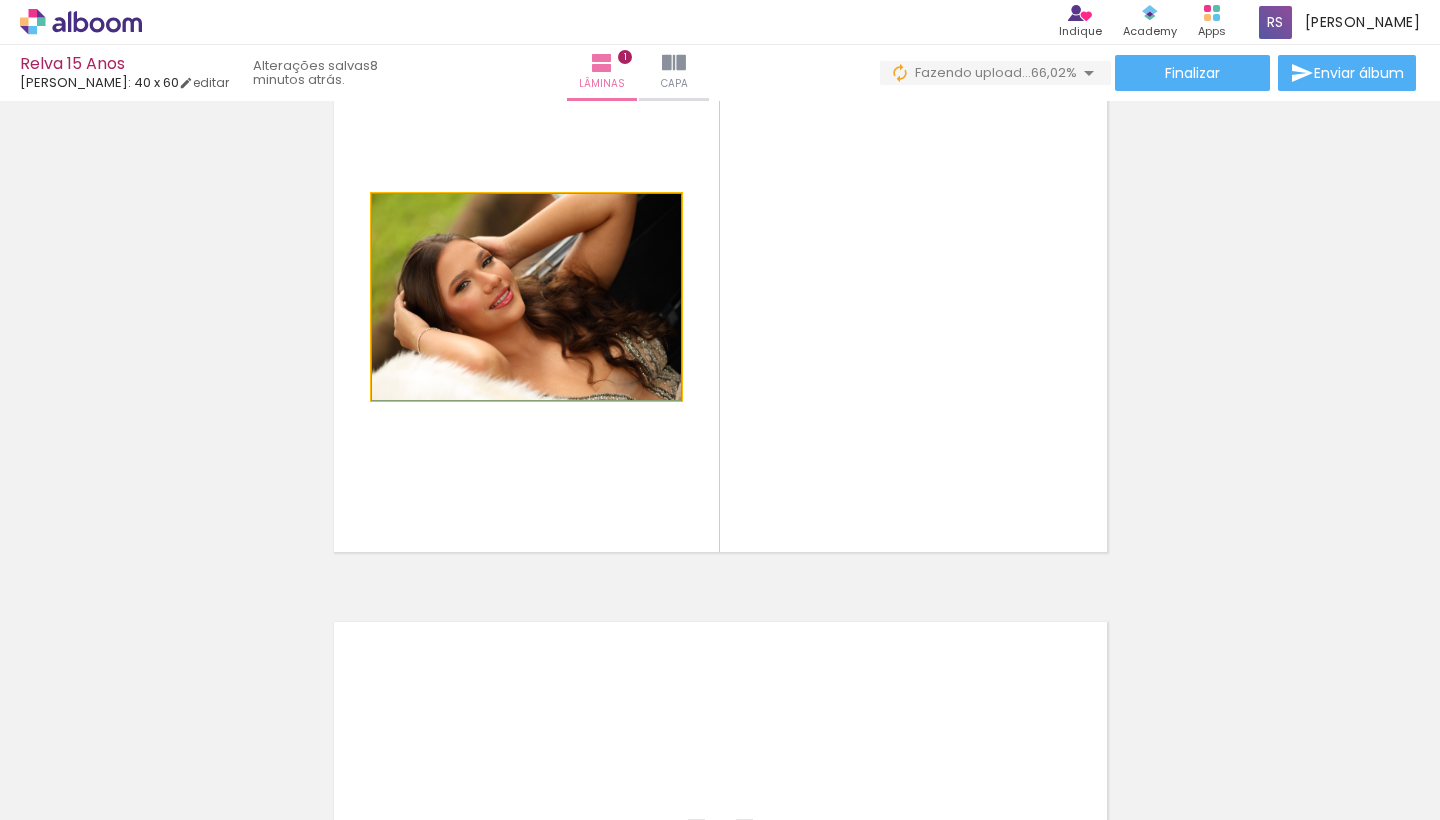 click 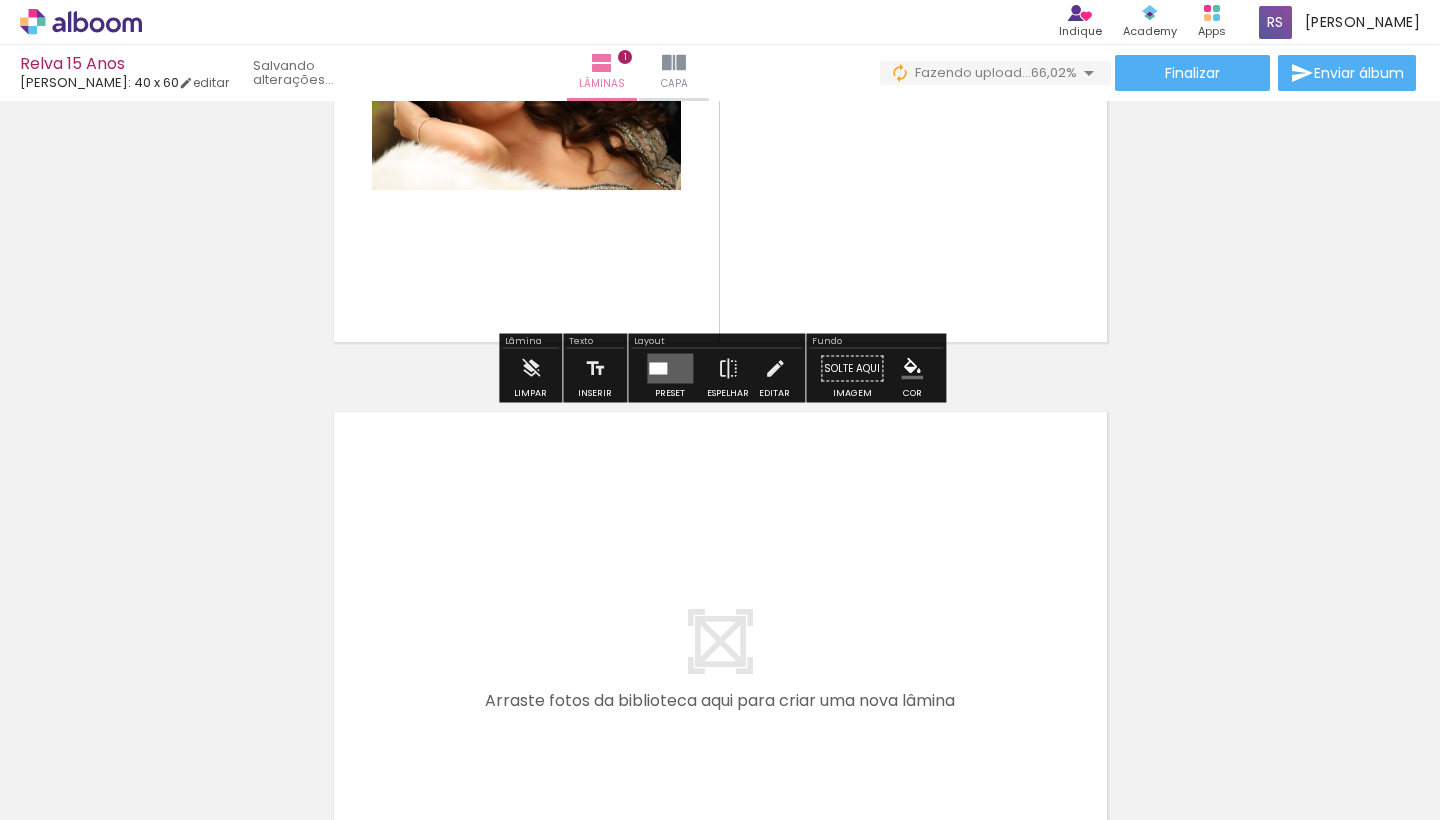 scroll, scrollTop: 338, scrollLeft: 0, axis: vertical 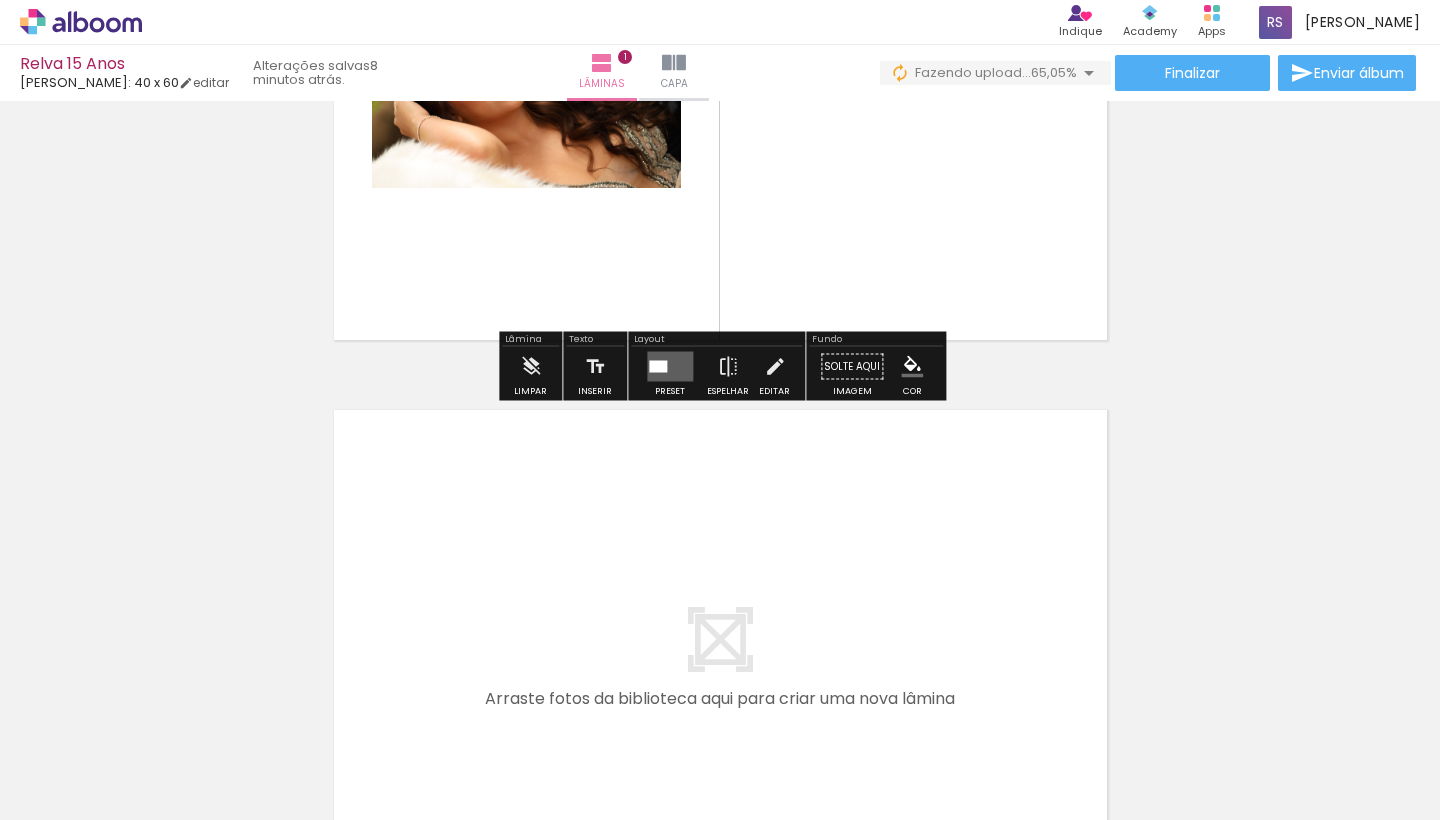 click at bounding box center (720, 664) 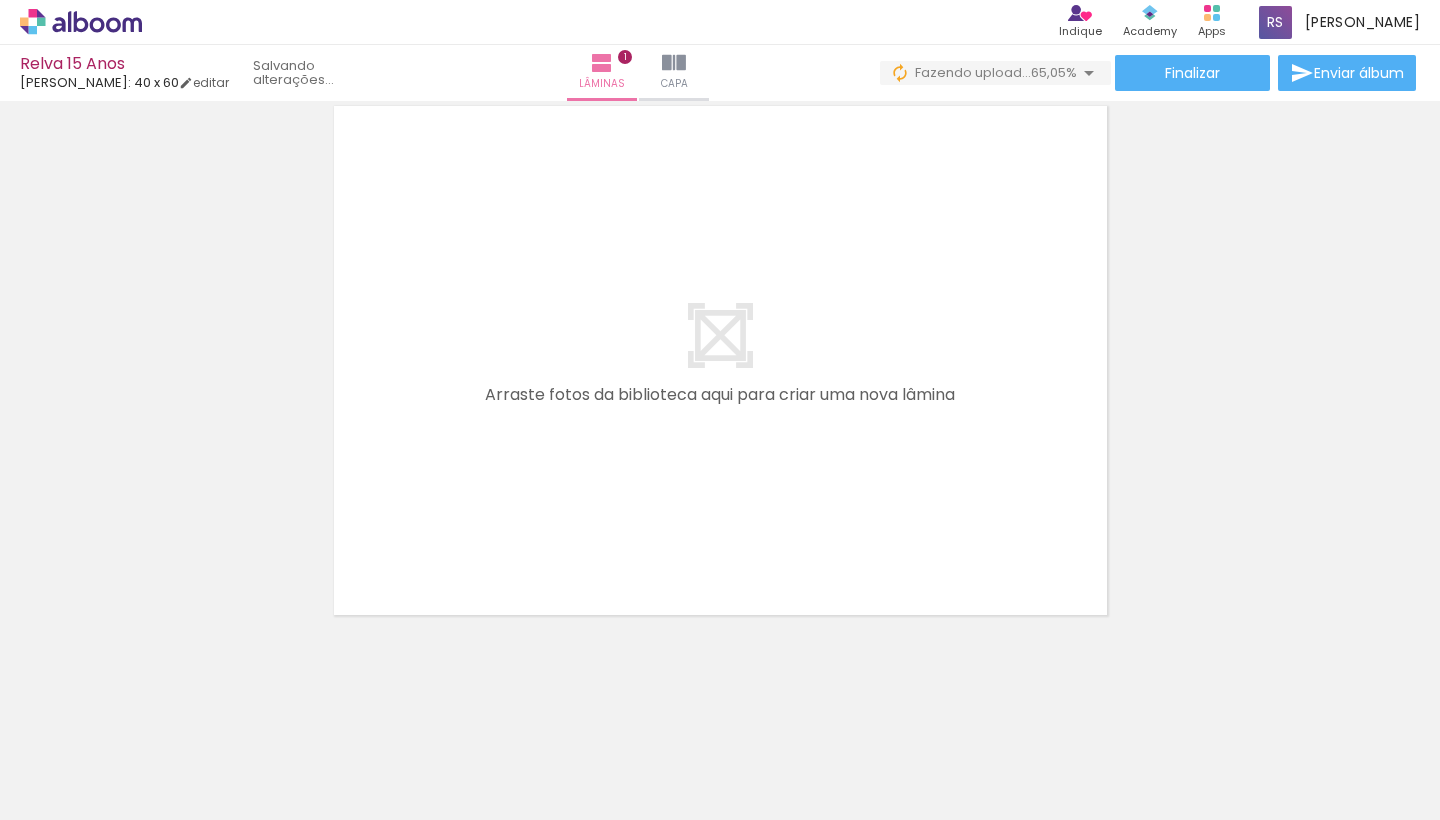 scroll, scrollTop: 642, scrollLeft: 0, axis: vertical 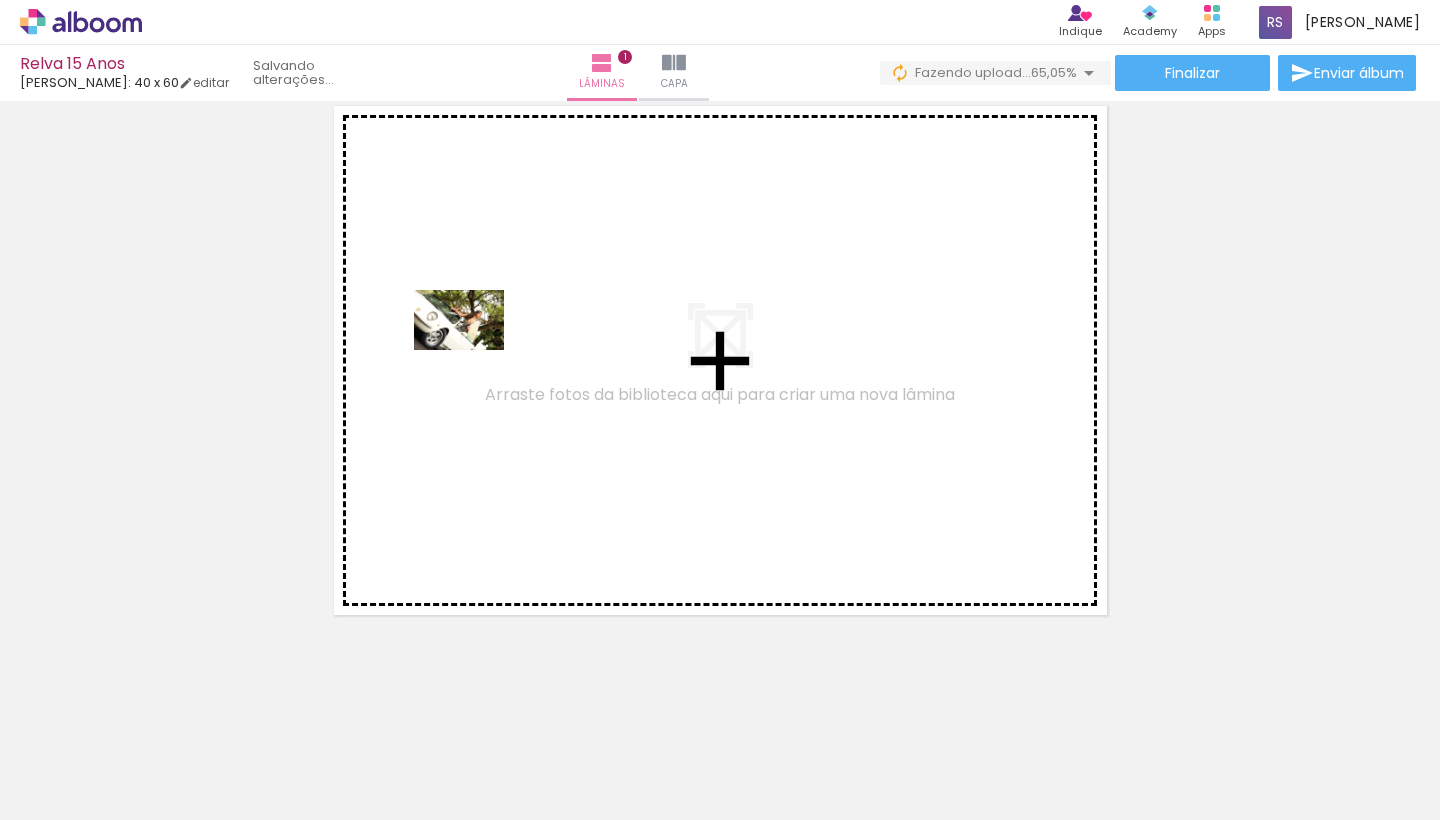drag, startPoint x: 218, startPoint y: 754, endPoint x: 474, endPoint y: 350, distance: 478.28024 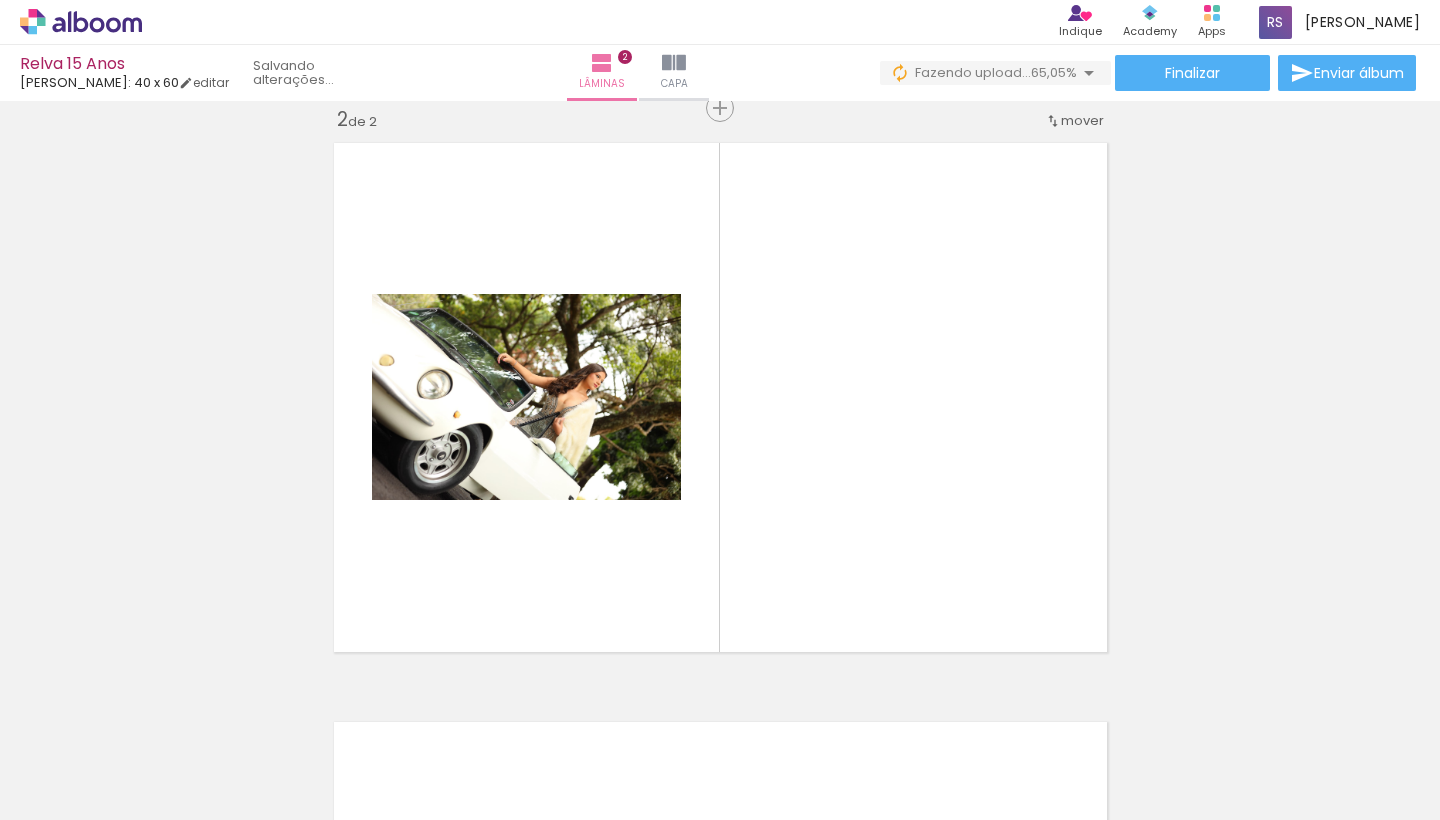 scroll, scrollTop: 604, scrollLeft: 0, axis: vertical 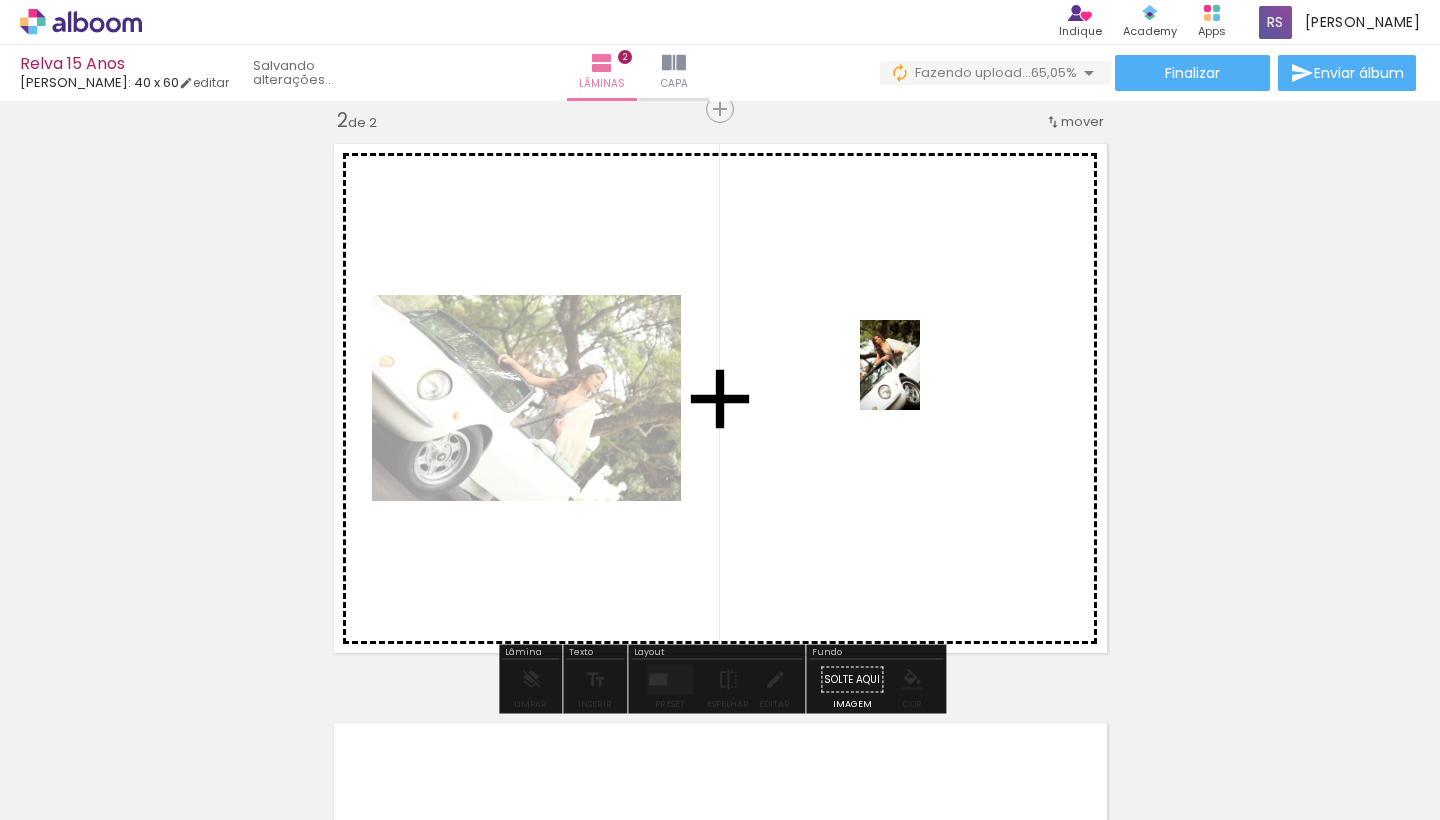 drag, startPoint x: 313, startPoint y: 737, endPoint x: 919, endPoint y: 379, distance: 703.84656 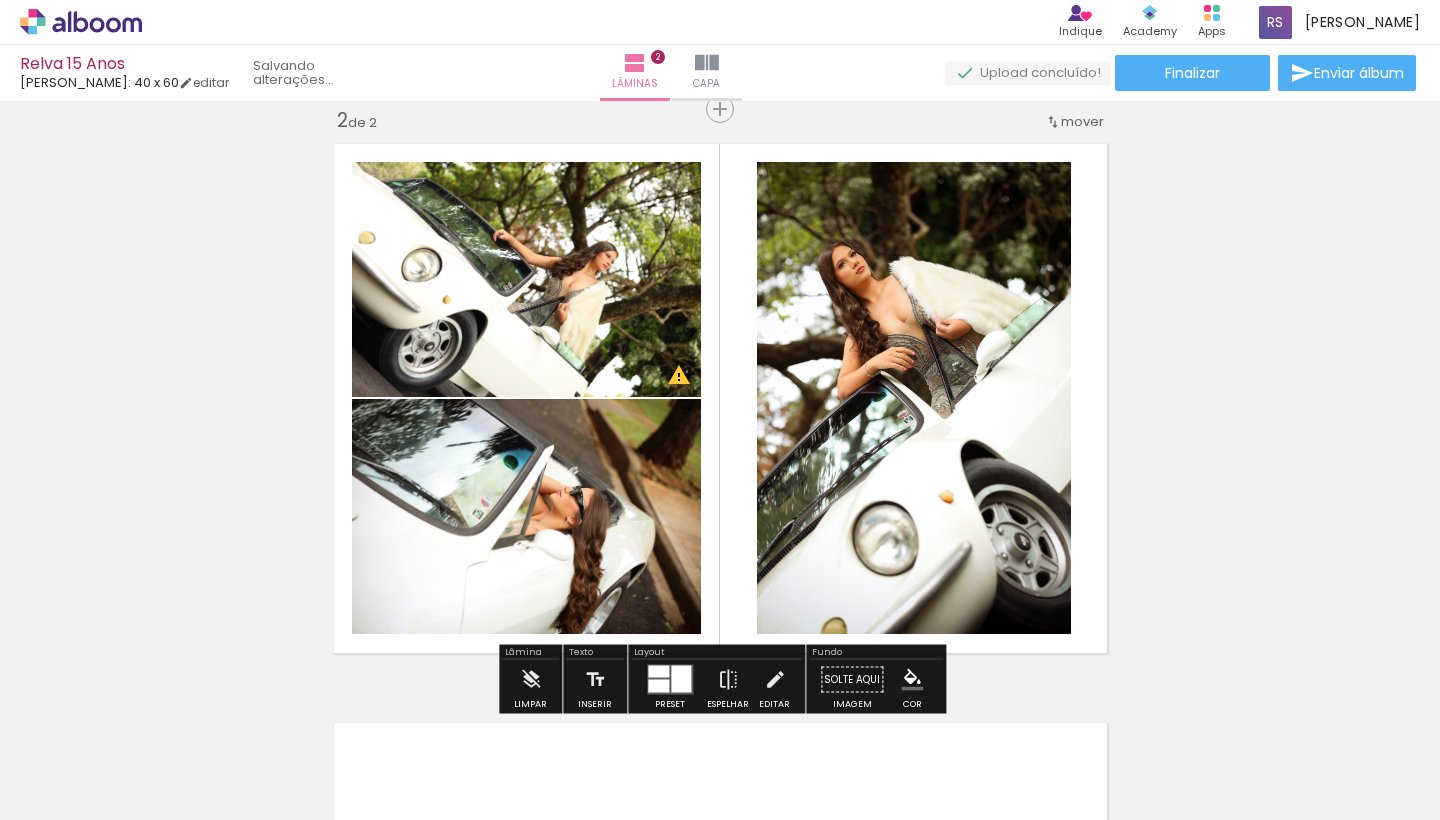 drag, startPoint x: 436, startPoint y: 767, endPoint x: 591, endPoint y: 602, distance: 226.38463 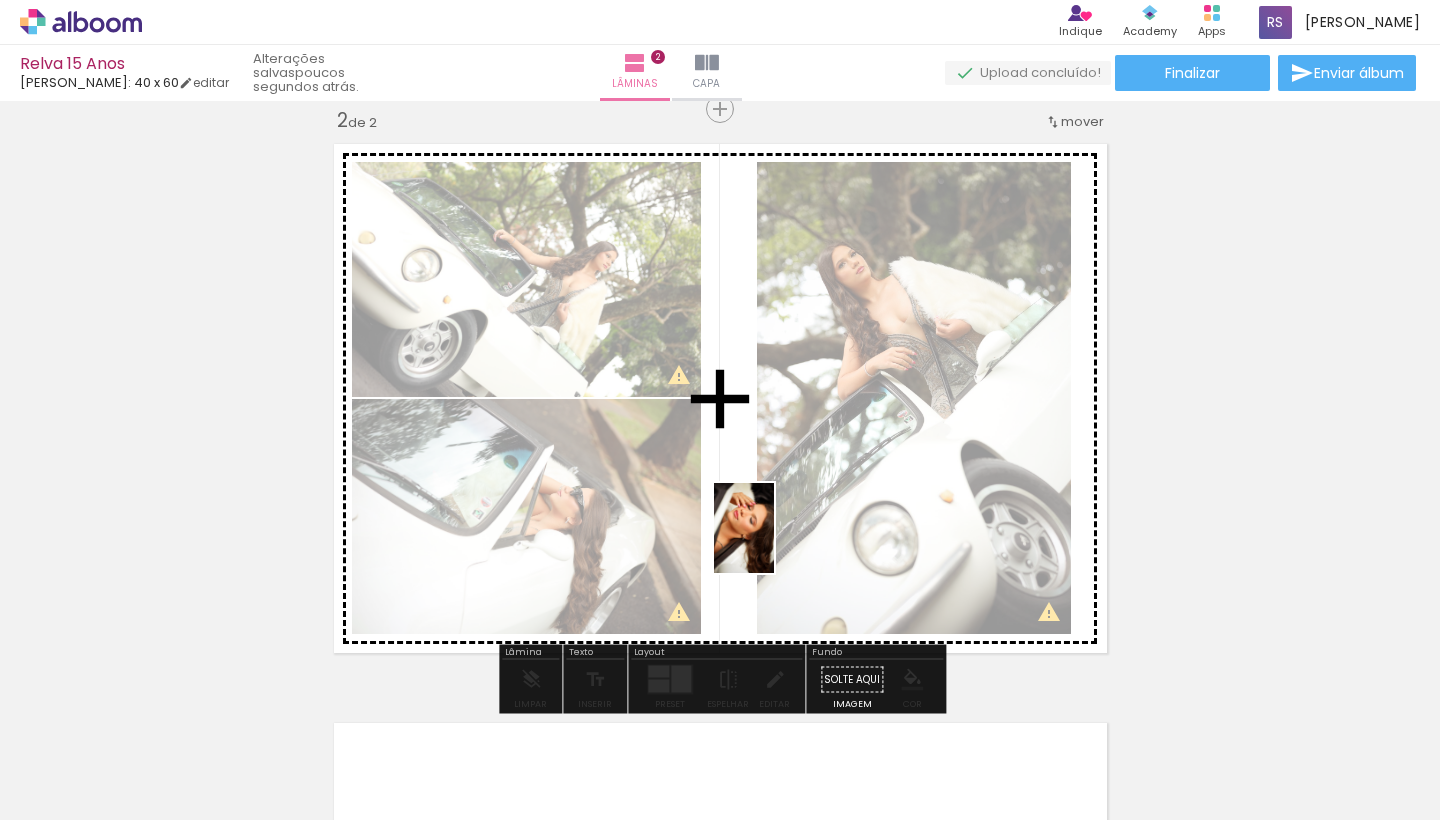 drag, startPoint x: 658, startPoint y: 768, endPoint x: 774, endPoint y: 543, distance: 253.14226 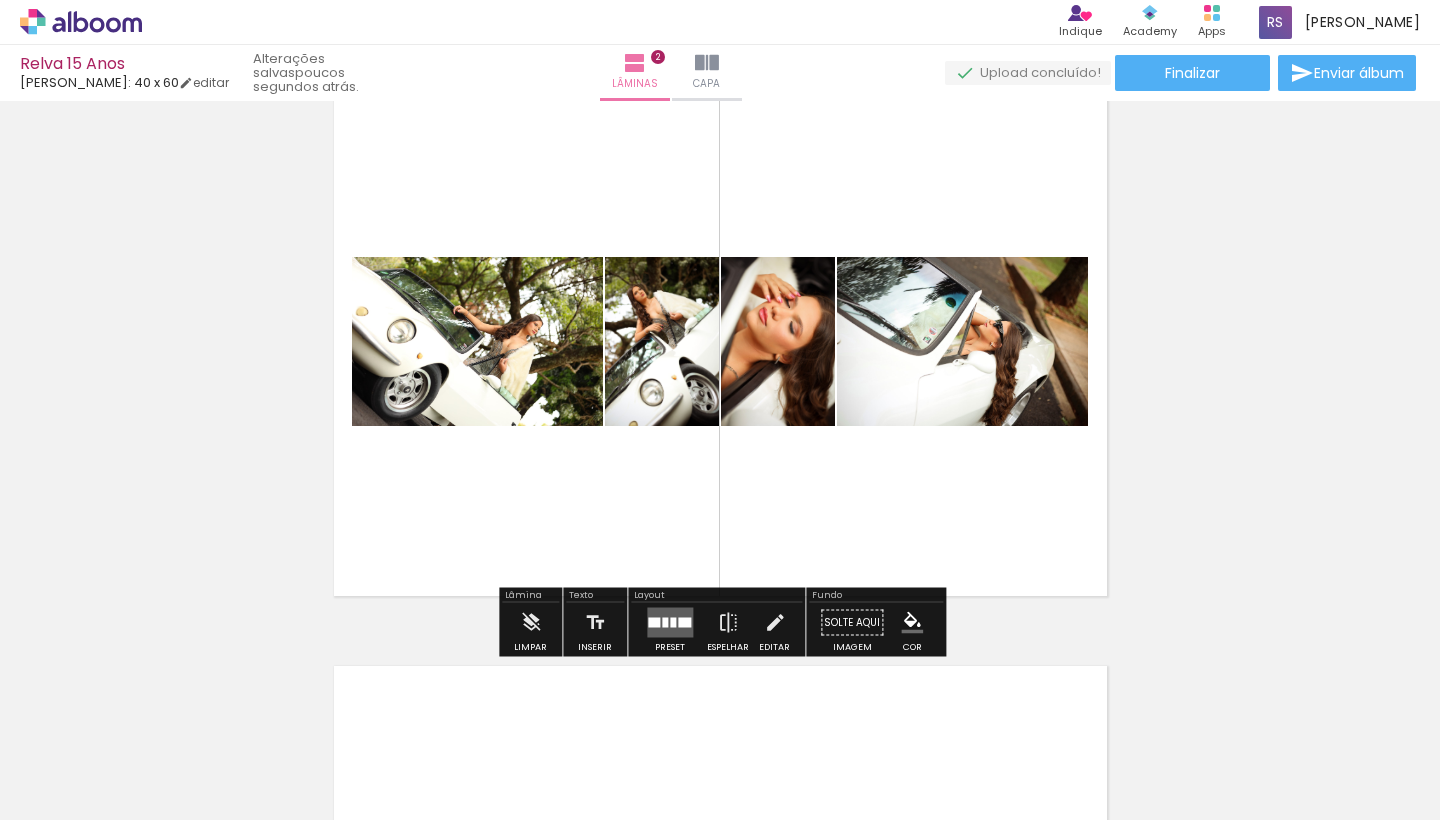 scroll, scrollTop: 686, scrollLeft: 0, axis: vertical 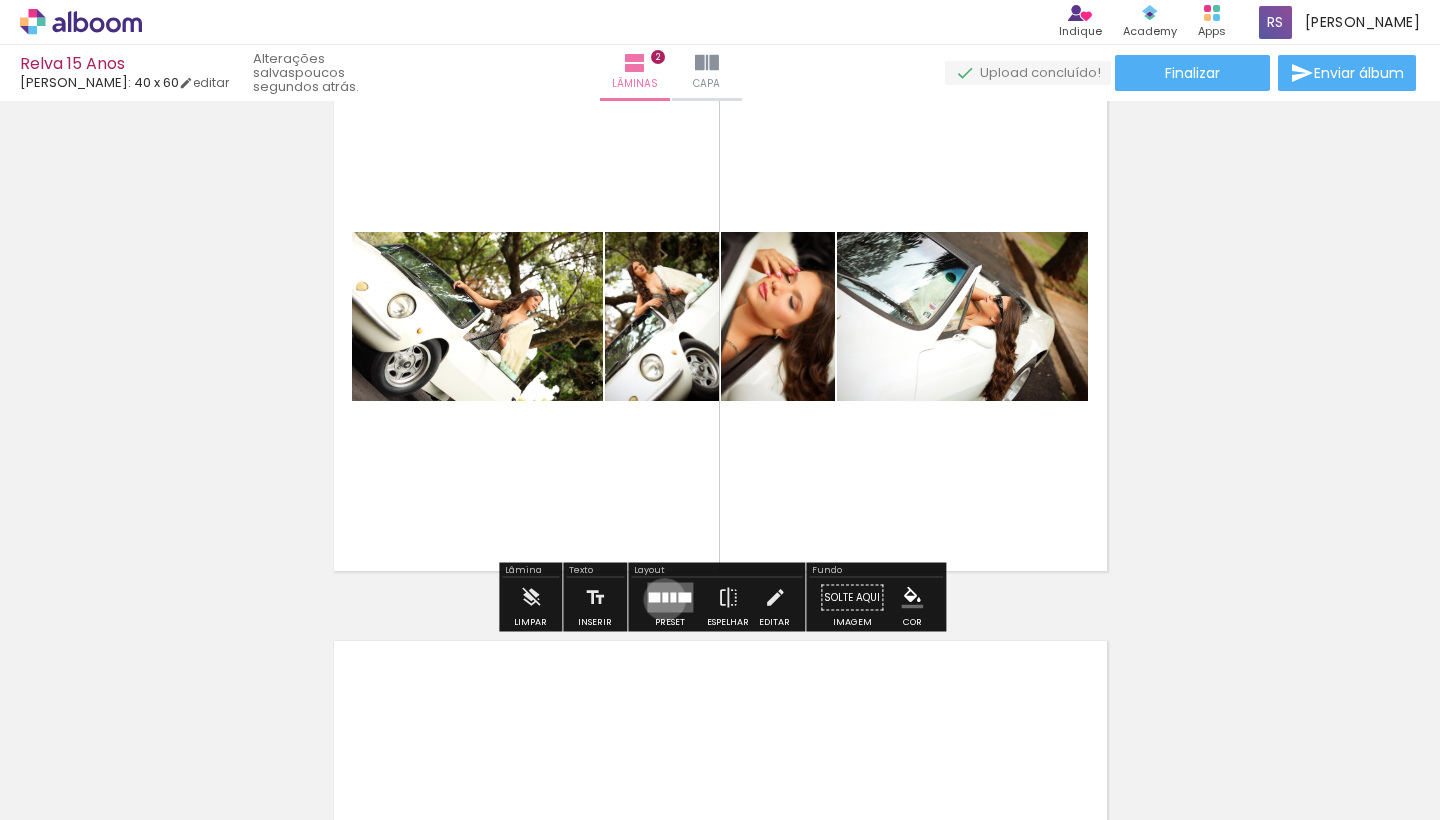 click at bounding box center (665, 598) 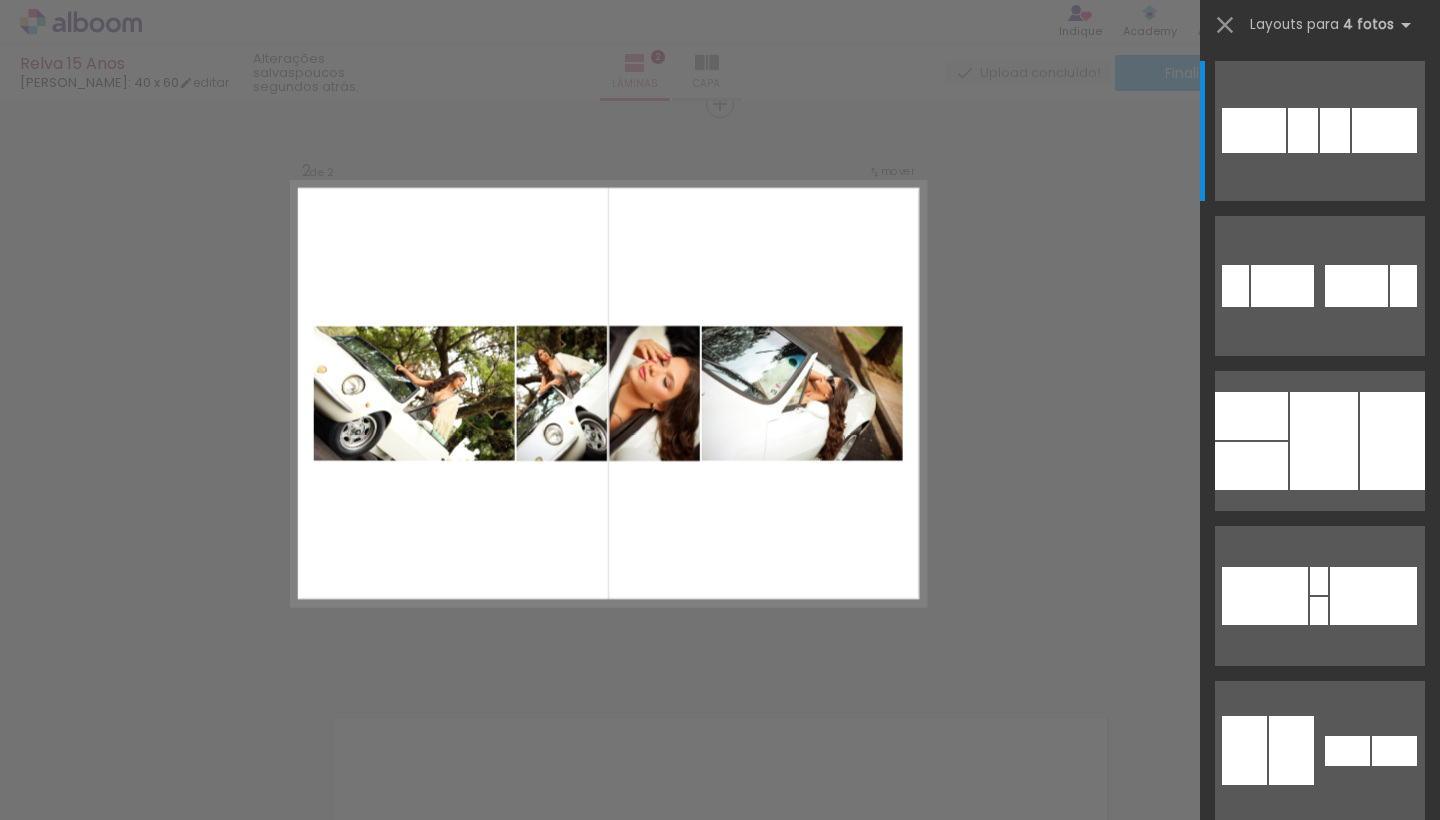 scroll, scrollTop: 604, scrollLeft: 0, axis: vertical 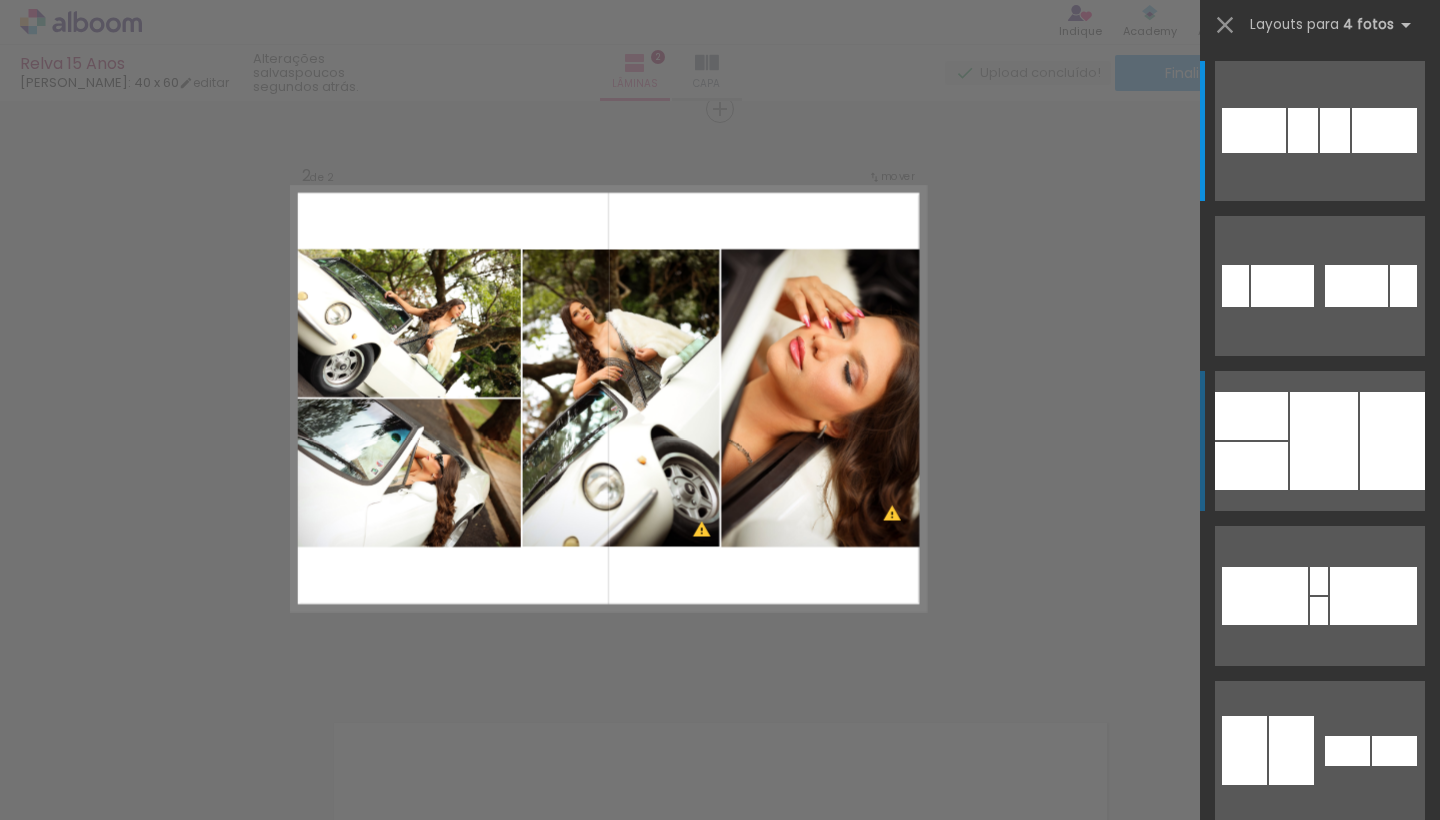 click at bounding box center (1324, 441) 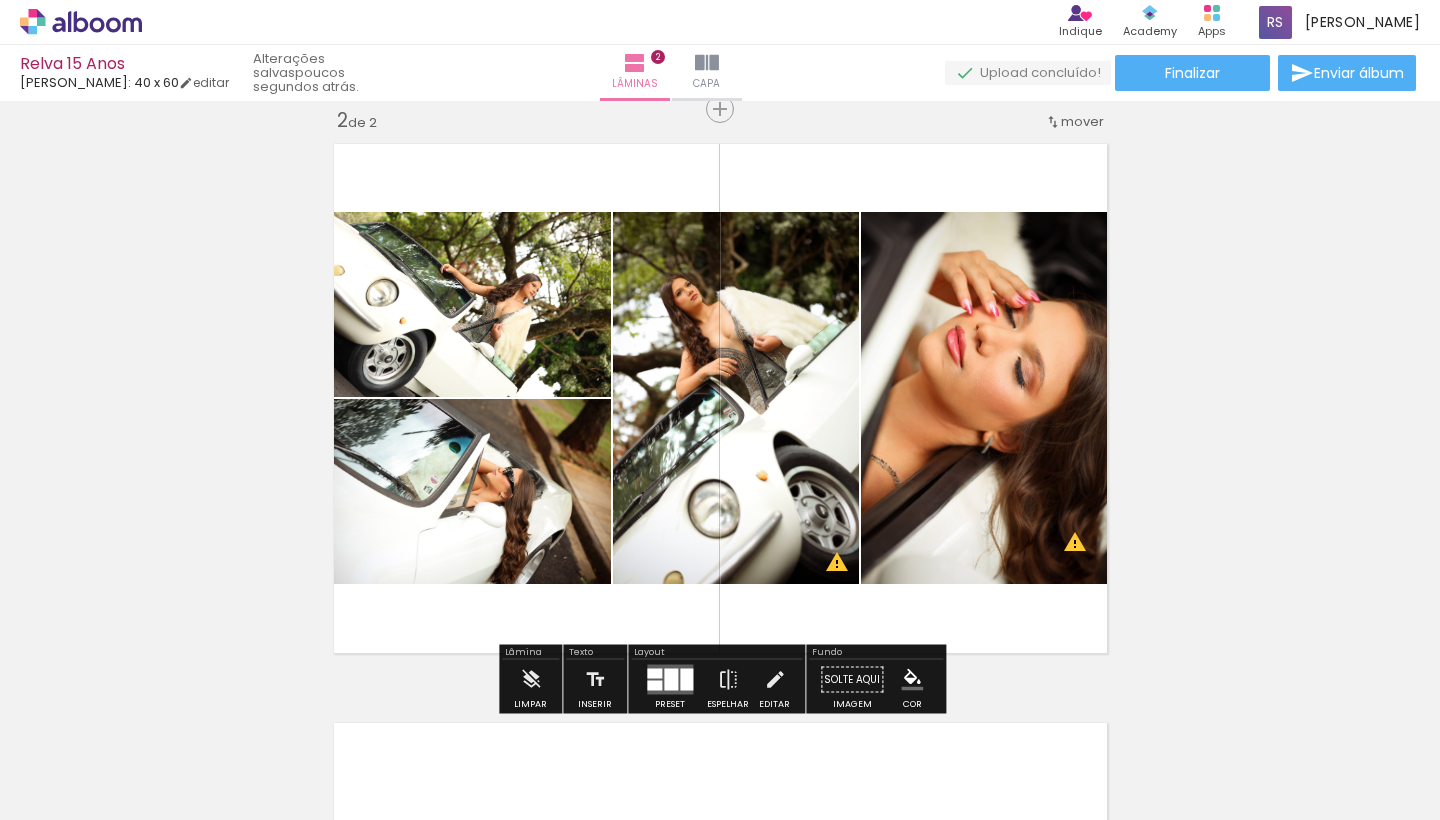 click at bounding box center (671, 680) 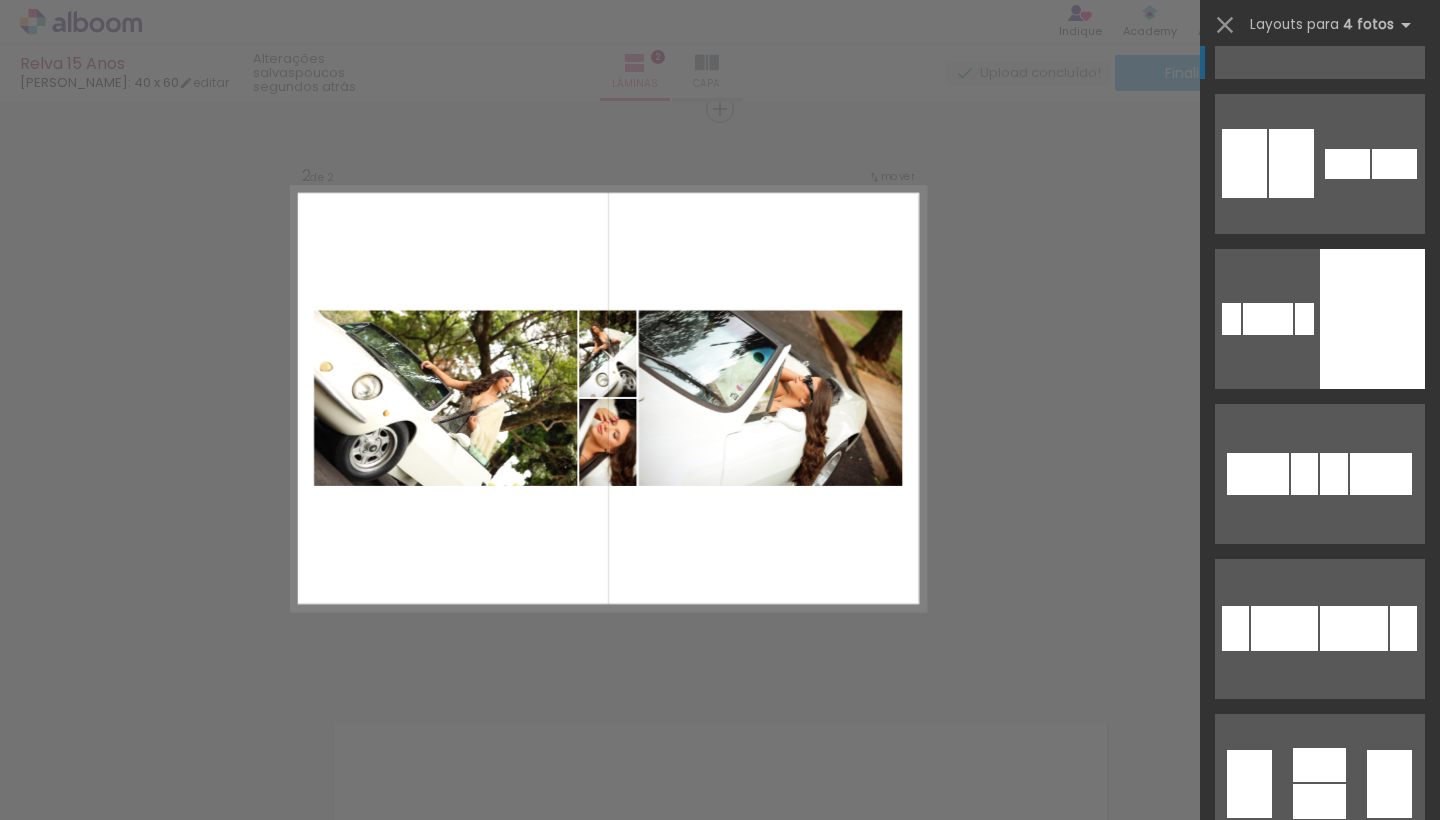 scroll, scrollTop: 638, scrollLeft: 0, axis: vertical 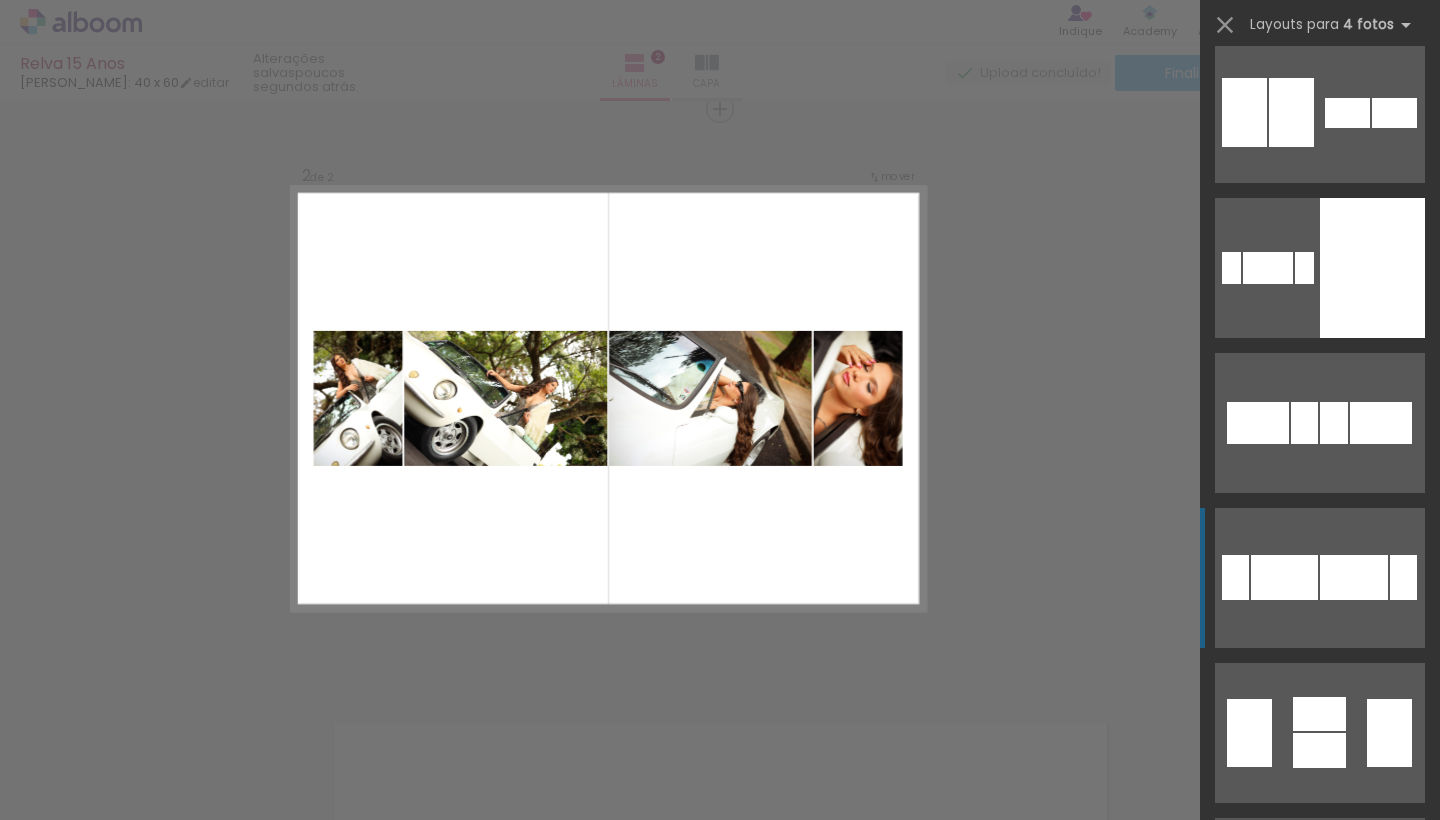 click at bounding box center [1335, -508] 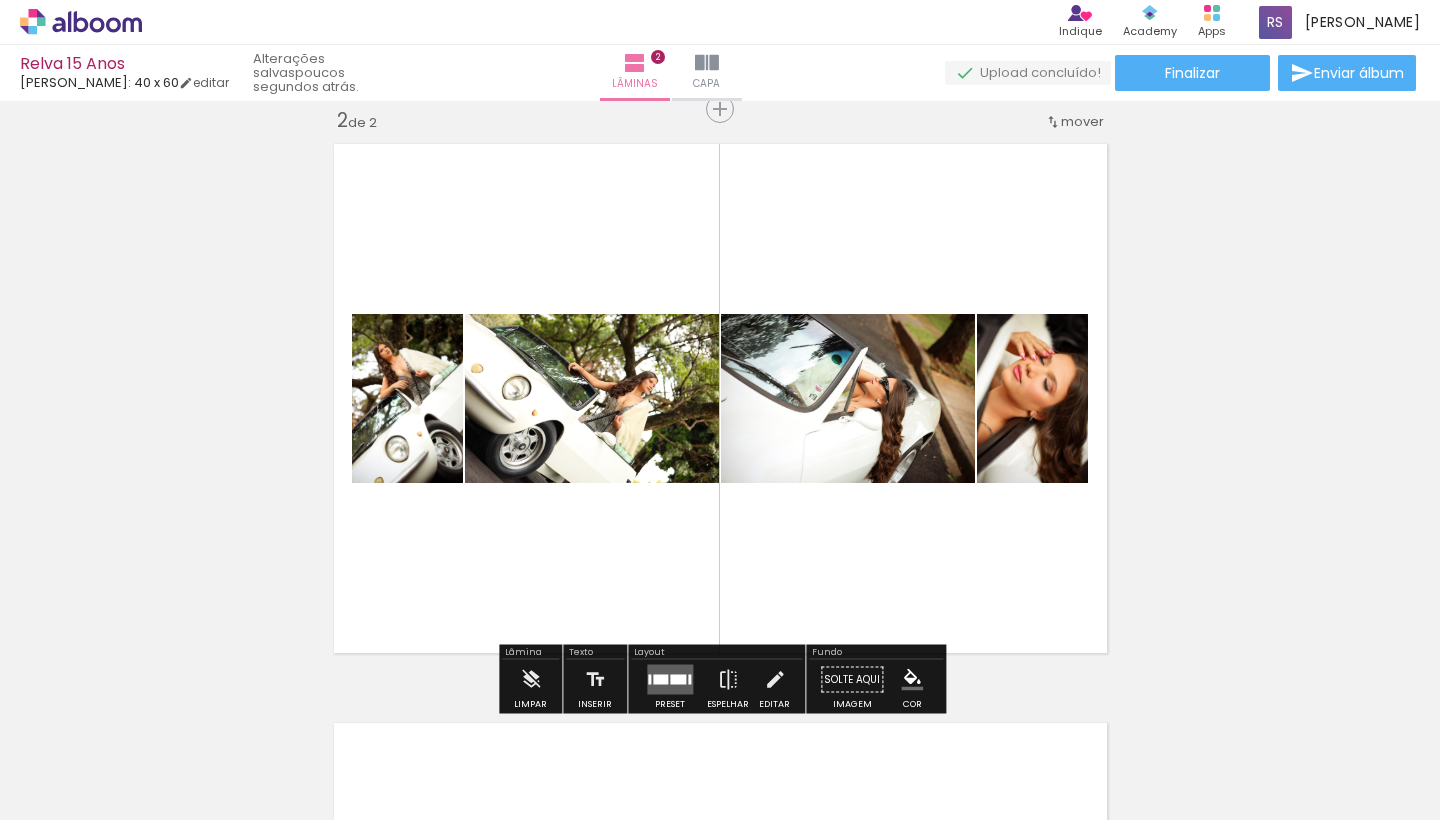 click at bounding box center [678, 680] 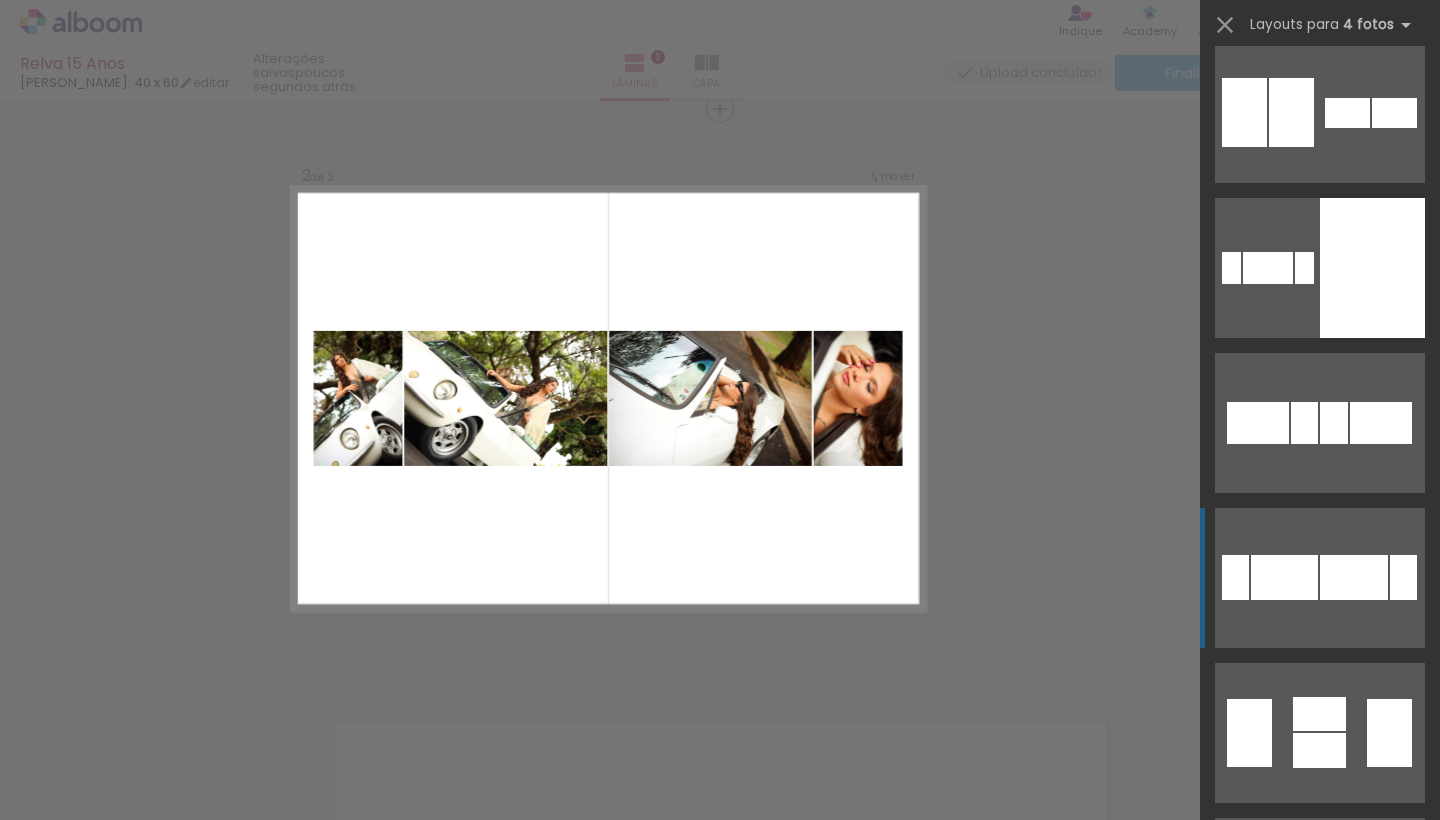 scroll, scrollTop: 1085, scrollLeft: 0, axis: vertical 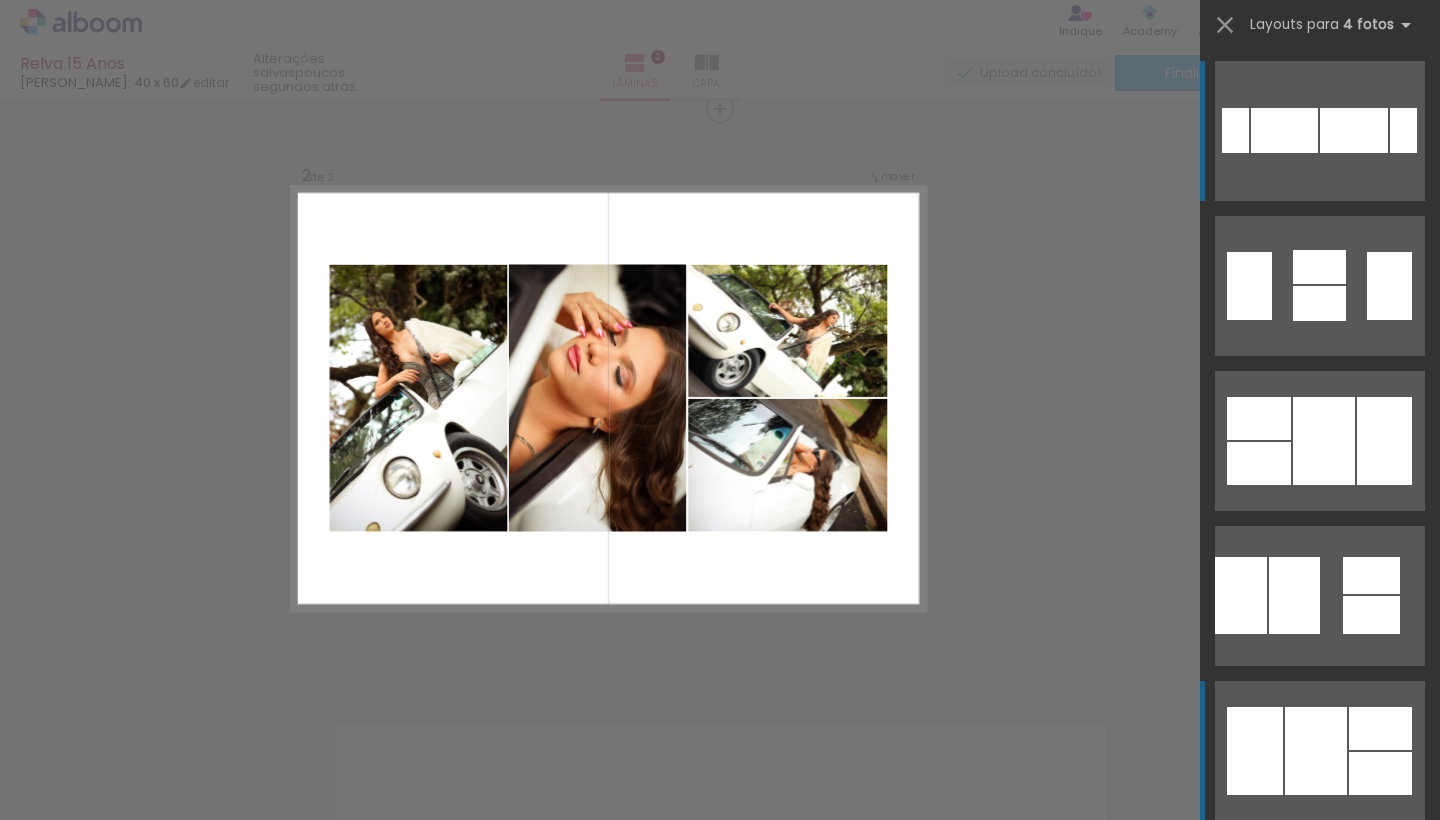click at bounding box center [1319, -504] 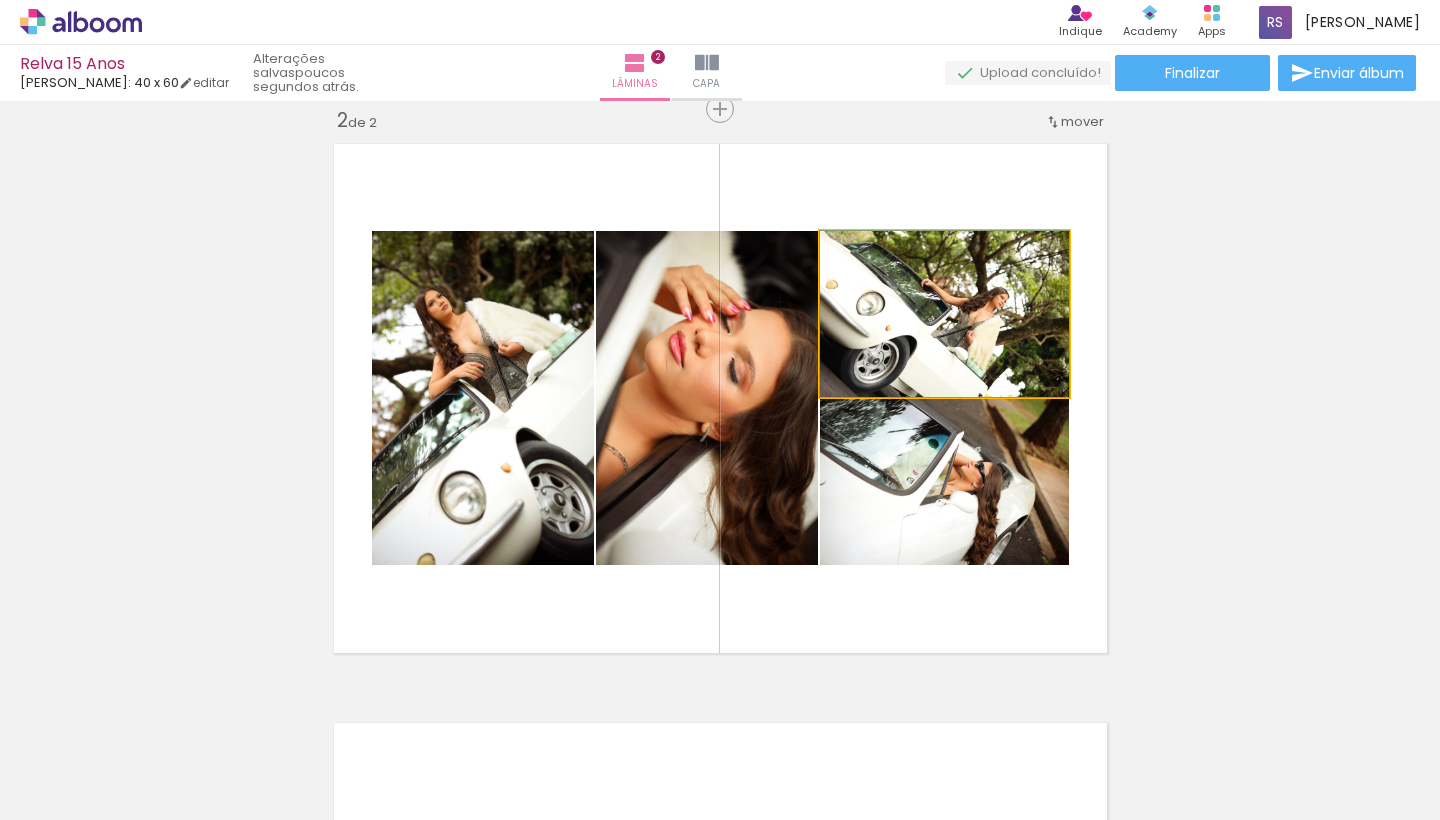 drag, startPoint x: 994, startPoint y: 367, endPoint x: 997, endPoint y: 316, distance: 51.088158 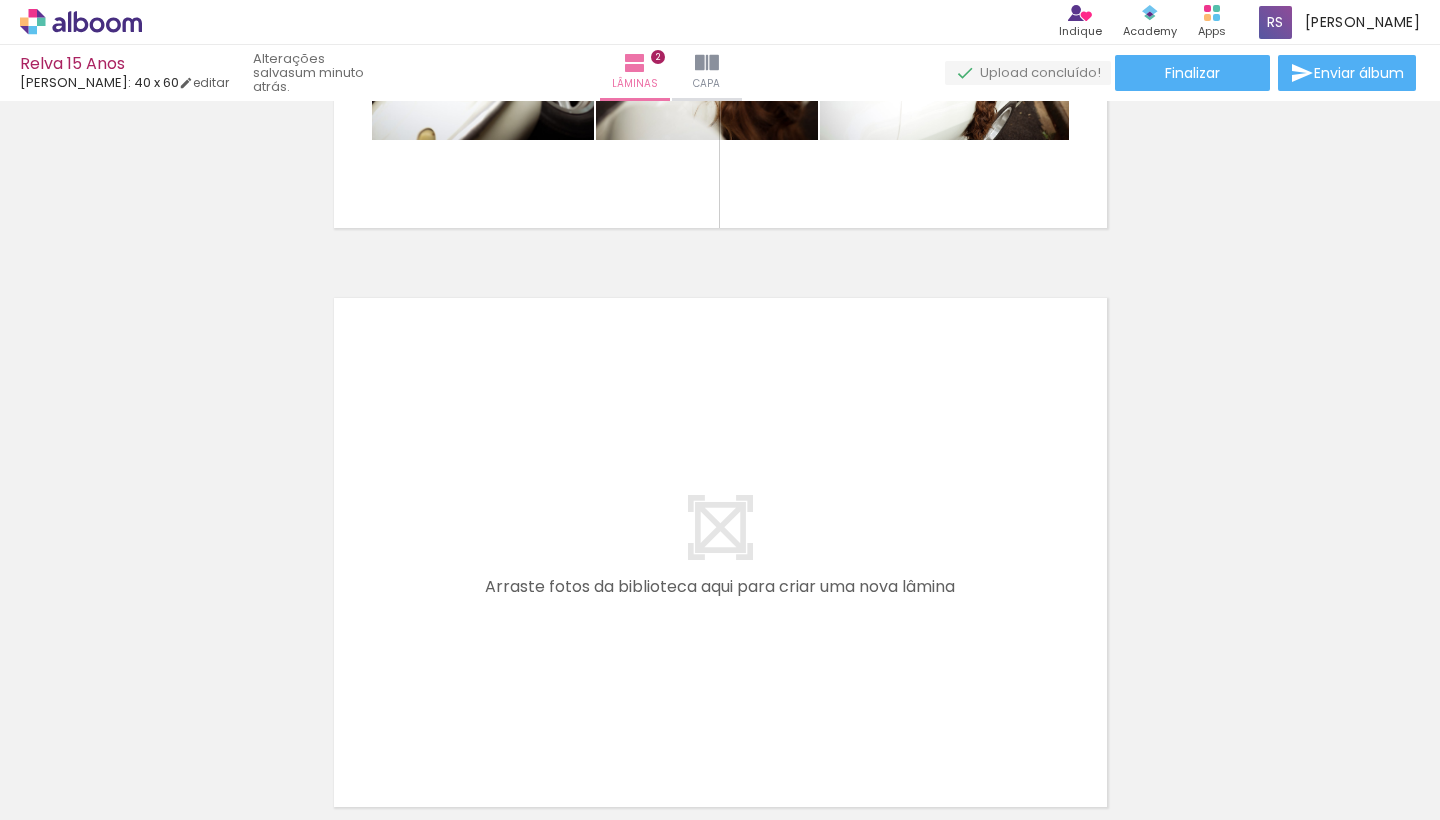 scroll, scrollTop: 1056, scrollLeft: 0, axis: vertical 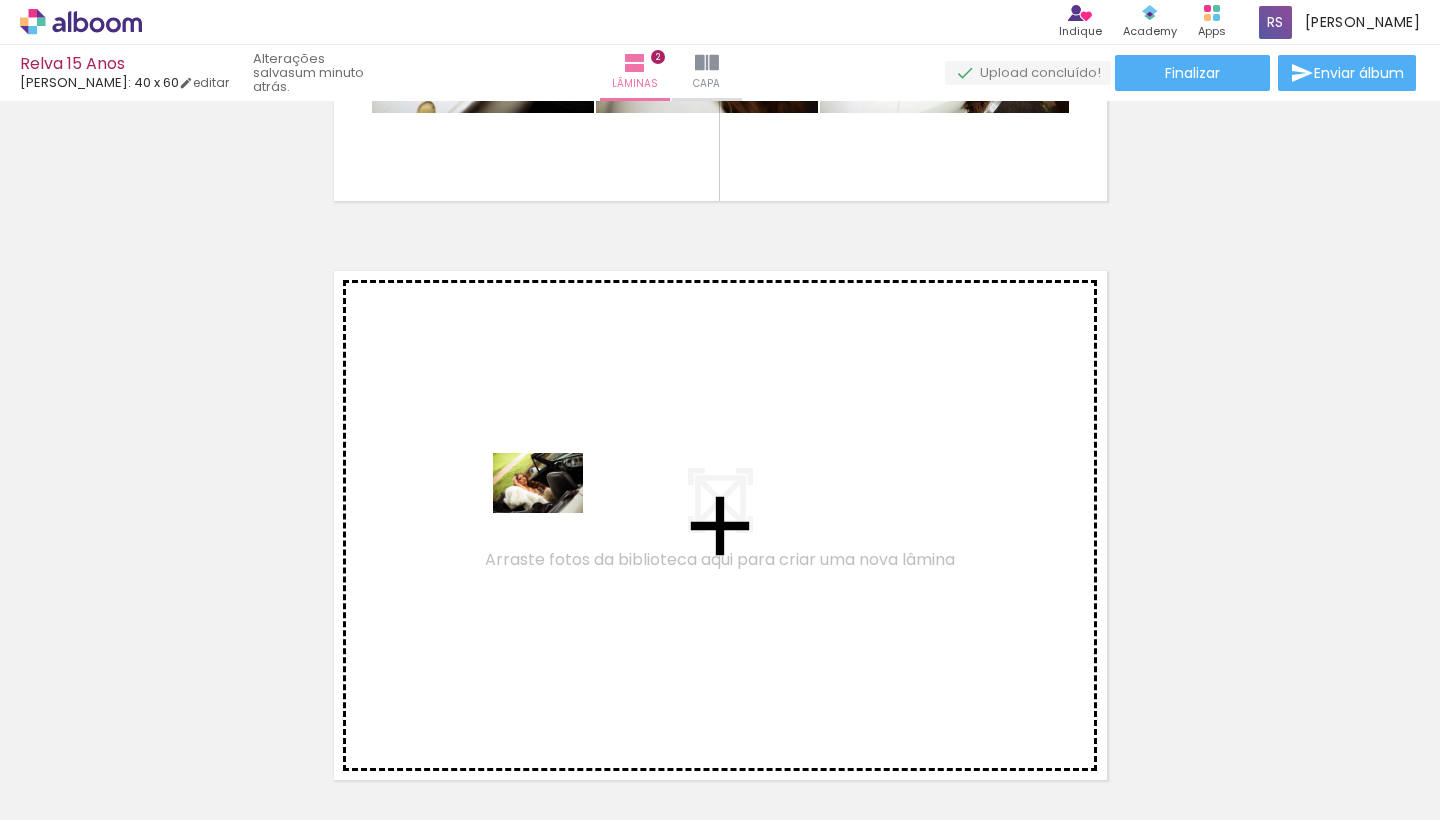 drag, startPoint x: 865, startPoint y: 760, endPoint x: 553, endPoint y: 513, distance: 397.9359 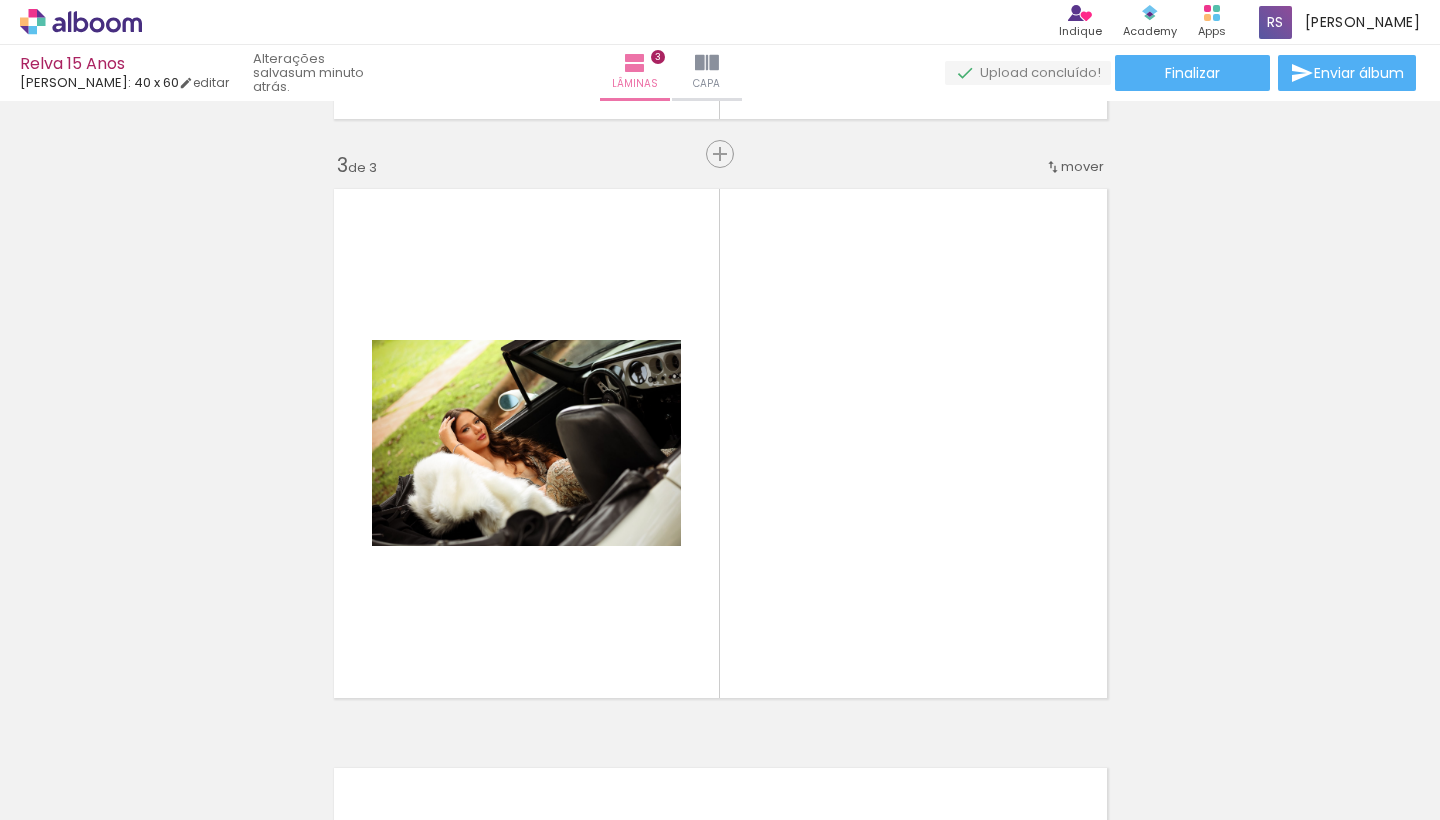 scroll, scrollTop: 1183, scrollLeft: 0, axis: vertical 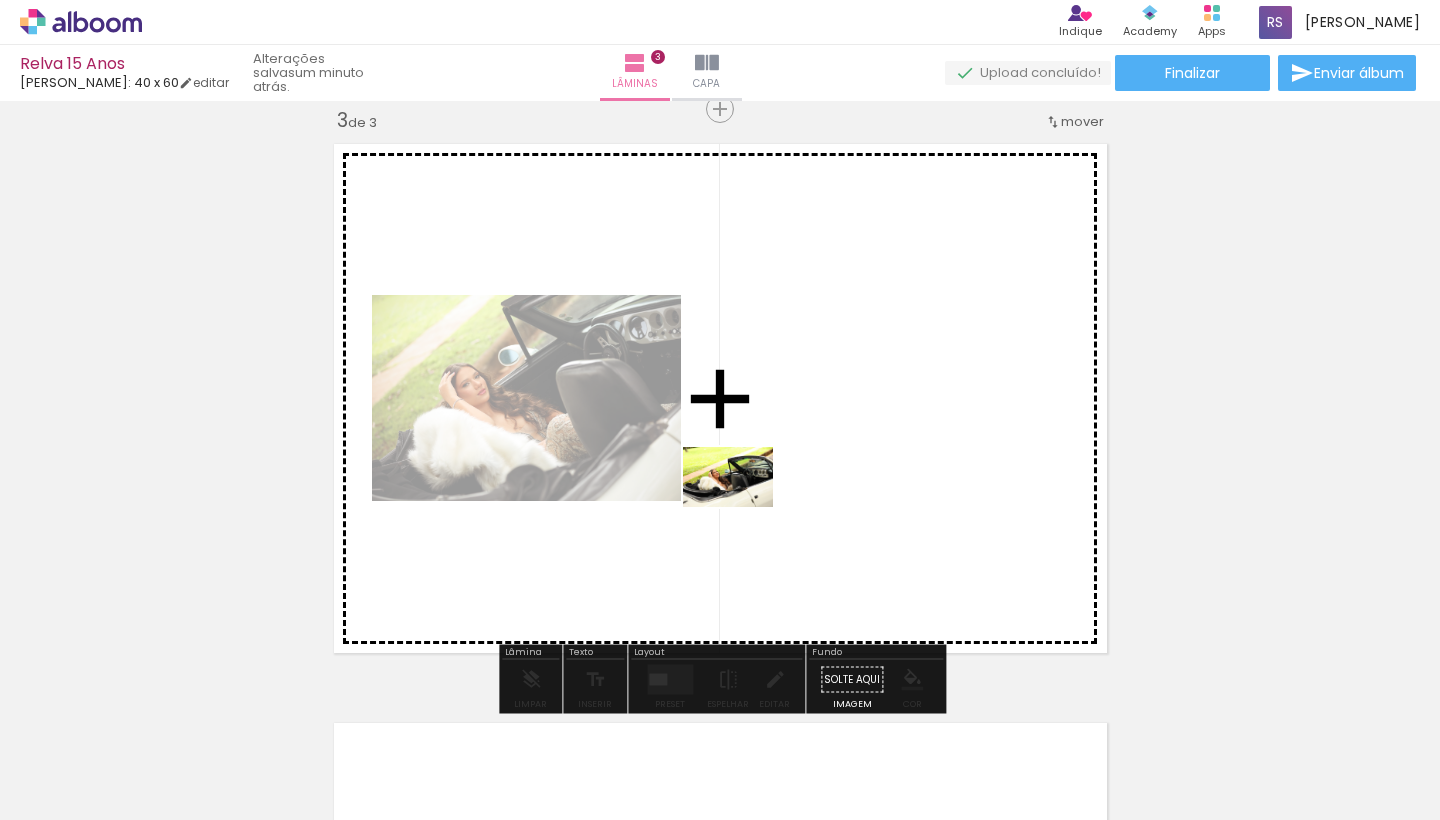 drag, startPoint x: 1003, startPoint y: 761, endPoint x: 743, endPoint y: 507, distance: 363.47766 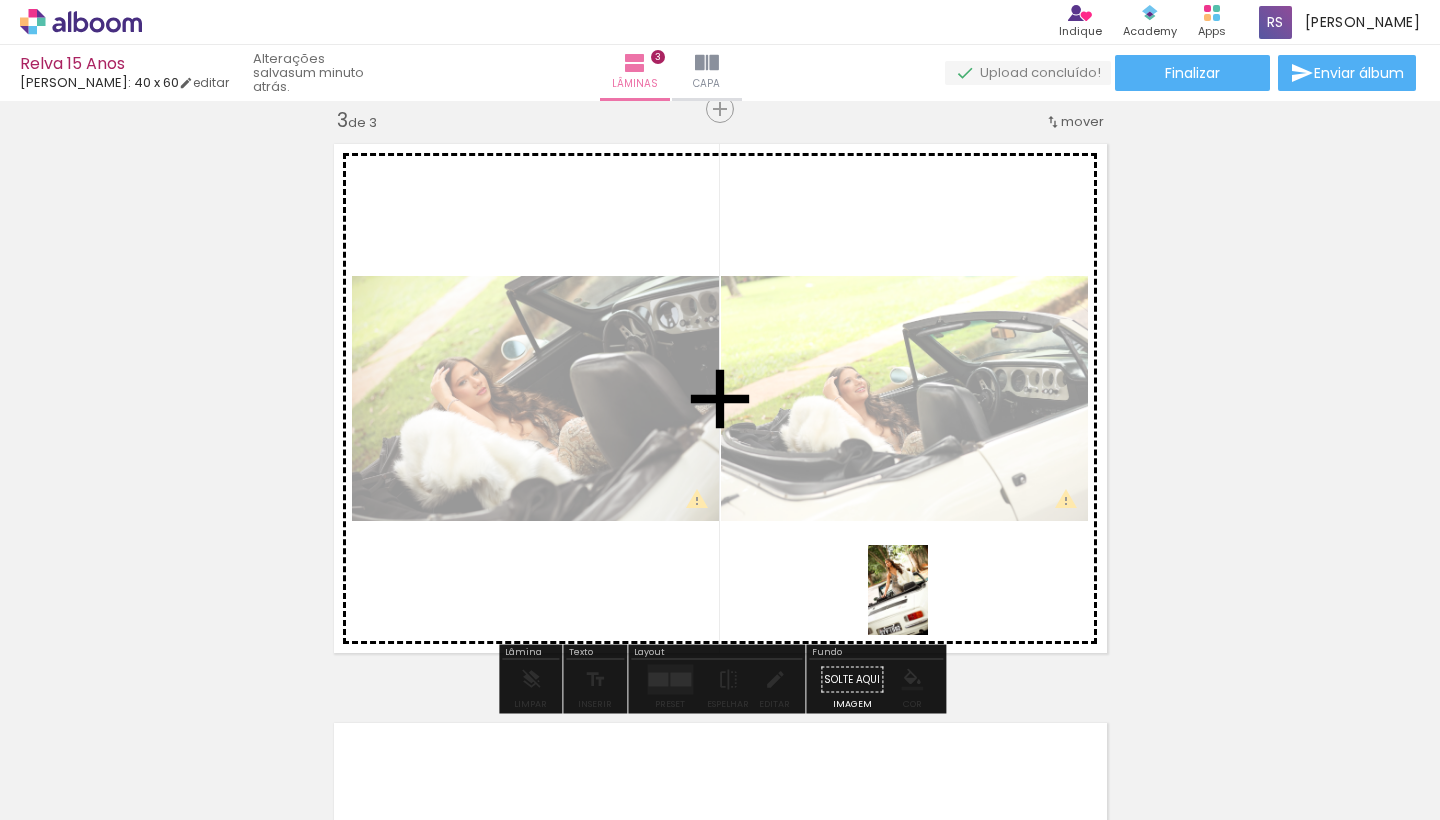 drag, startPoint x: 1189, startPoint y: 749, endPoint x: 928, endPoint y: 605, distance: 298.0889 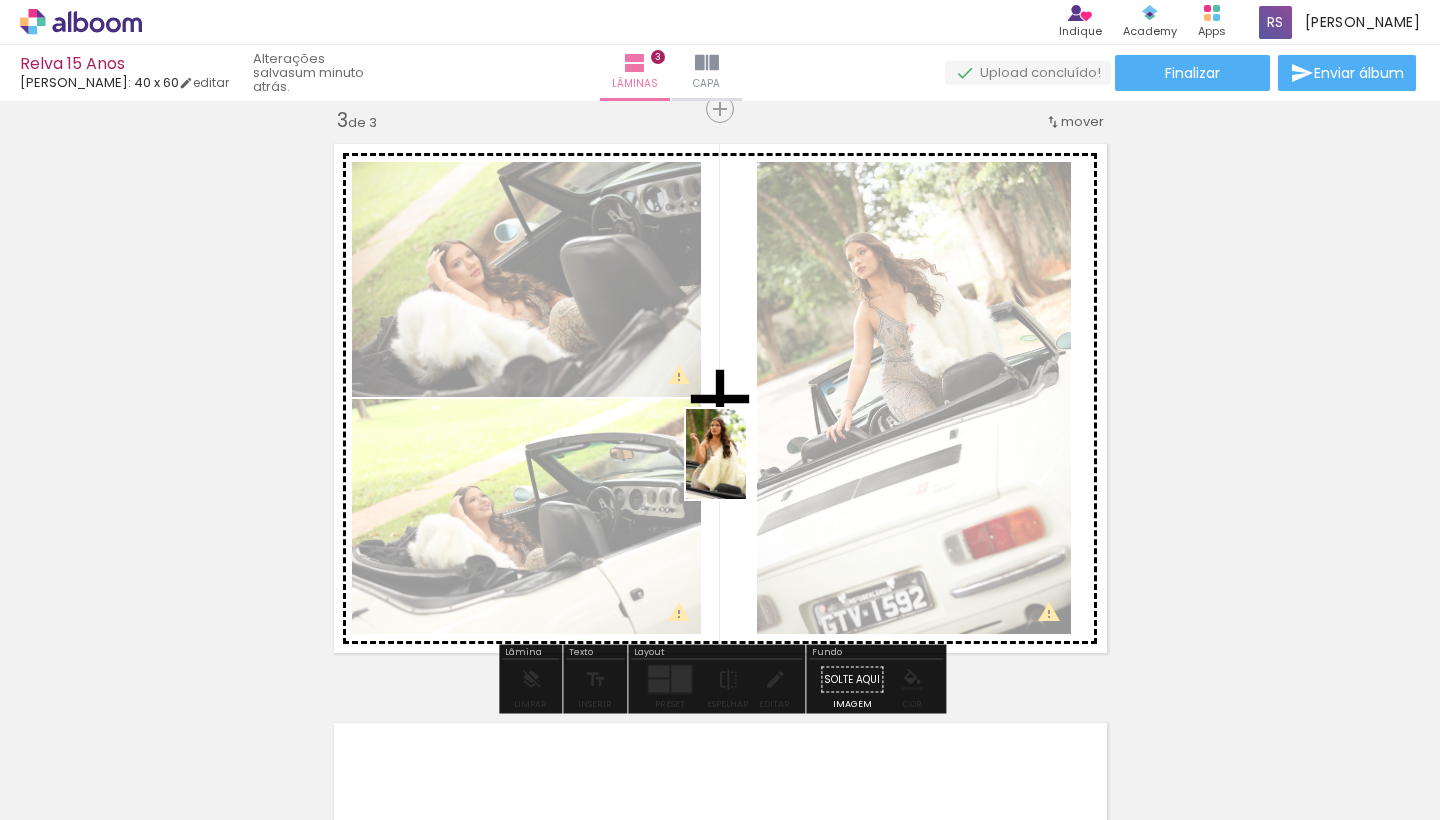 drag, startPoint x: 1317, startPoint y: 782, endPoint x: 744, endPoint y: 468, distance: 653.39496 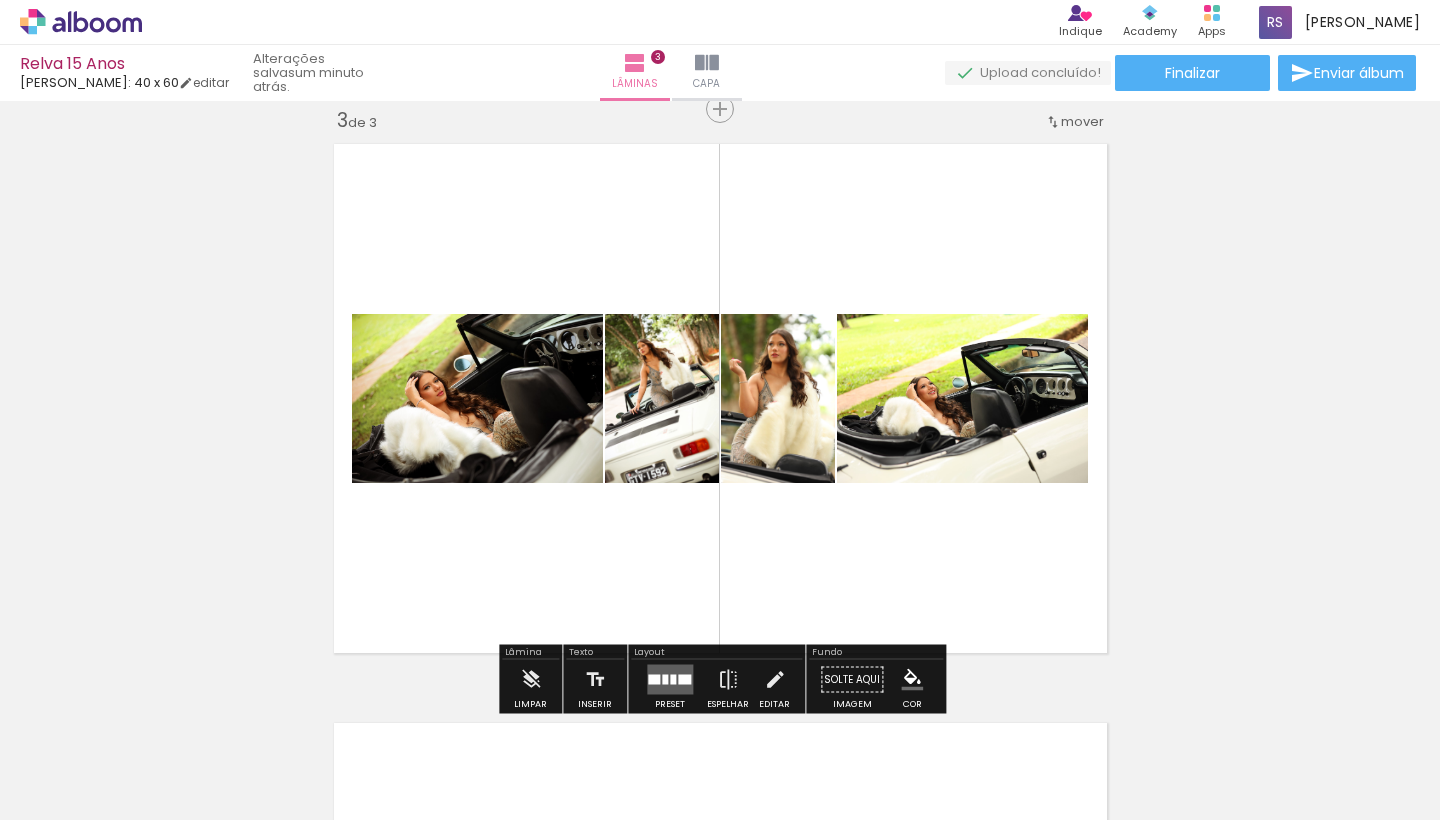 scroll, scrollTop: 0, scrollLeft: 0, axis: both 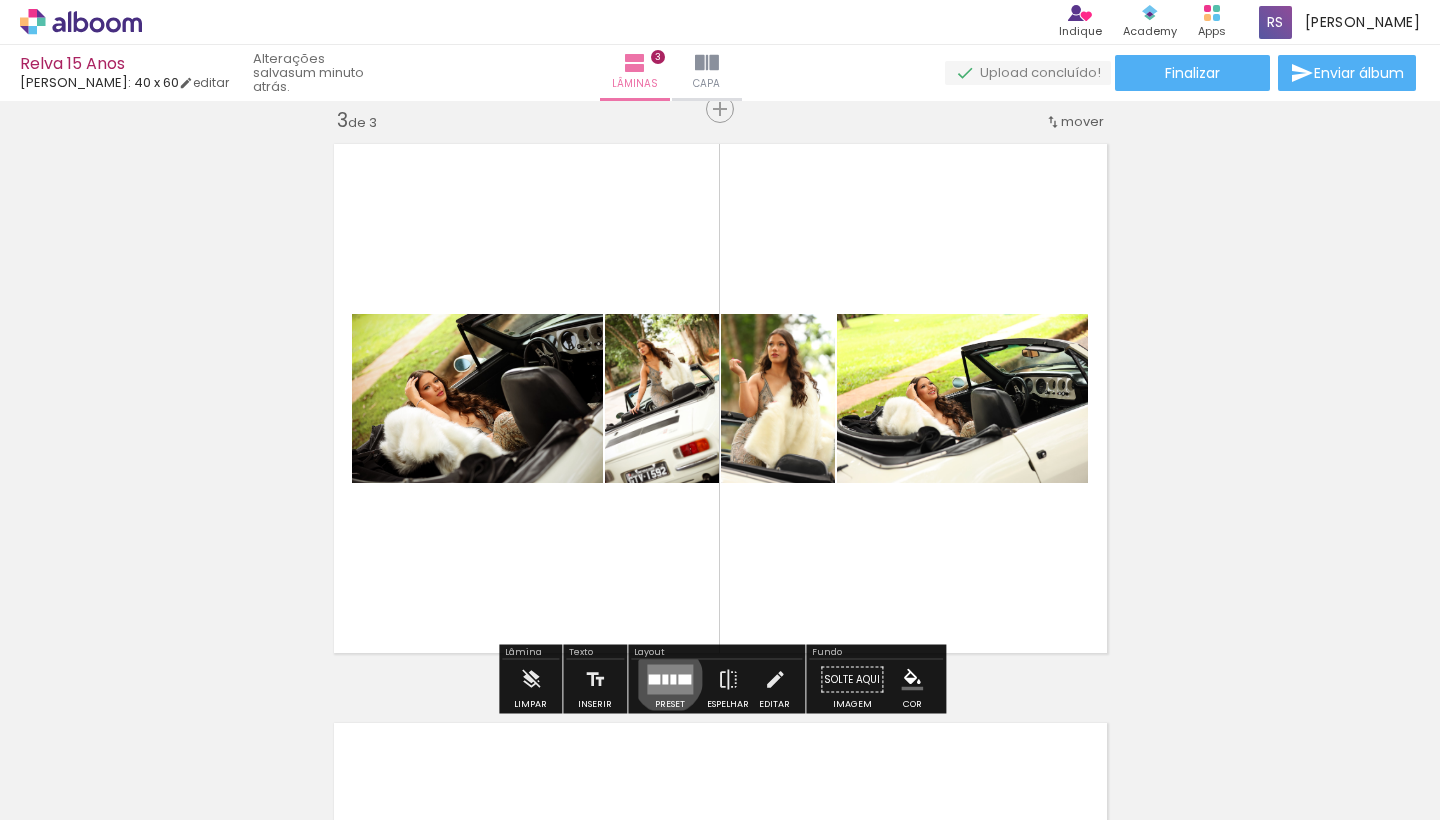click at bounding box center [665, 680] 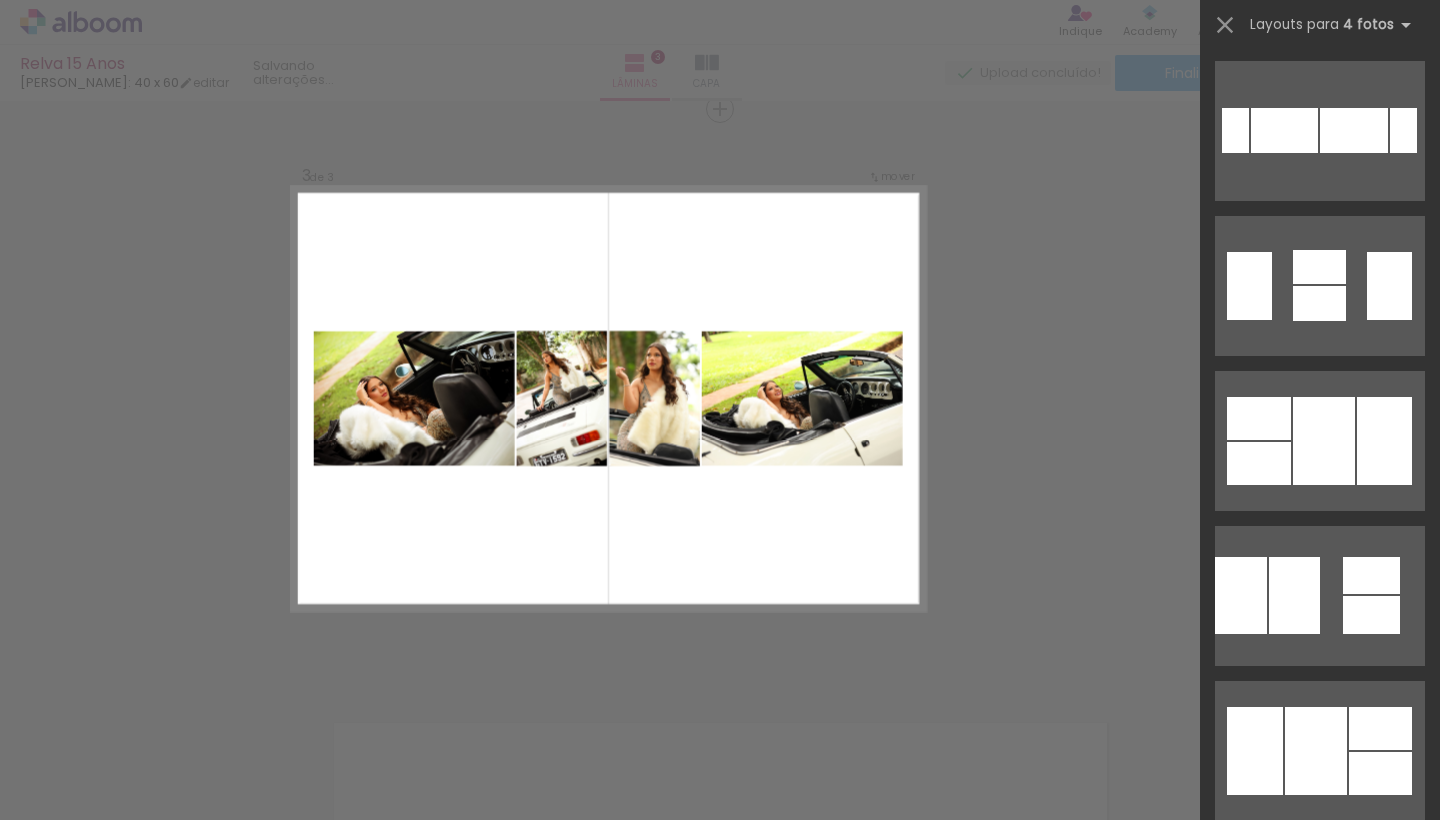 scroll, scrollTop: 0, scrollLeft: 0, axis: both 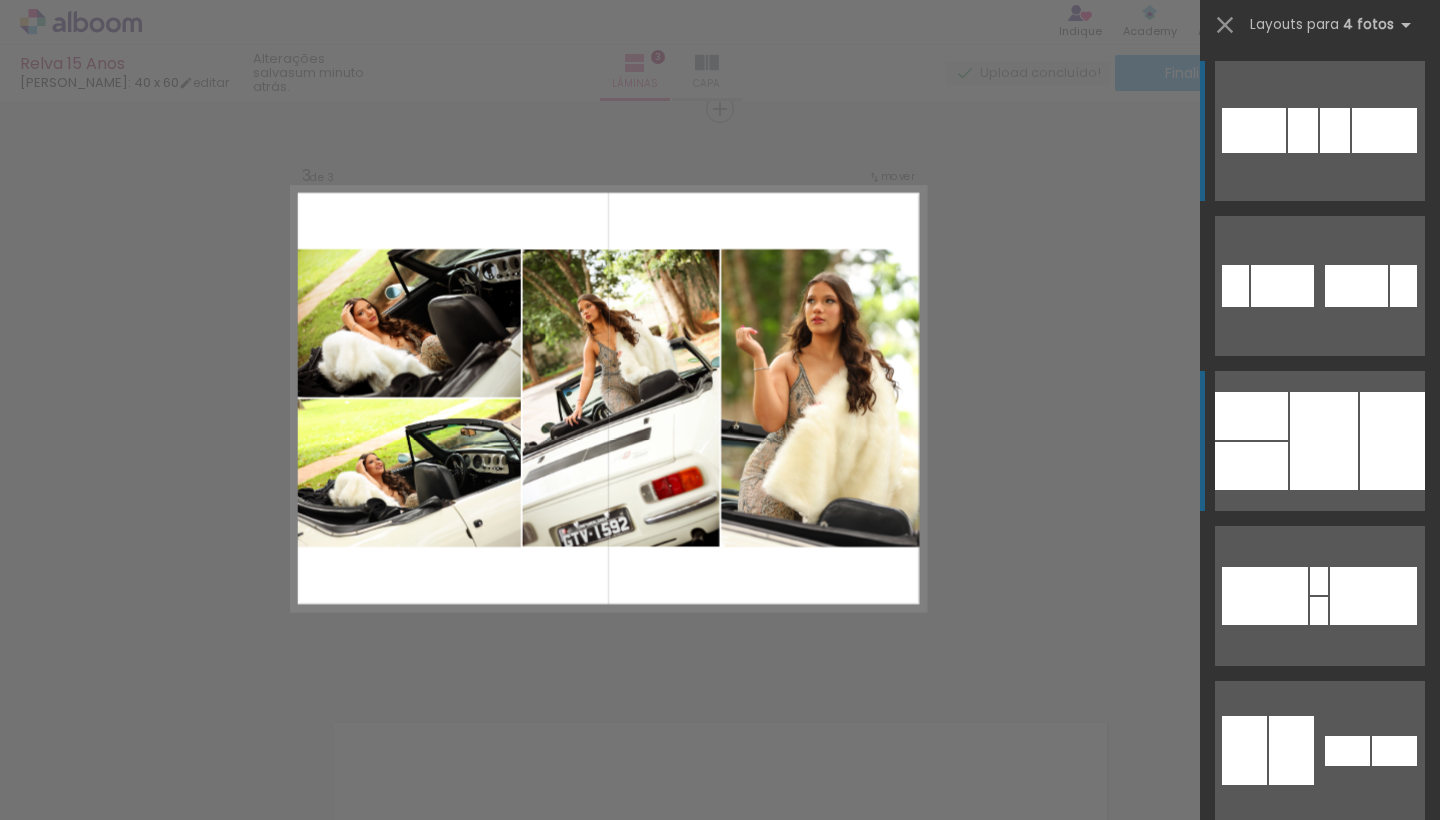 click at bounding box center (1251, 466) 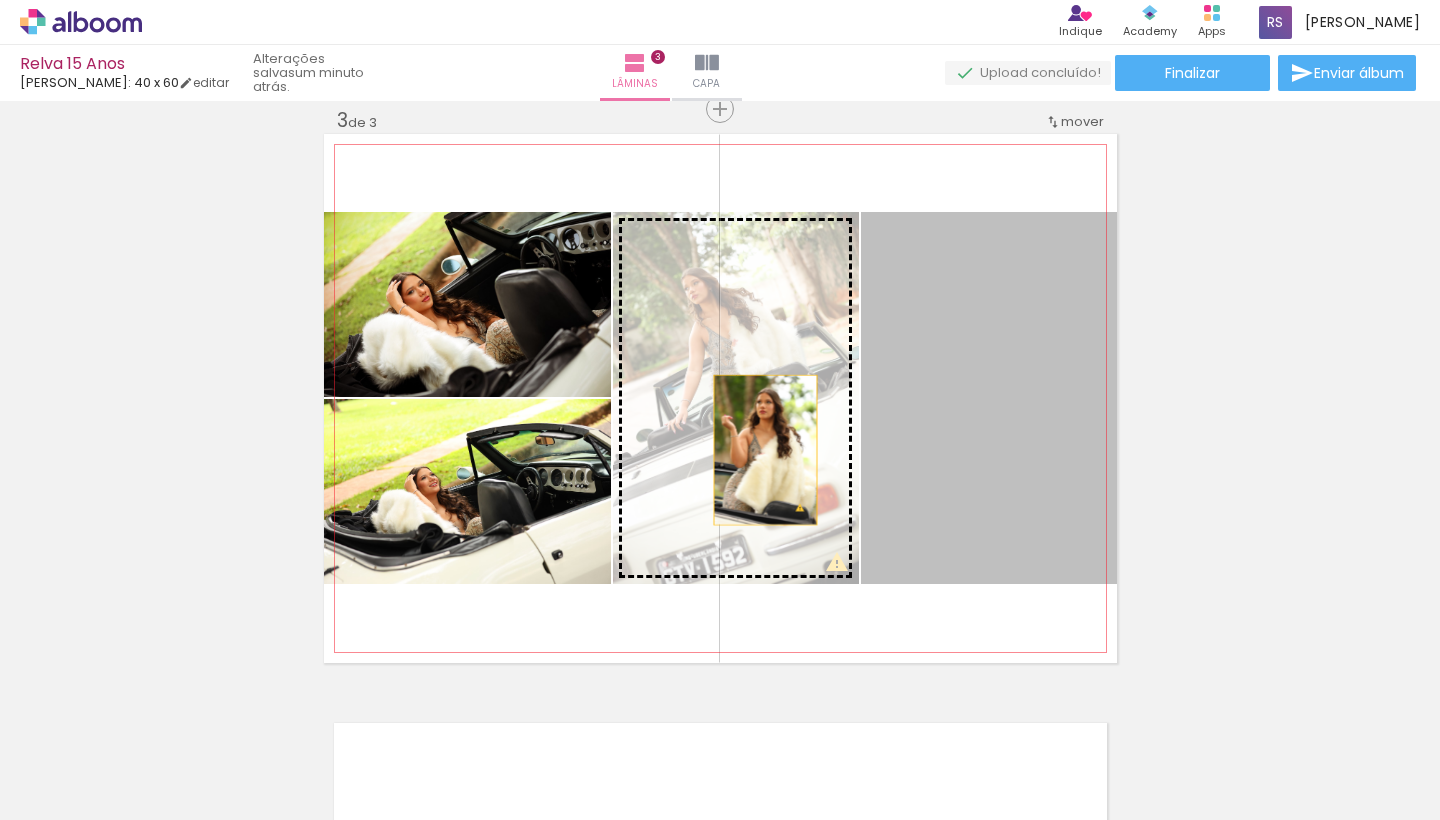 drag, startPoint x: 1041, startPoint y: 432, endPoint x: 765, endPoint y: 450, distance: 276.58633 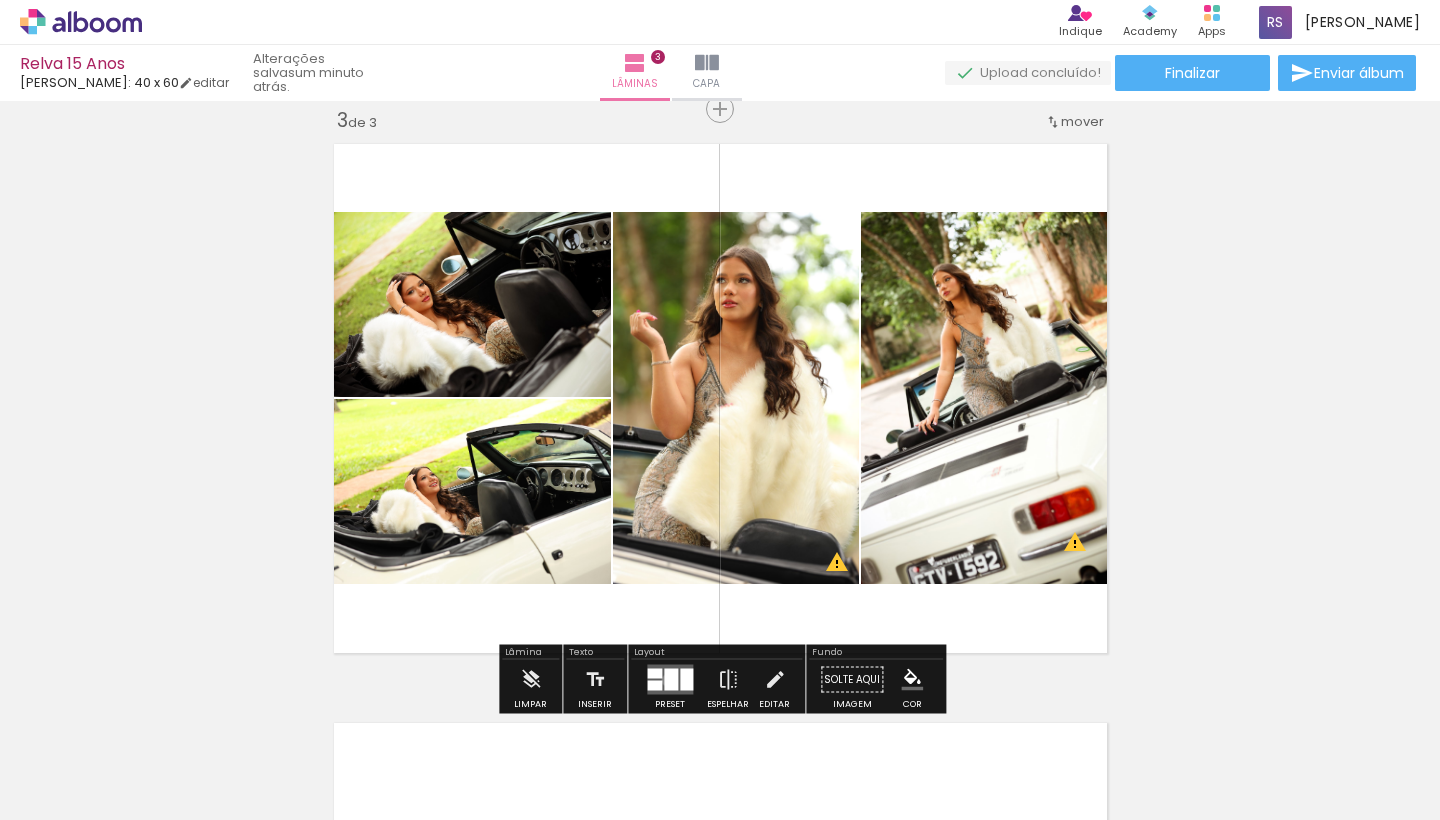 click at bounding box center (671, 680) 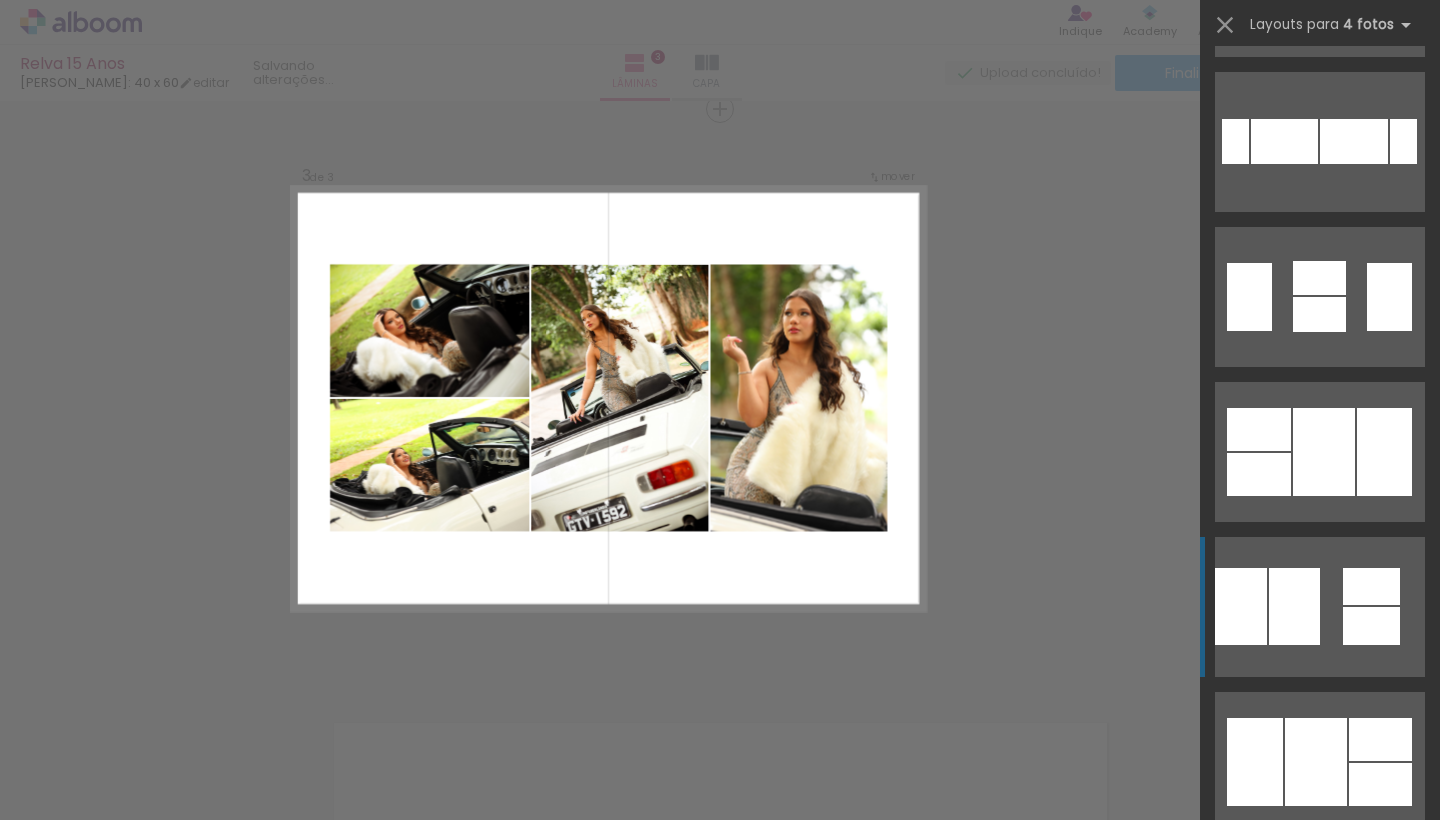 scroll, scrollTop: 1075, scrollLeft: 0, axis: vertical 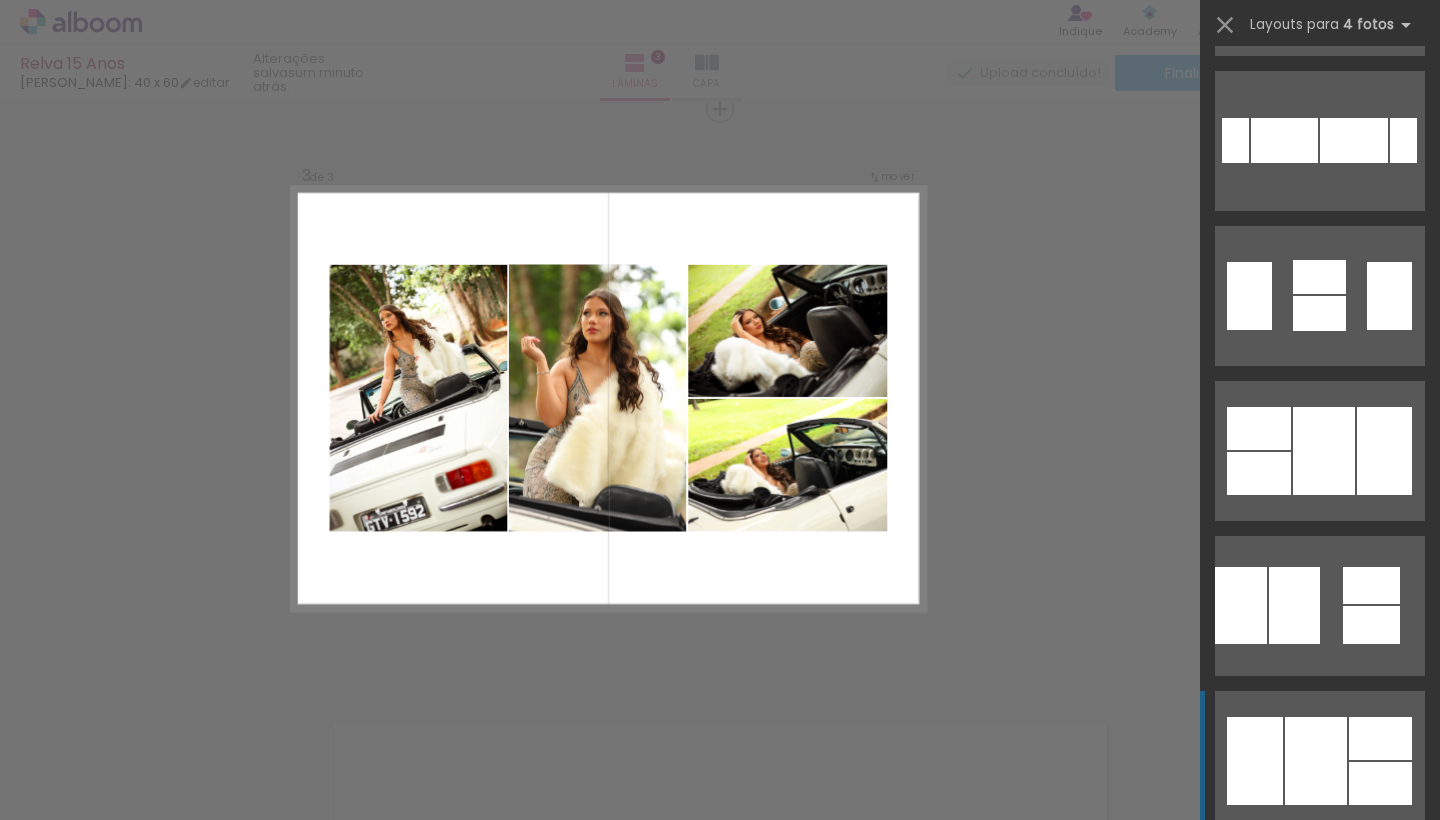 click at bounding box center [1316, 761] 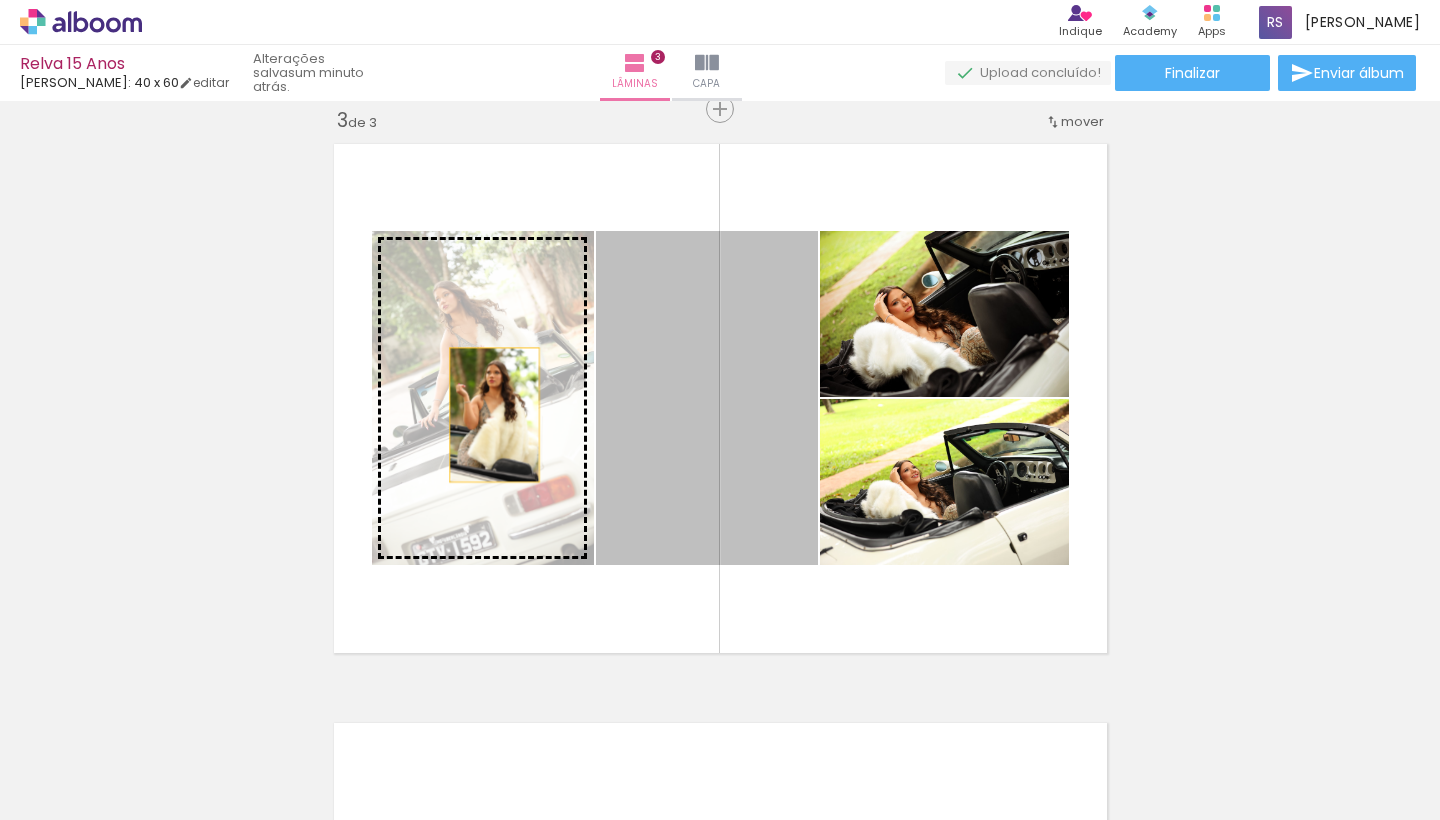 drag, startPoint x: 724, startPoint y: 413, endPoint x: 494, endPoint y: 414, distance: 230.00217 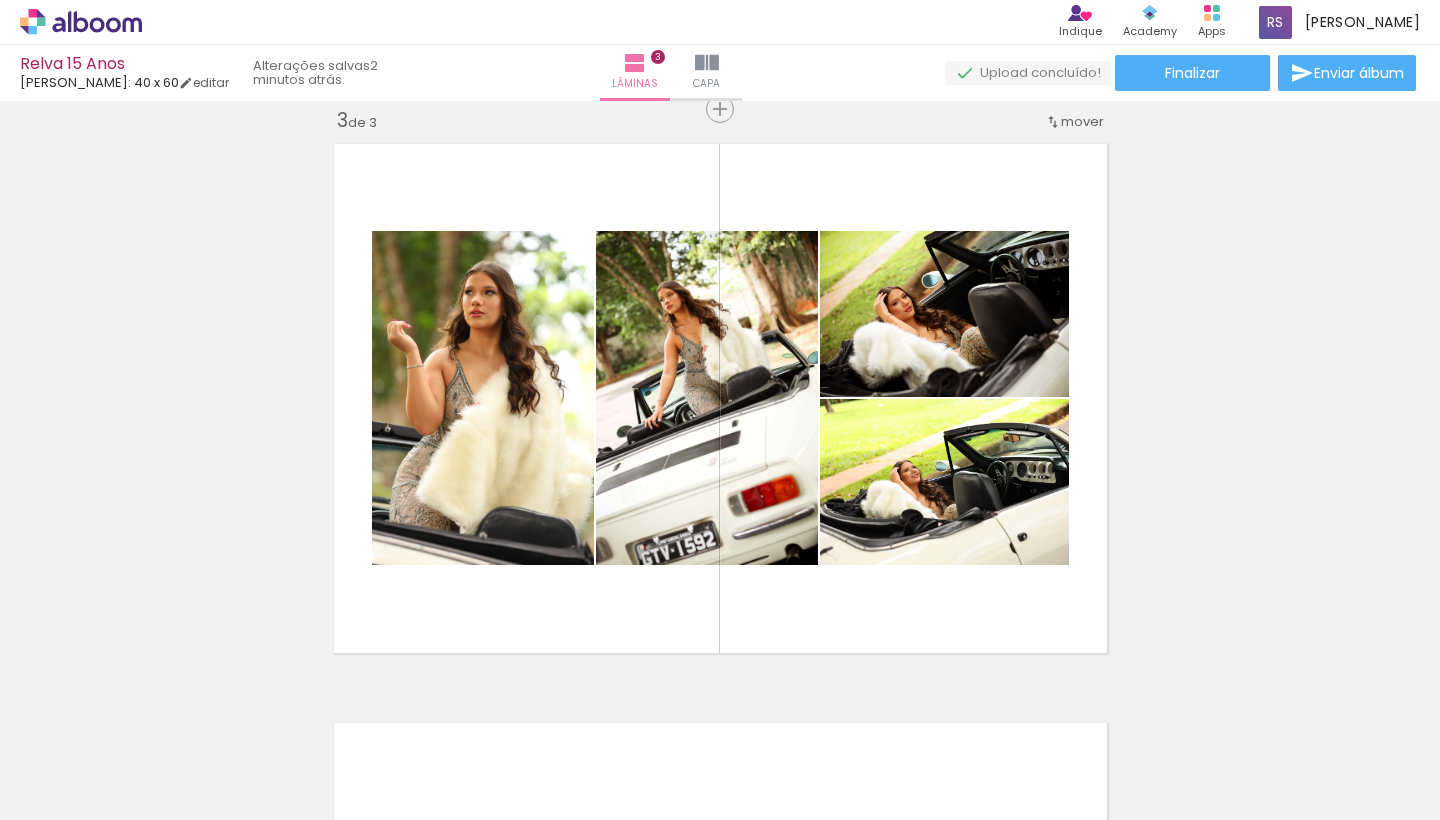 scroll, scrollTop: 0, scrollLeft: 427, axis: horizontal 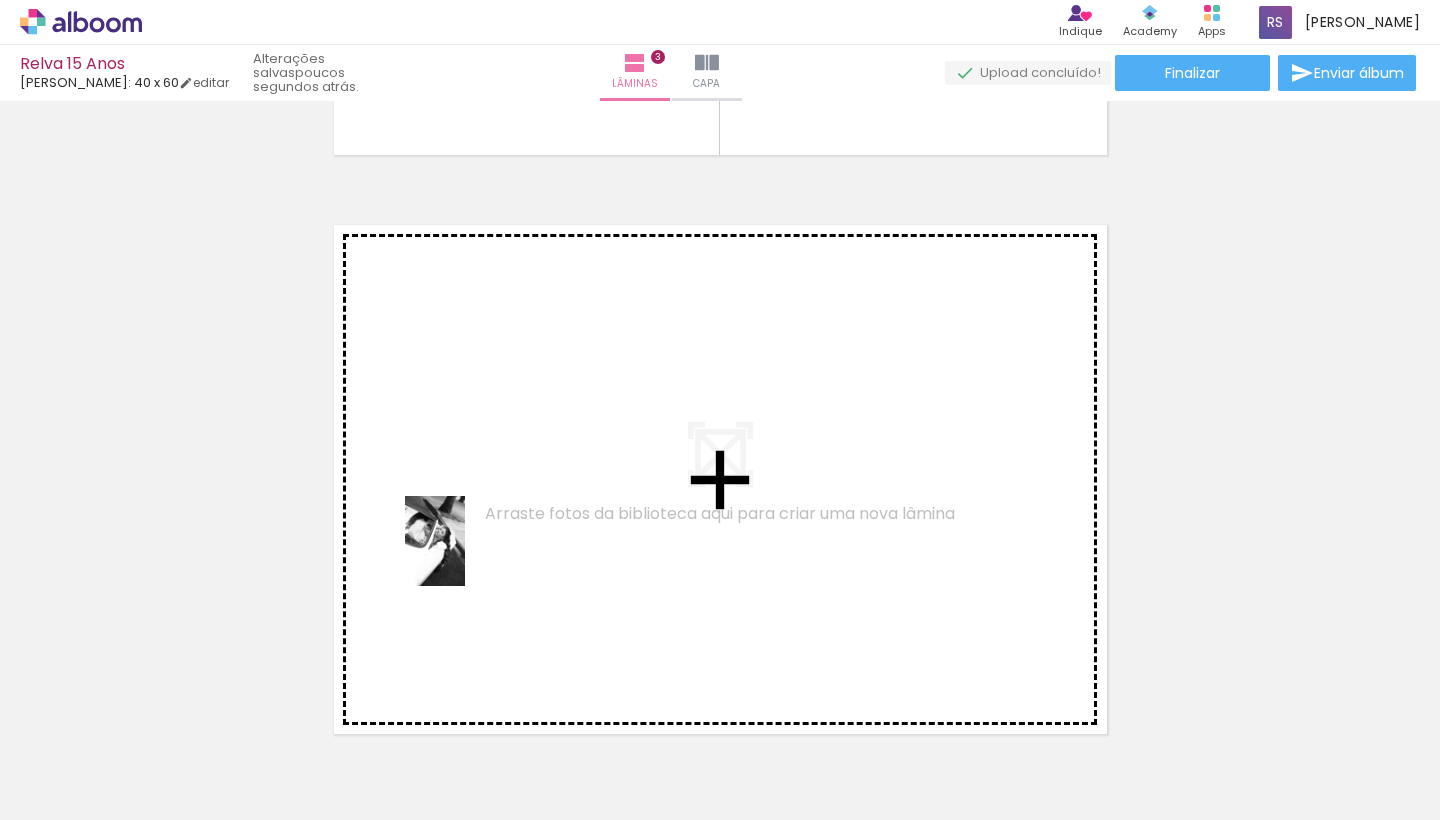 drag, startPoint x: 192, startPoint y: 752, endPoint x: 476, endPoint y: 507, distance: 375.07465 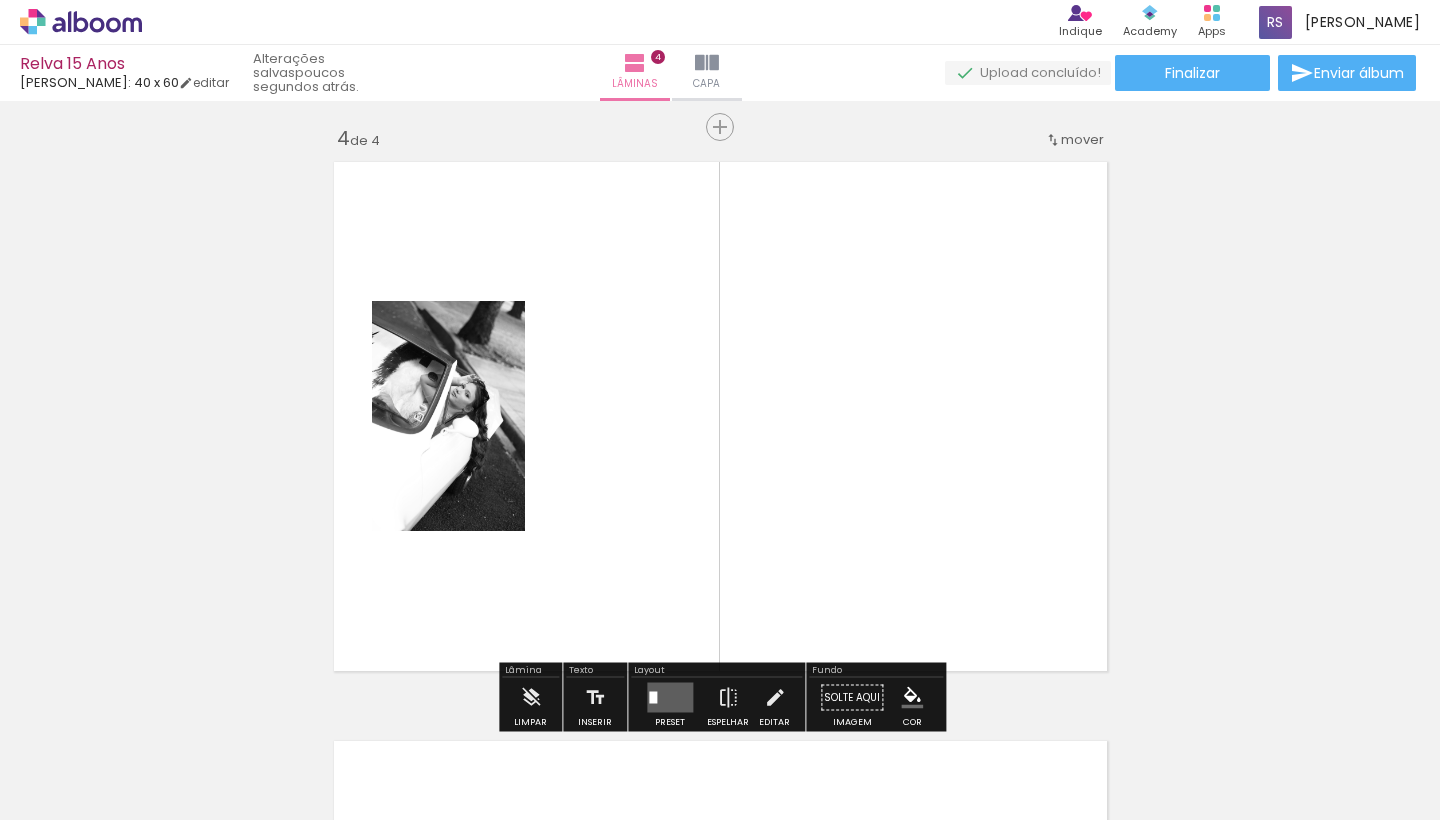 scroll, scrollTop: 1762, scrollLeft: 0, axis: vertical 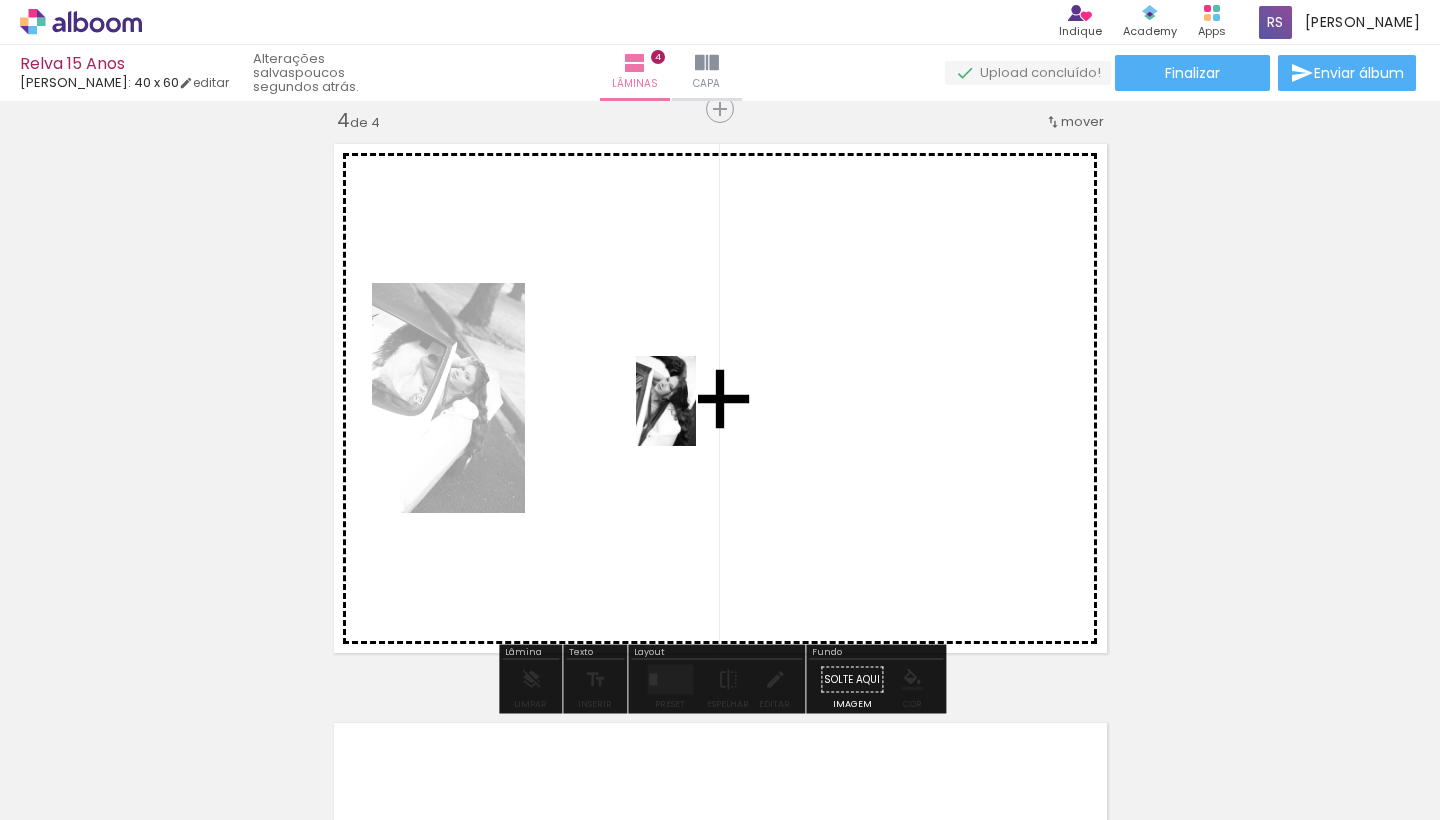 drag, startPoint x: 421, startPoint y: 759, endPoint x: 700, endPoint y: 406, distance: 449.94443 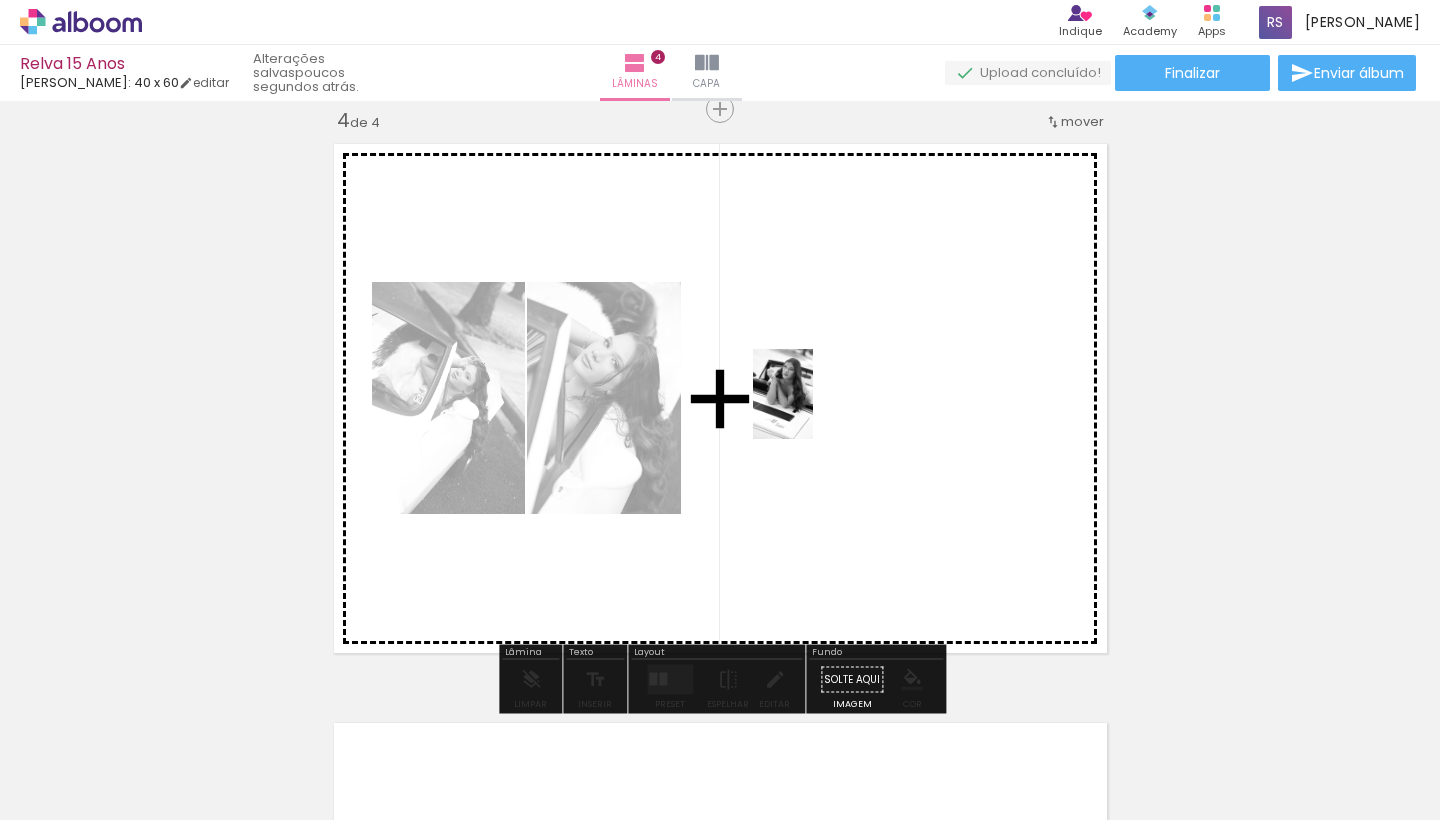 drag, startPoint x: 1325, startPoint y: 754, endPoint x: 813, endPoint y: 409, distance: 617.38885 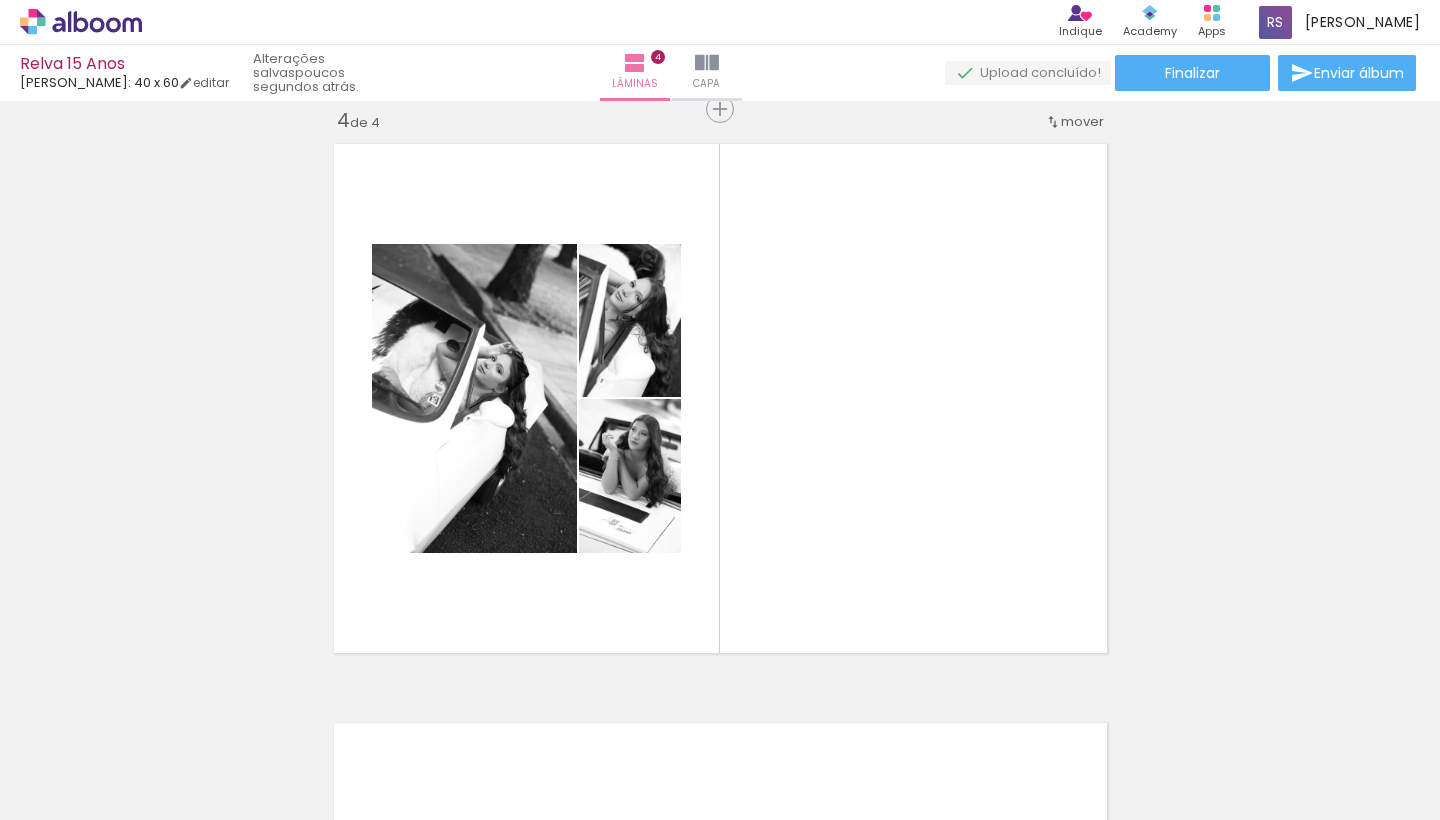 scroll, scrollTop: 0, scrollLeft: 1009, axis: horizontal 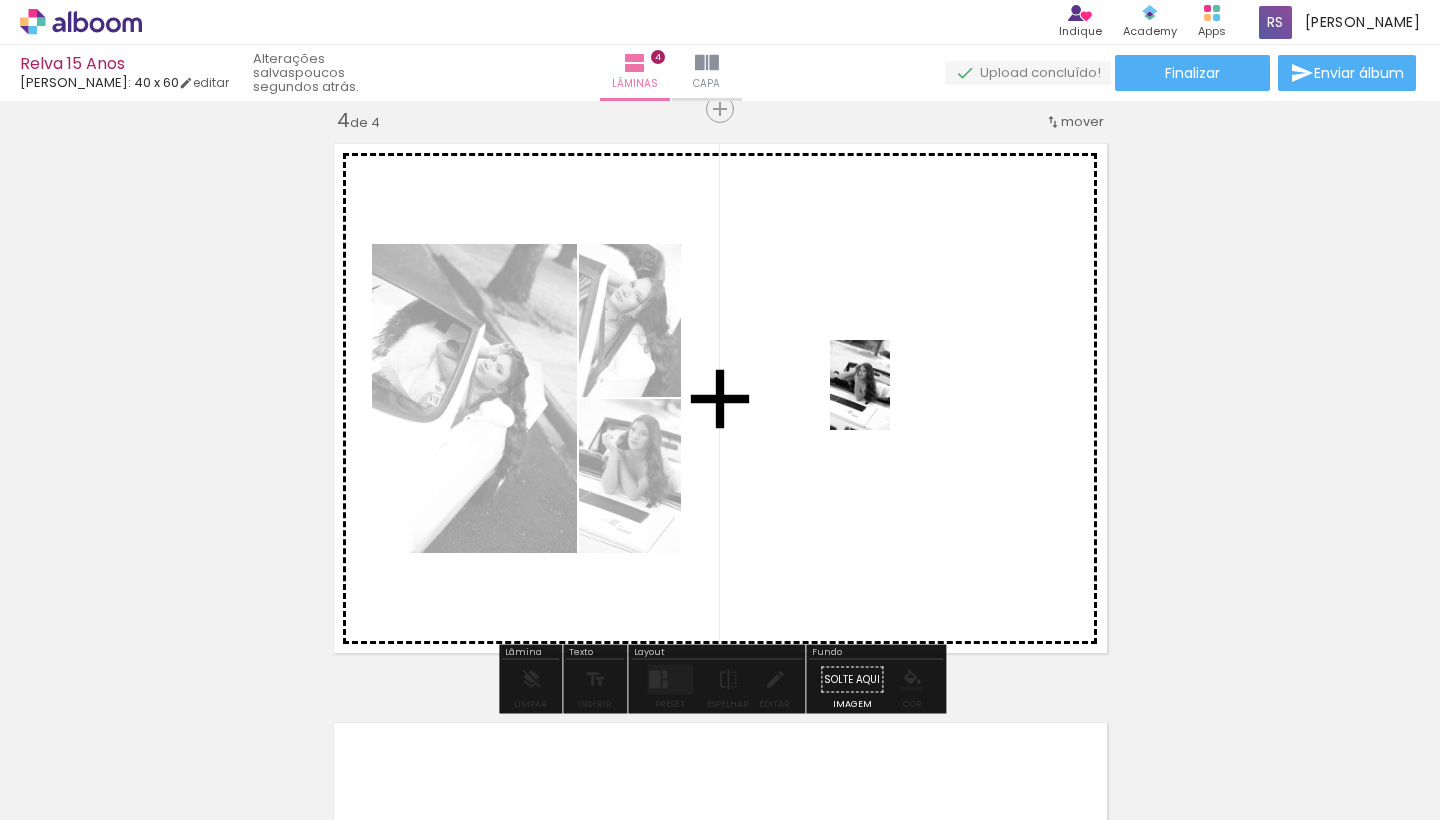 drag, startPoint x: 997, startPoint y: 750, endPoint x: 882, endPoint y: 387, distance: 380.78076 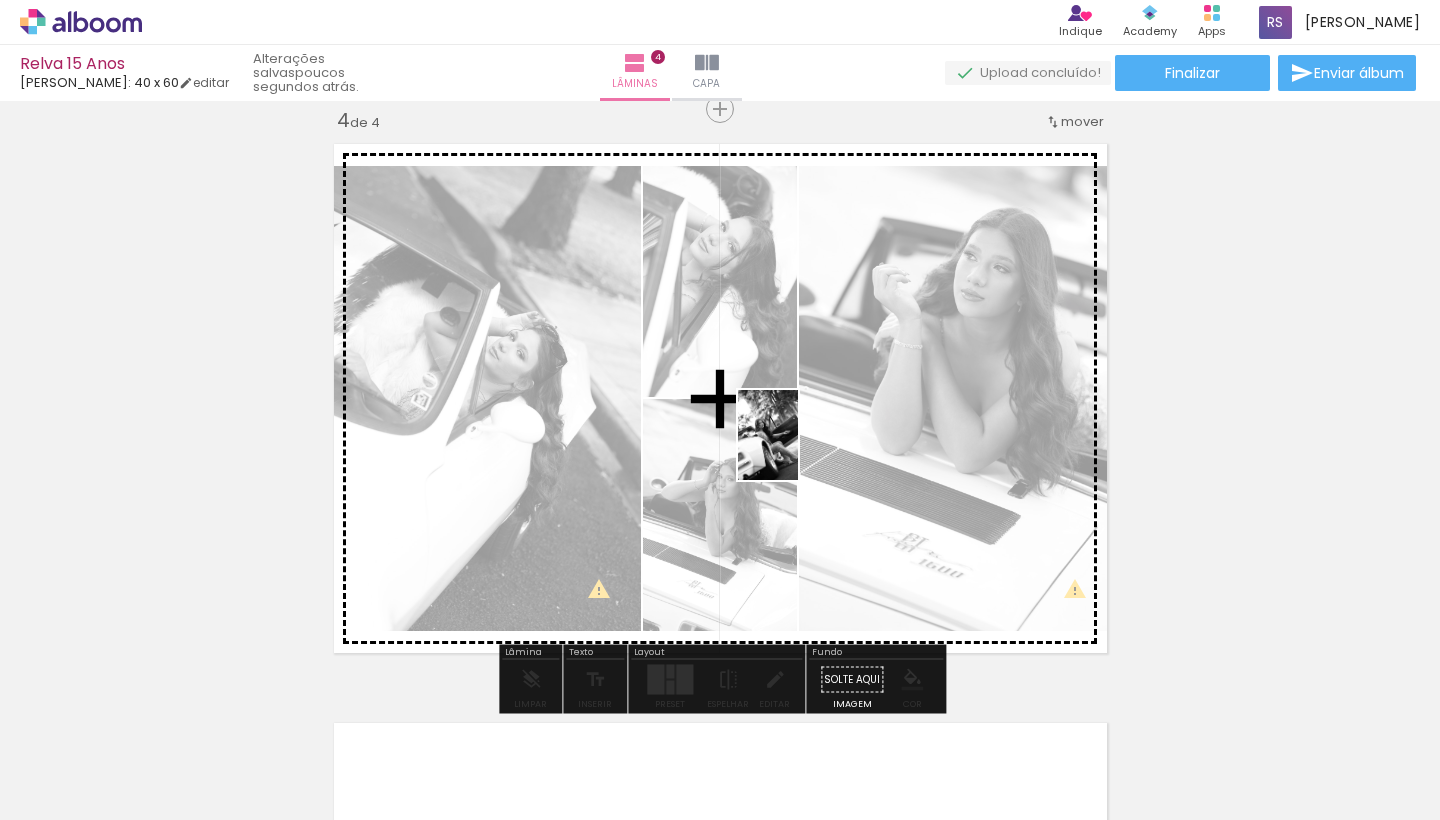 drag, startPoint x: 1106, startPoint y: 746, endPoint x: 798, endPoint y: 450, distance: 427.1768 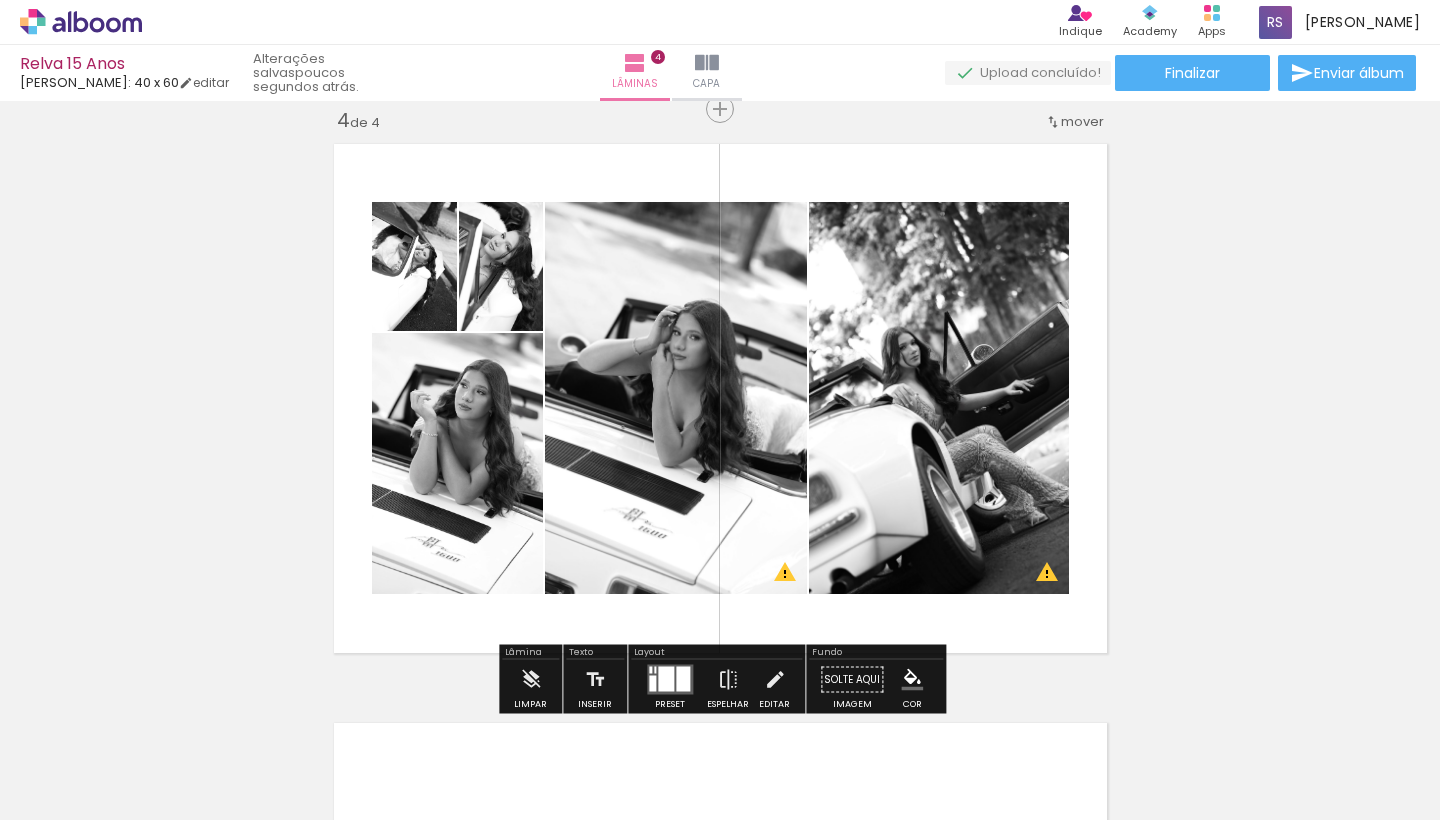 scroll, scrollTop: 0, scrollLeft: 0, axis: both 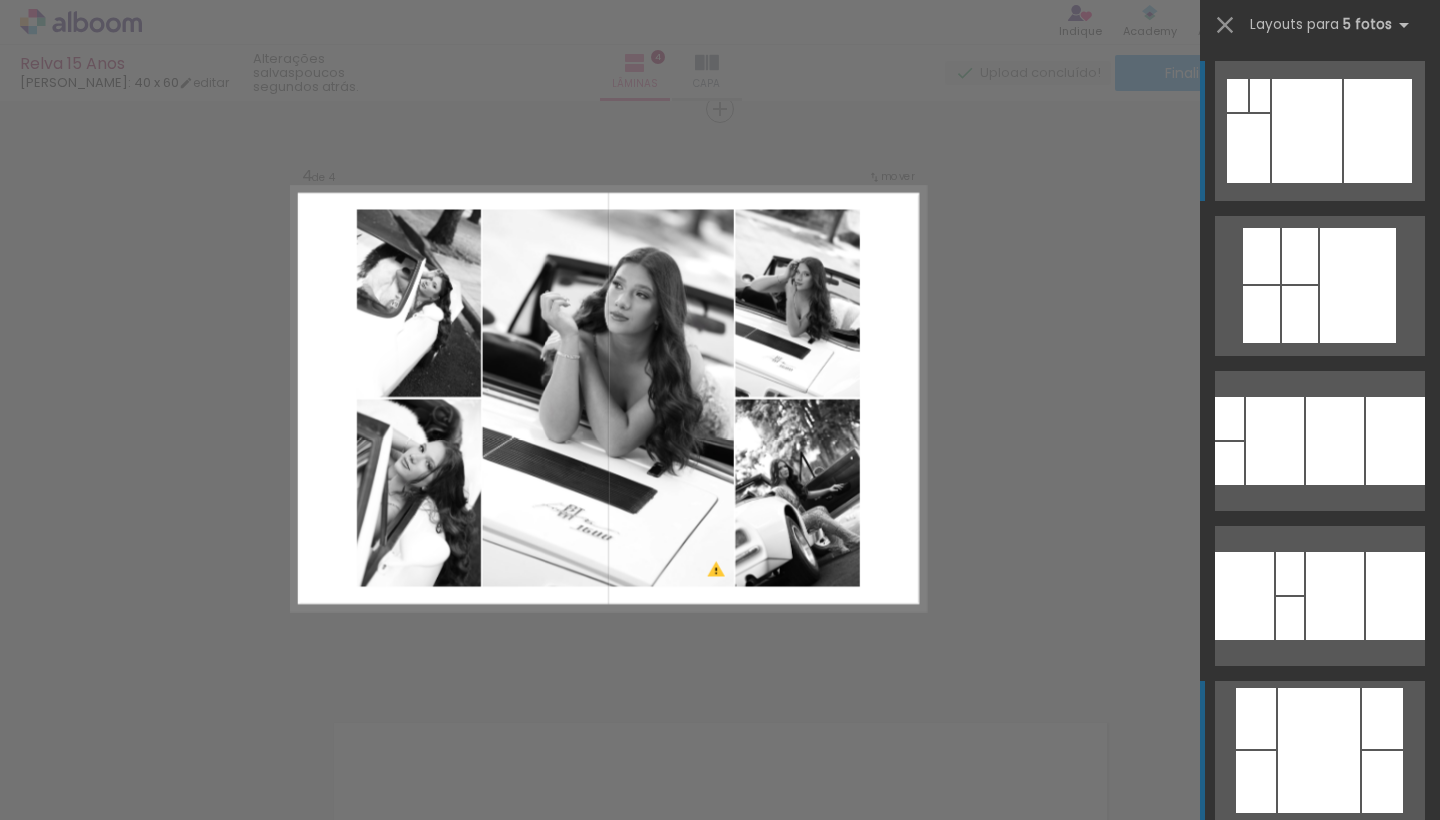 click at bounding box center [1335, 441] 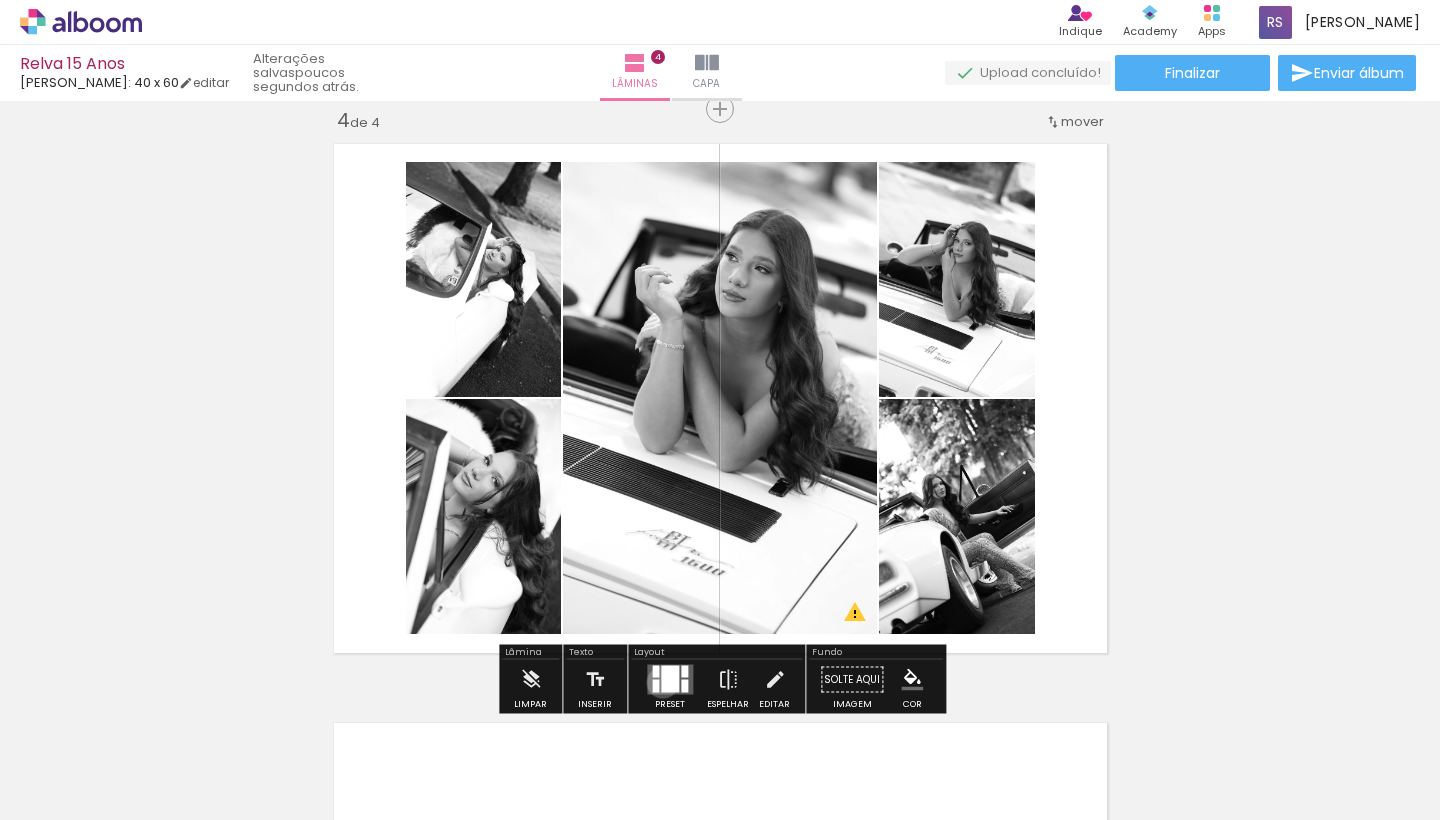 click at bounding box center [670, 679] 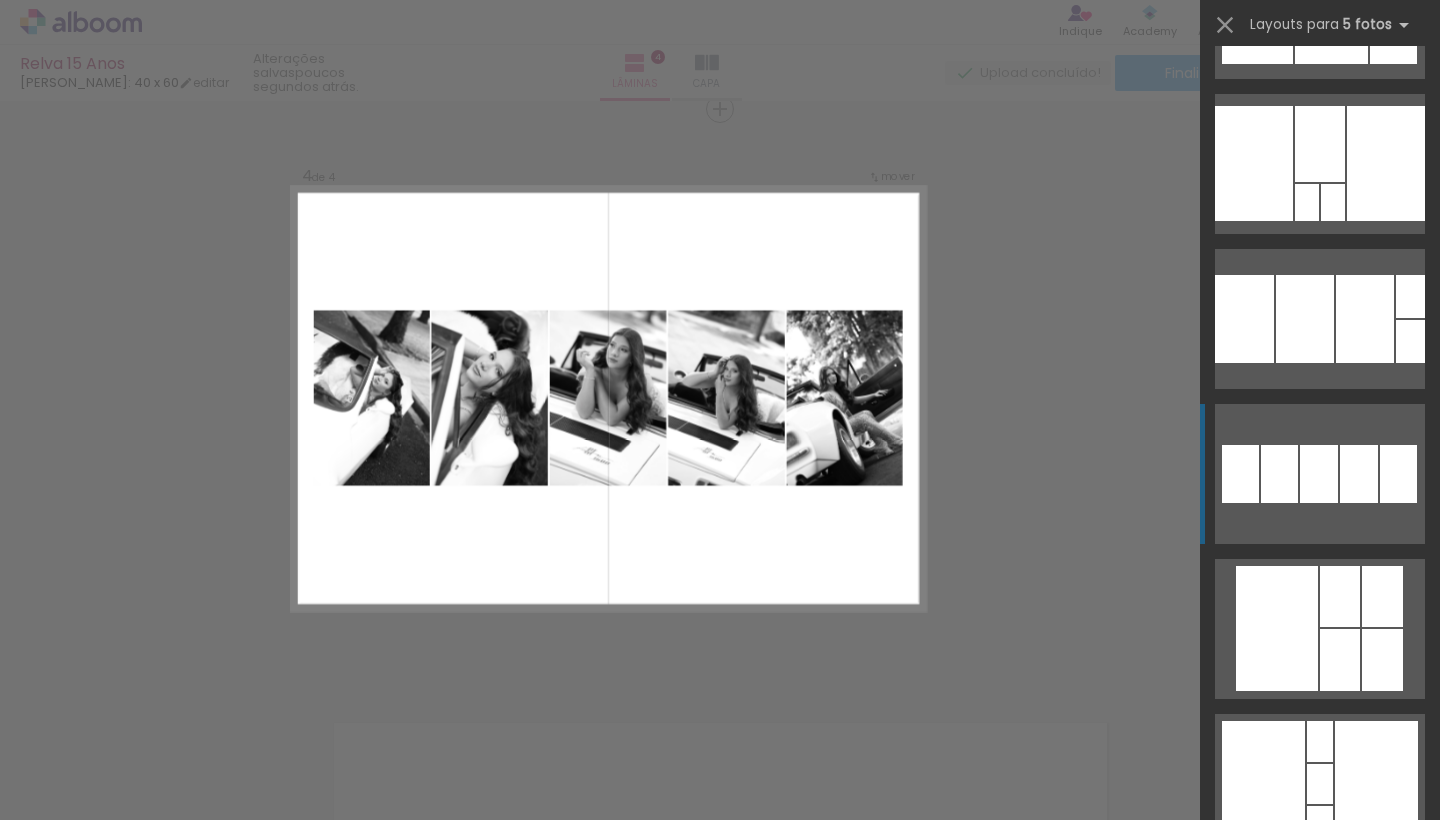 scroll, scrollTop: 910, scrollLeft: 0, axis: vertical 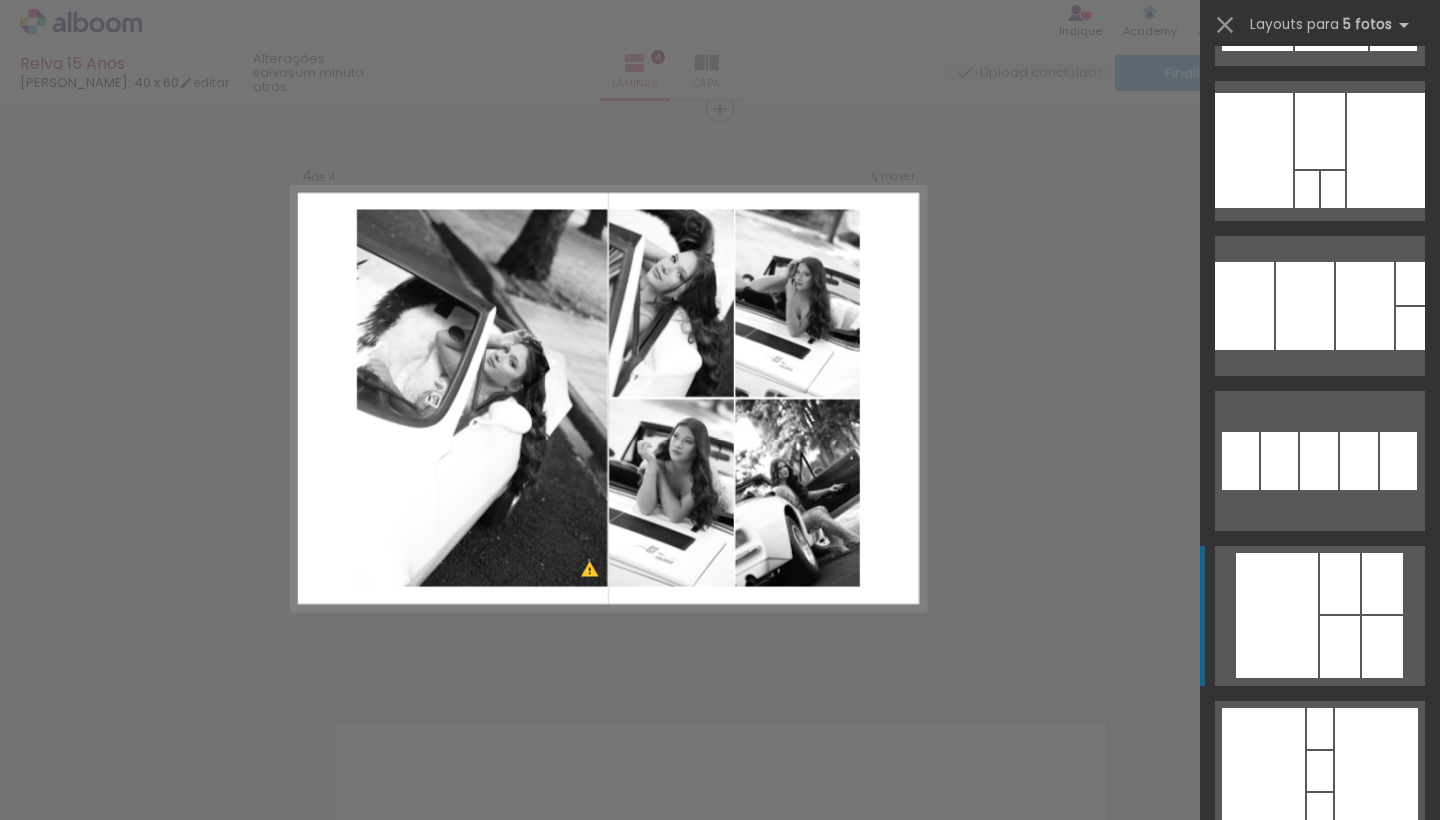 click at bounding box center [1256, 1048] 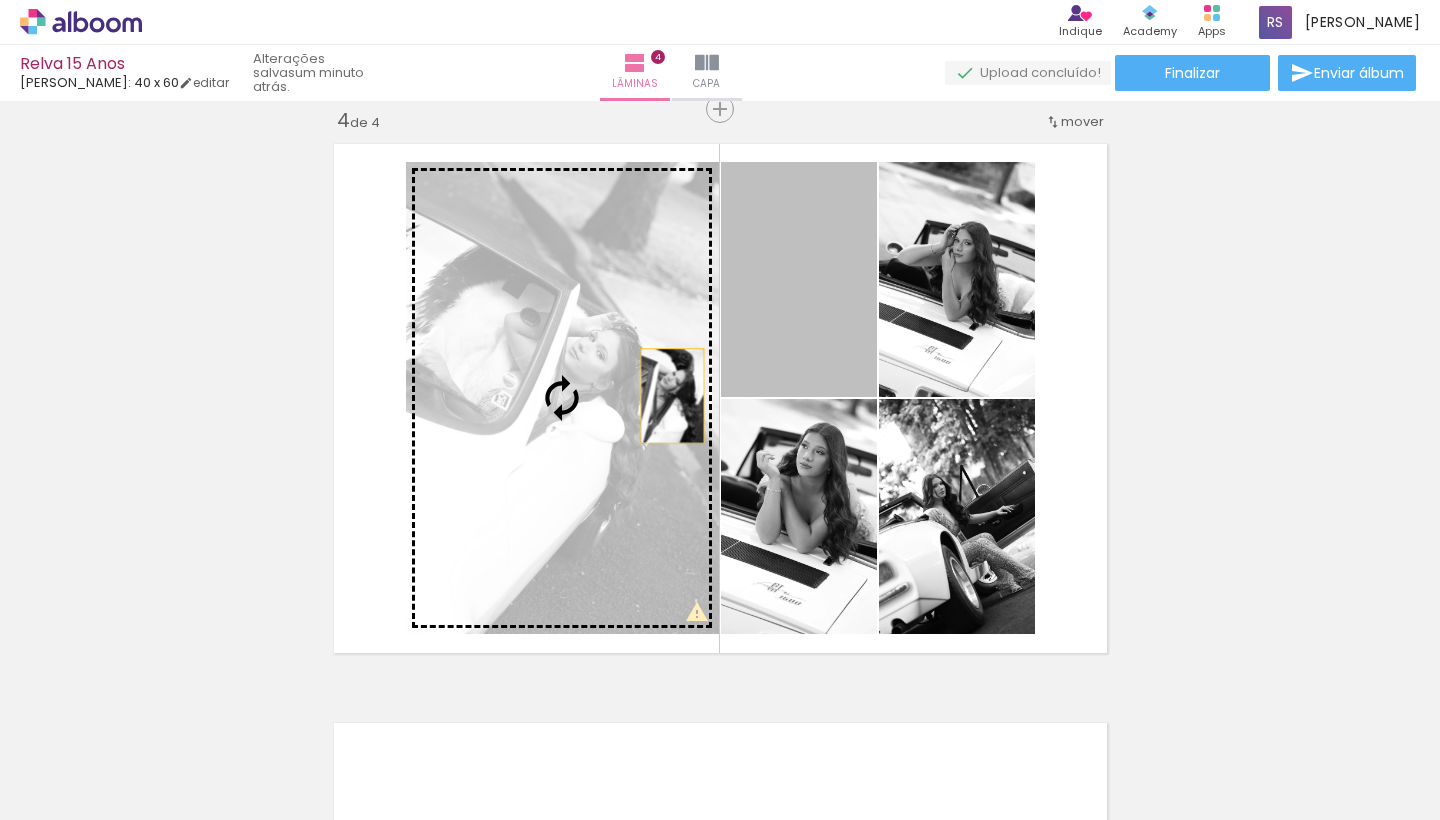 drag, startPoint x: 812, startPoint y: 320, endPoint x: 604, endPoint y: 430, distance: 235.29556 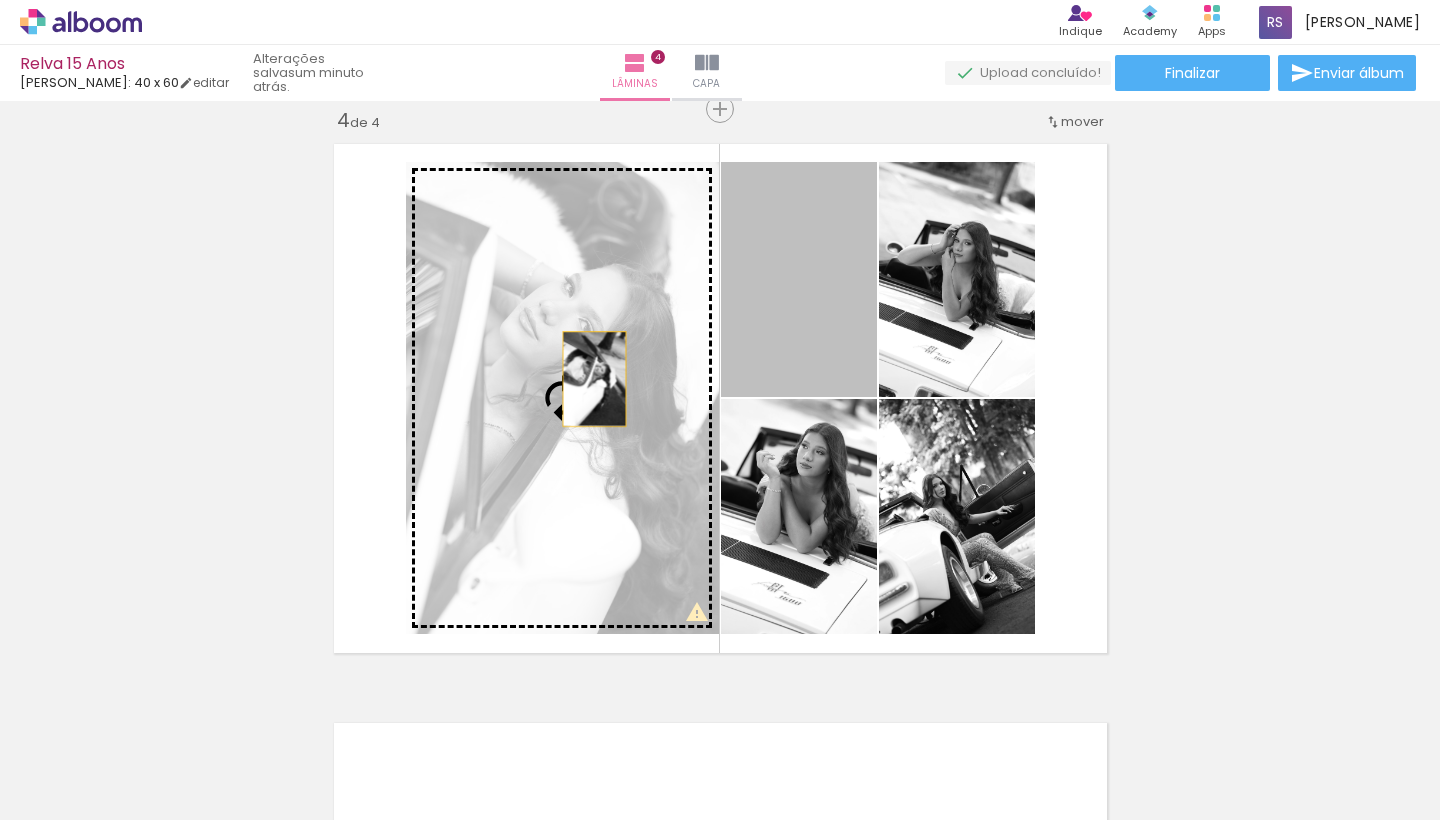 drag, startPoint x: 762, startPoint y: 292, endPoint x: 568, endPoint y: 391, distance: 217.80037 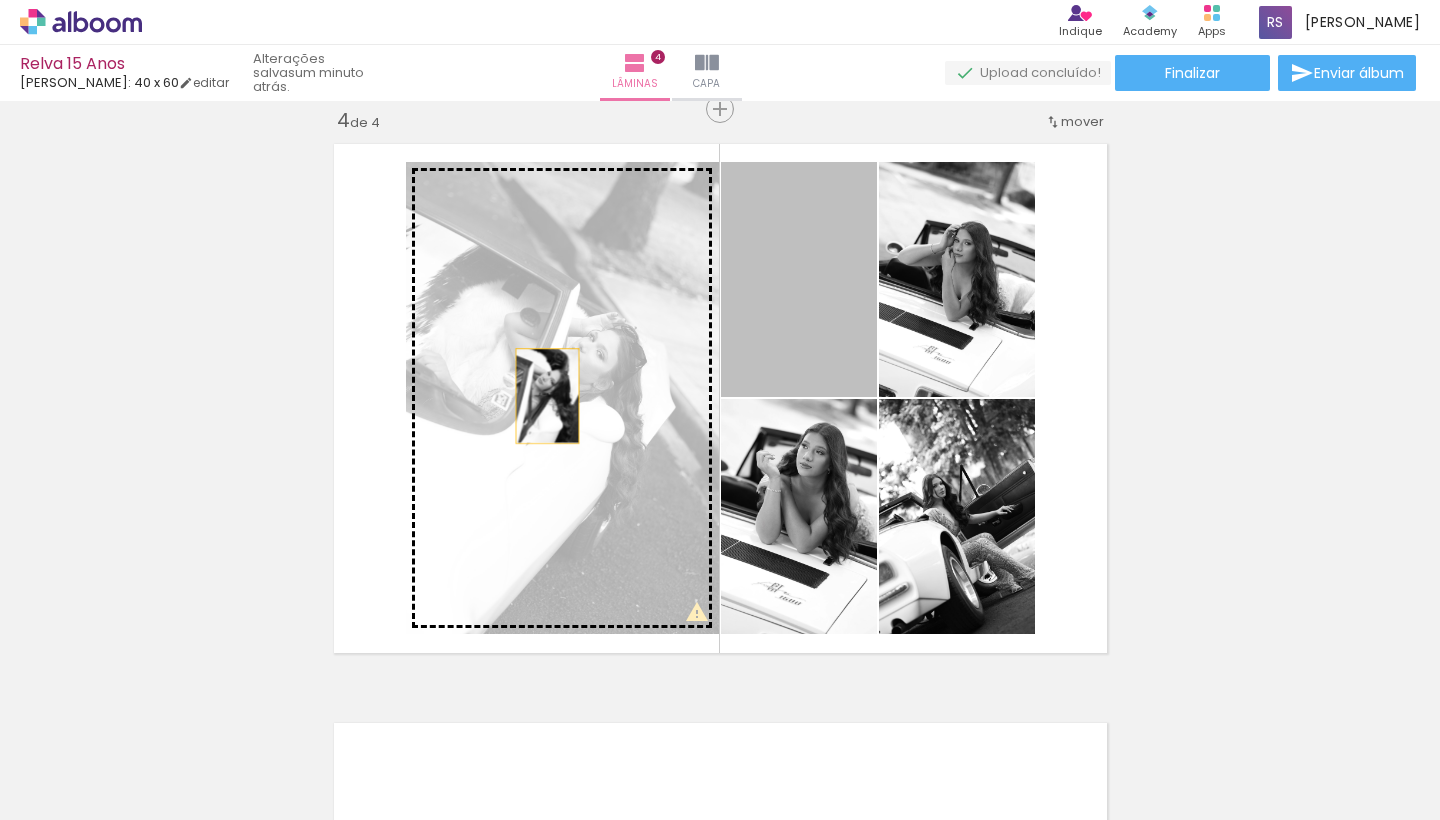 drag, startPoint x: 818, startPoint y: 260, endPoint x: 547, endPoint y: 396, distance: 303.21115 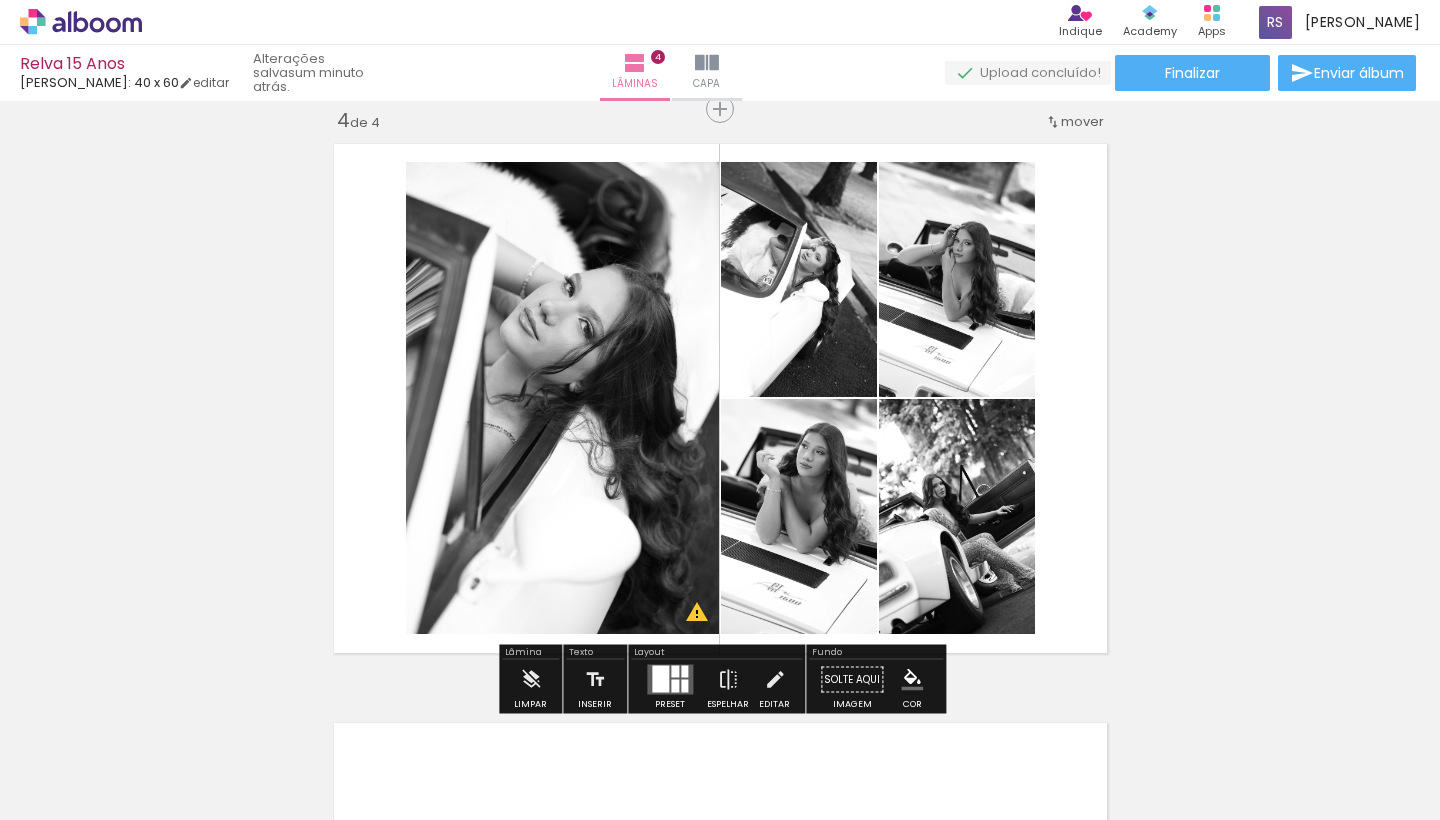 click at bounding box center [720, 398] 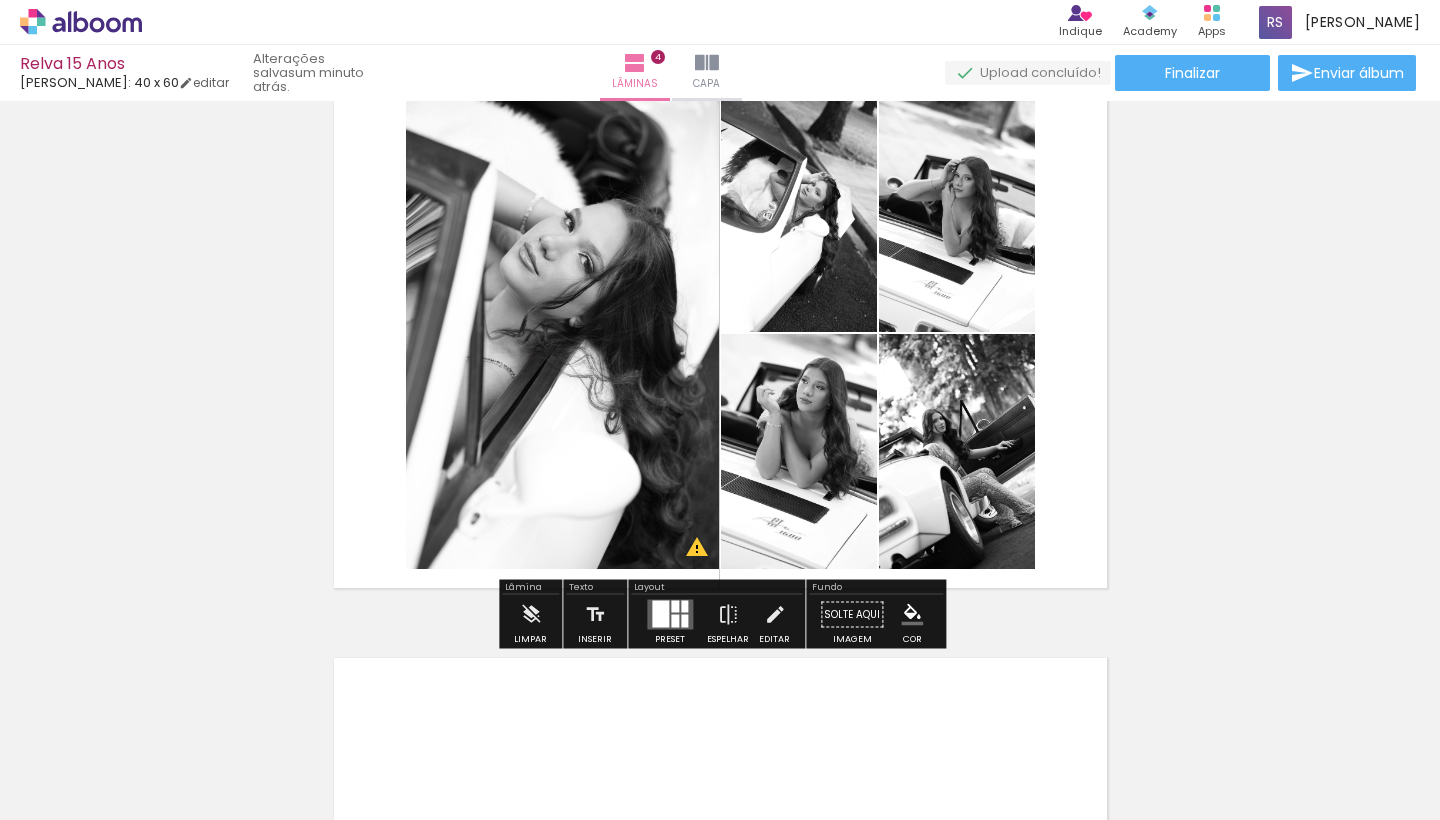 scroll, scrollTop: 1815, scrollLeft: 0, axis: vertical 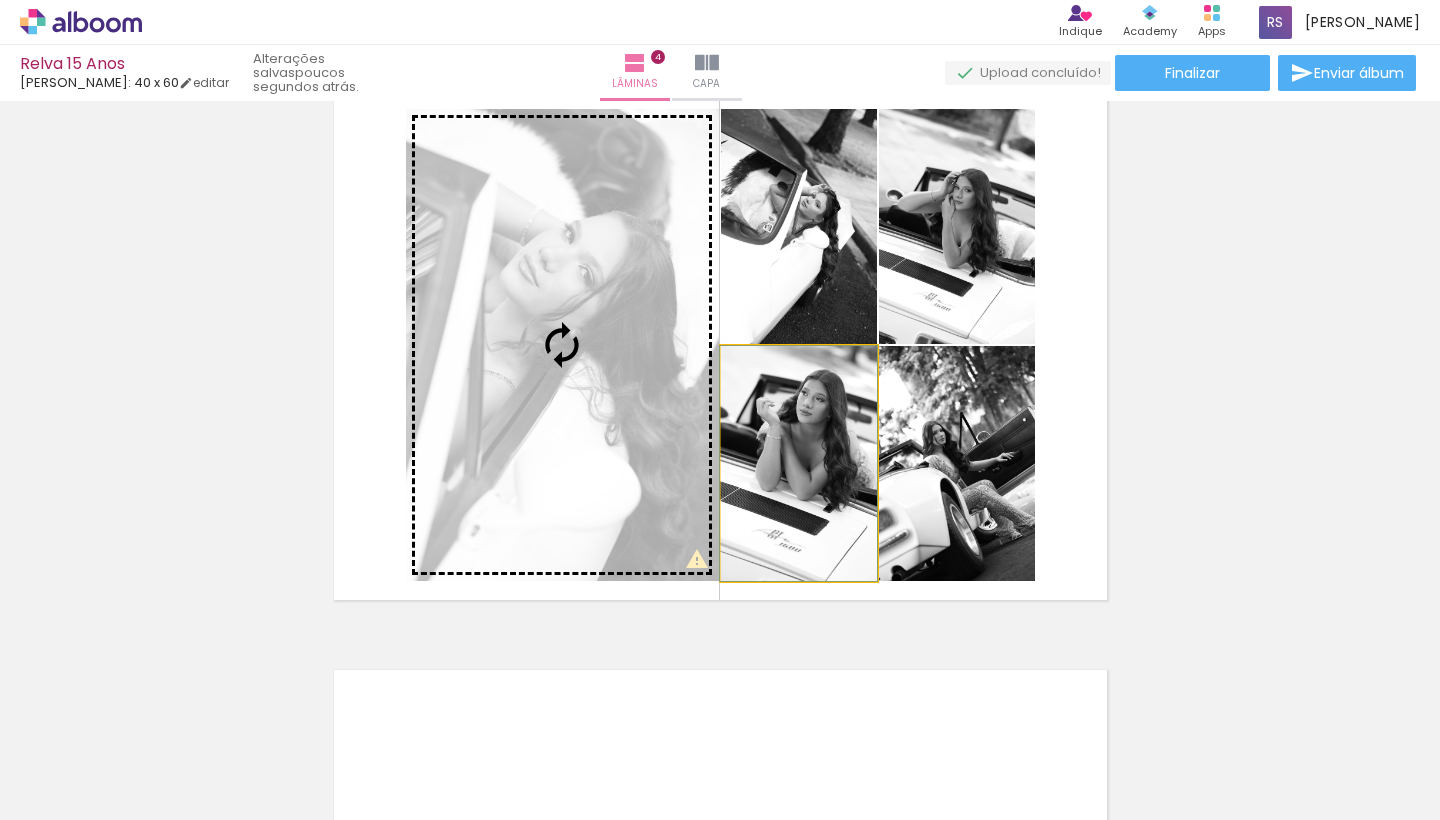 drag, startPoint x: 818, startPoint y: 458, endPoint x: 668, endPoint y: 415, distance: 156.04166 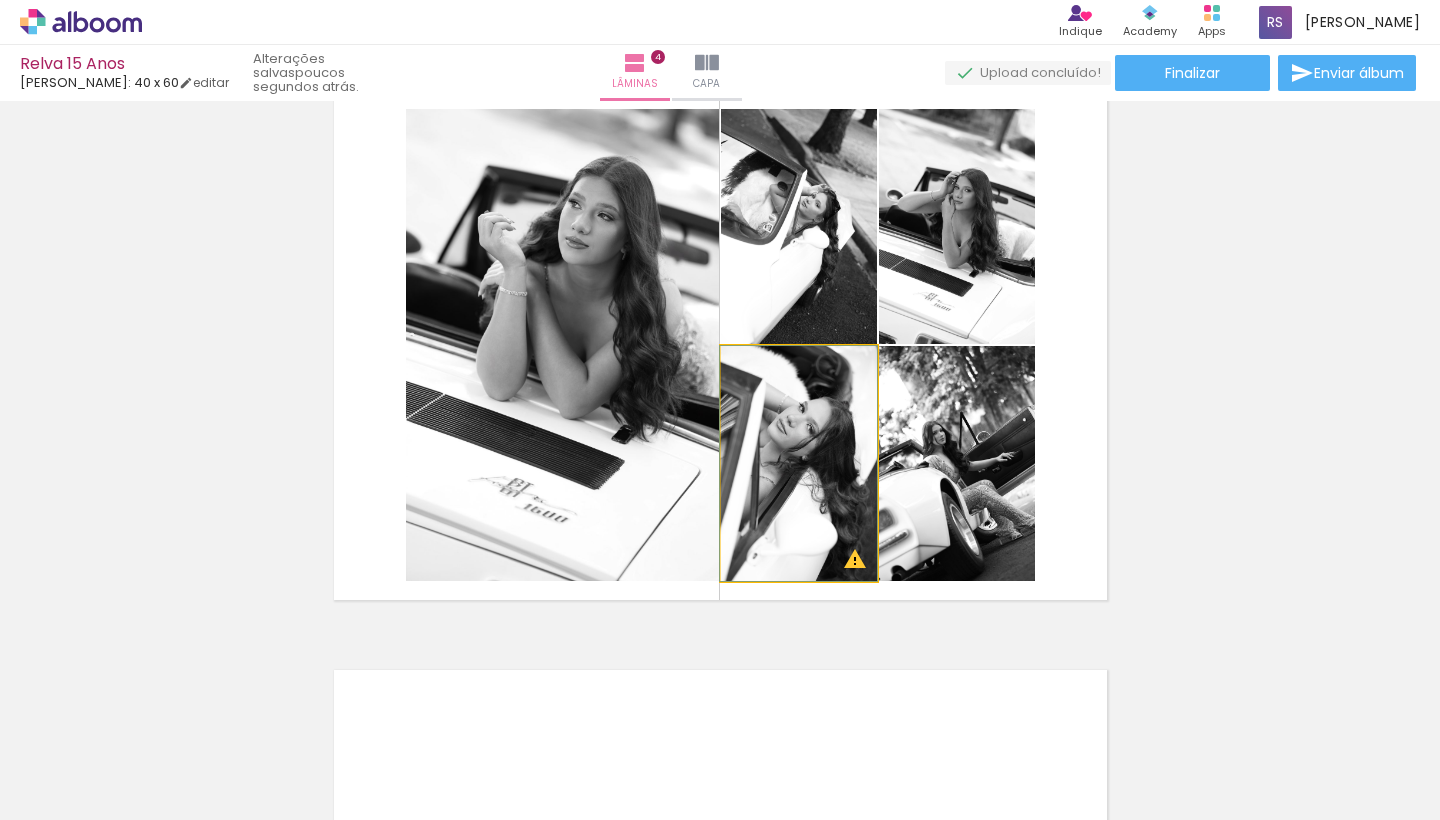 drag, startPoint x: 668, startPoint y: 415, endPoint x: 642, endPoint y: 408, distance: 26.925823 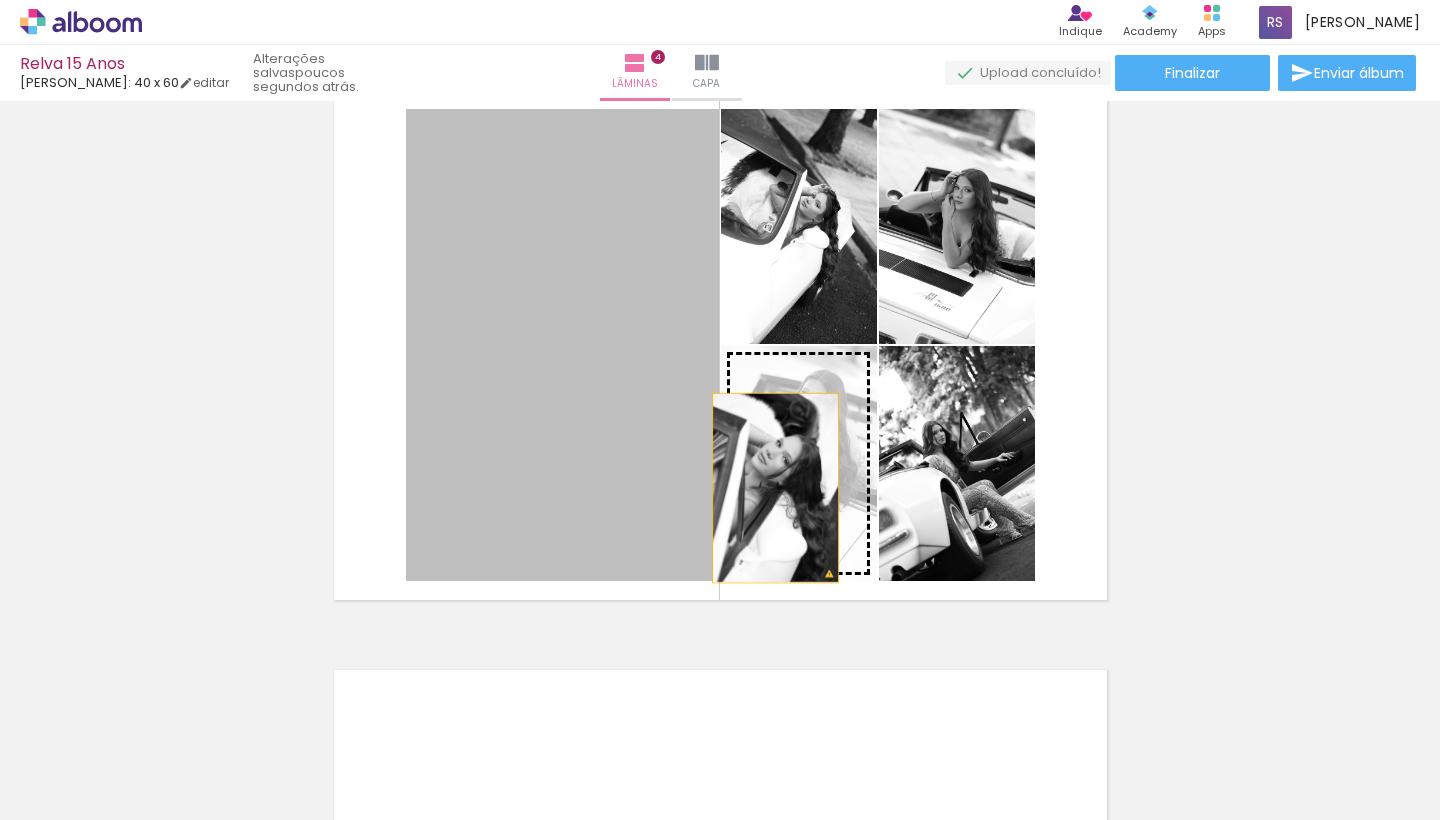 drag, startPoint x: 642, startPoint y: 407, endPoint x: 788, endPoint y: 495, distance: 170.46994 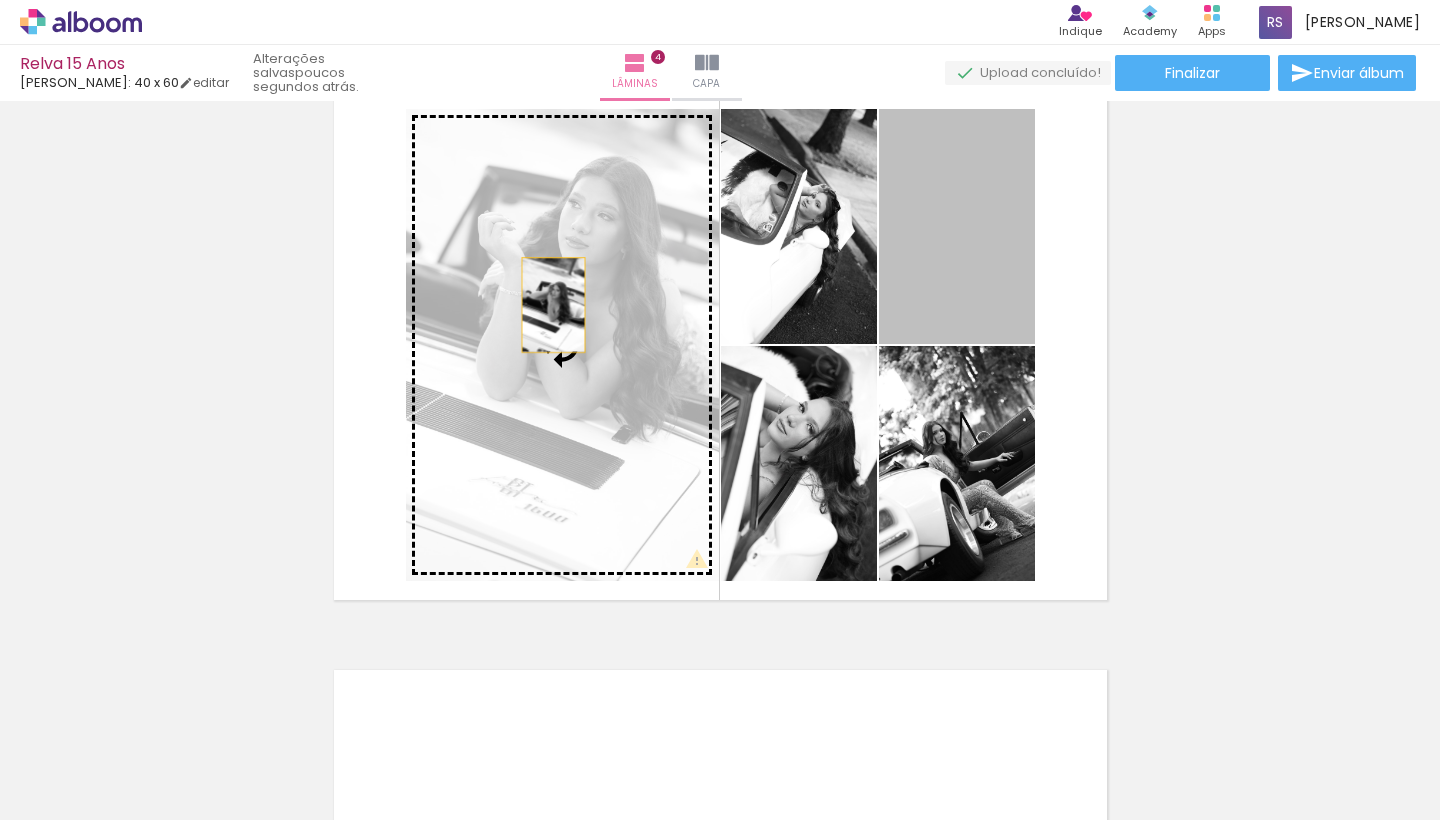 drag, startPoint x: 931, startPoint y: 278, endPoint x: 550, endPoint y: 304, distance: 381.8861 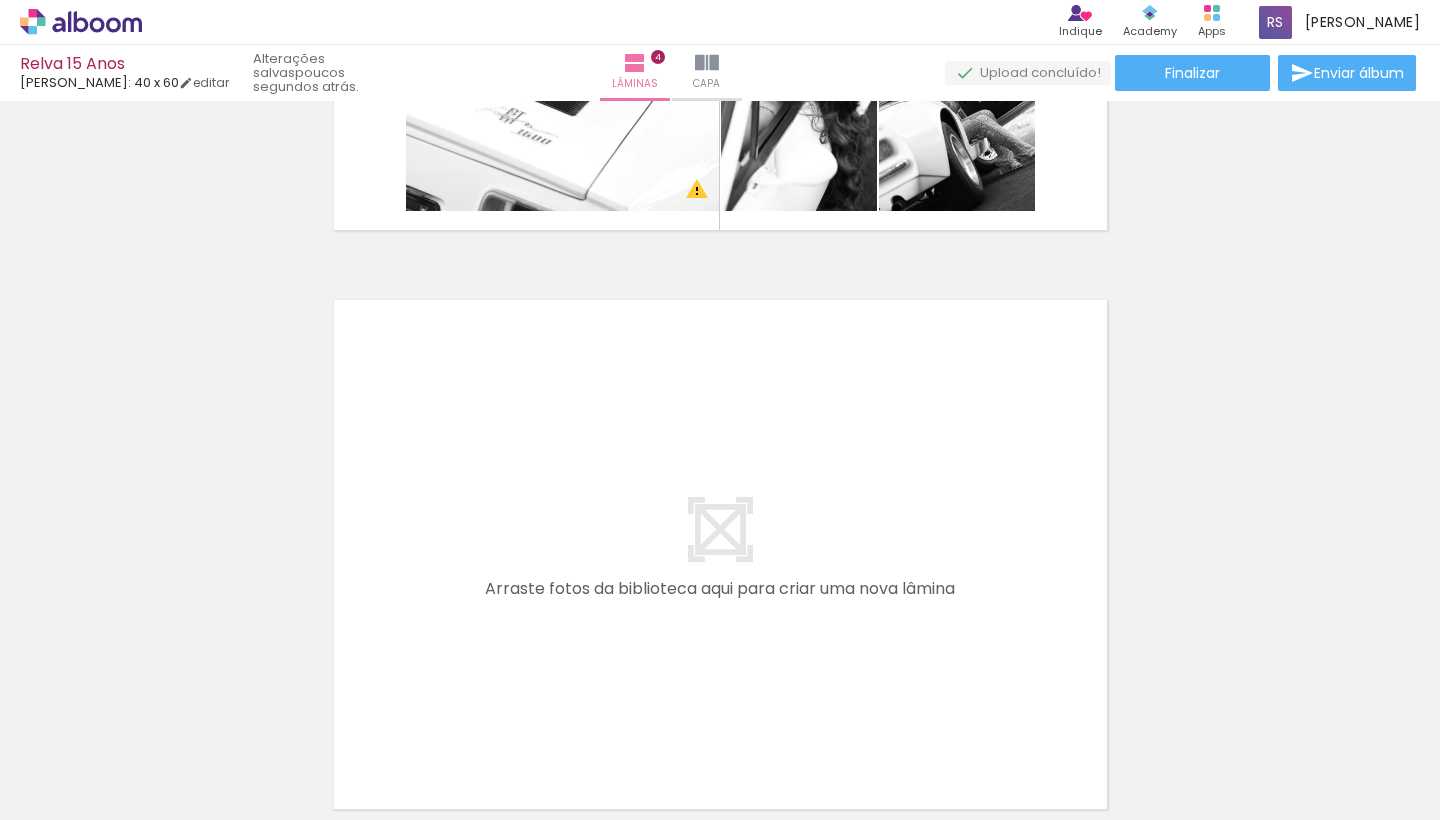 scroll, scrollTop: 2199, scrollLeft: 0, axis: vertical 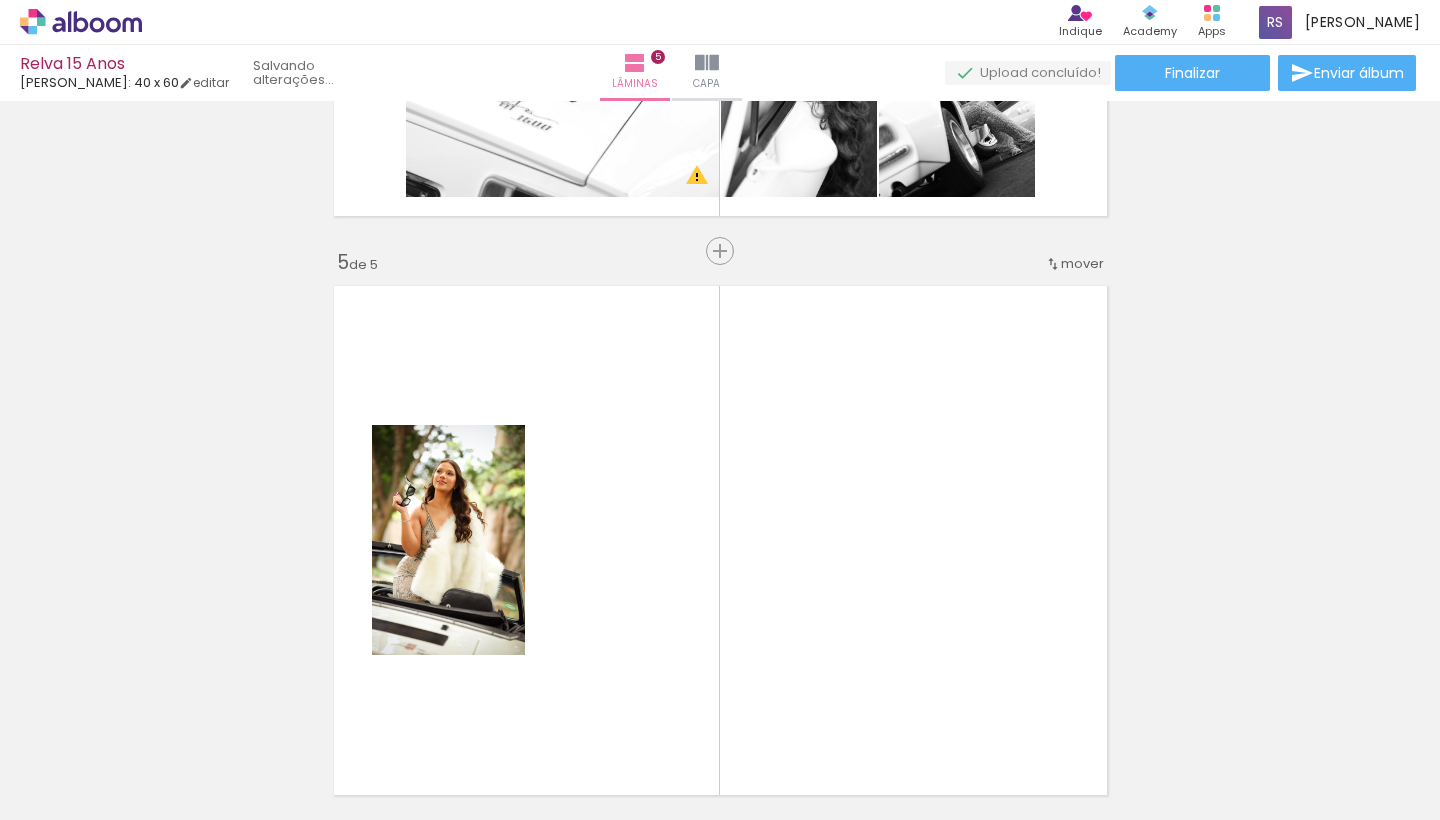 drag, startPoint x: 552, startPoint y: 753, endPoint x: 507, endPoint y: 514, distance: 243.19951 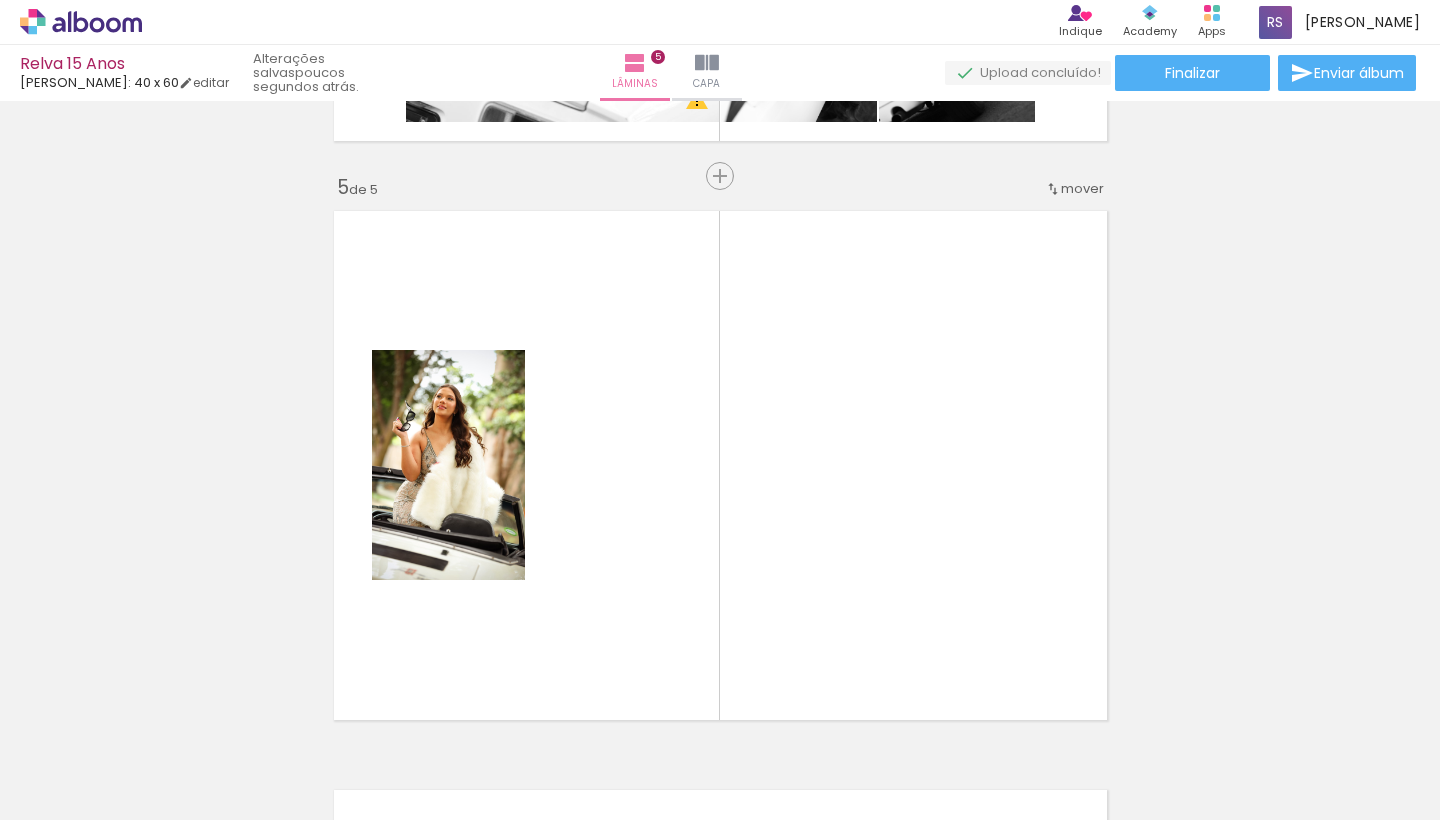 scroll, scrollTop: 2341, scrollLeft: 0, axis: vertical 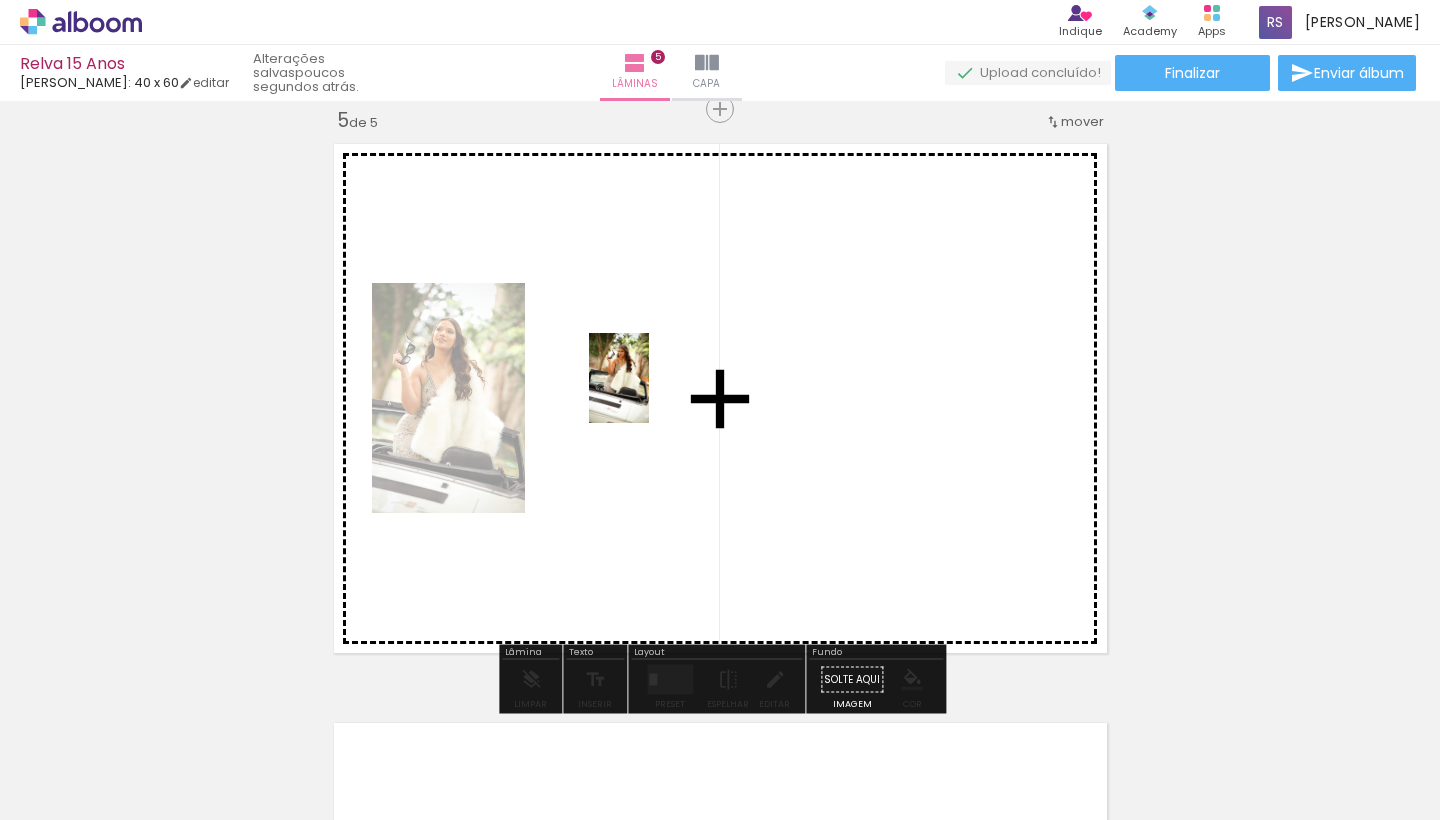 drag, startPoint x: 664, startPoint y: 747, endPoint x: 648, endPoint y: 393, distance: 354.3614 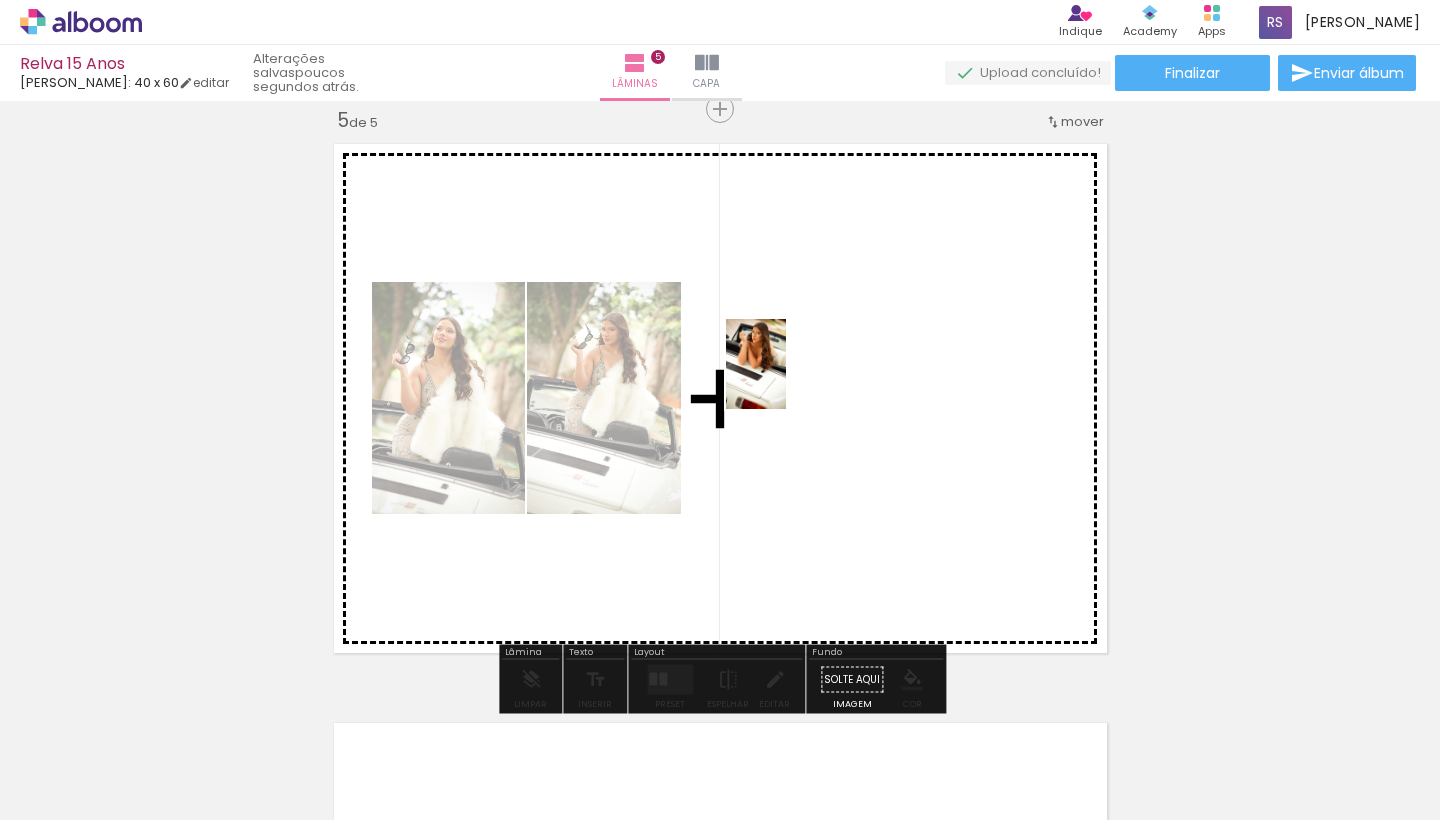 drag, startPoint x: 868, startPoint y: 783, endPoint x: 786, endPoint y: 378, distance: 413.21786 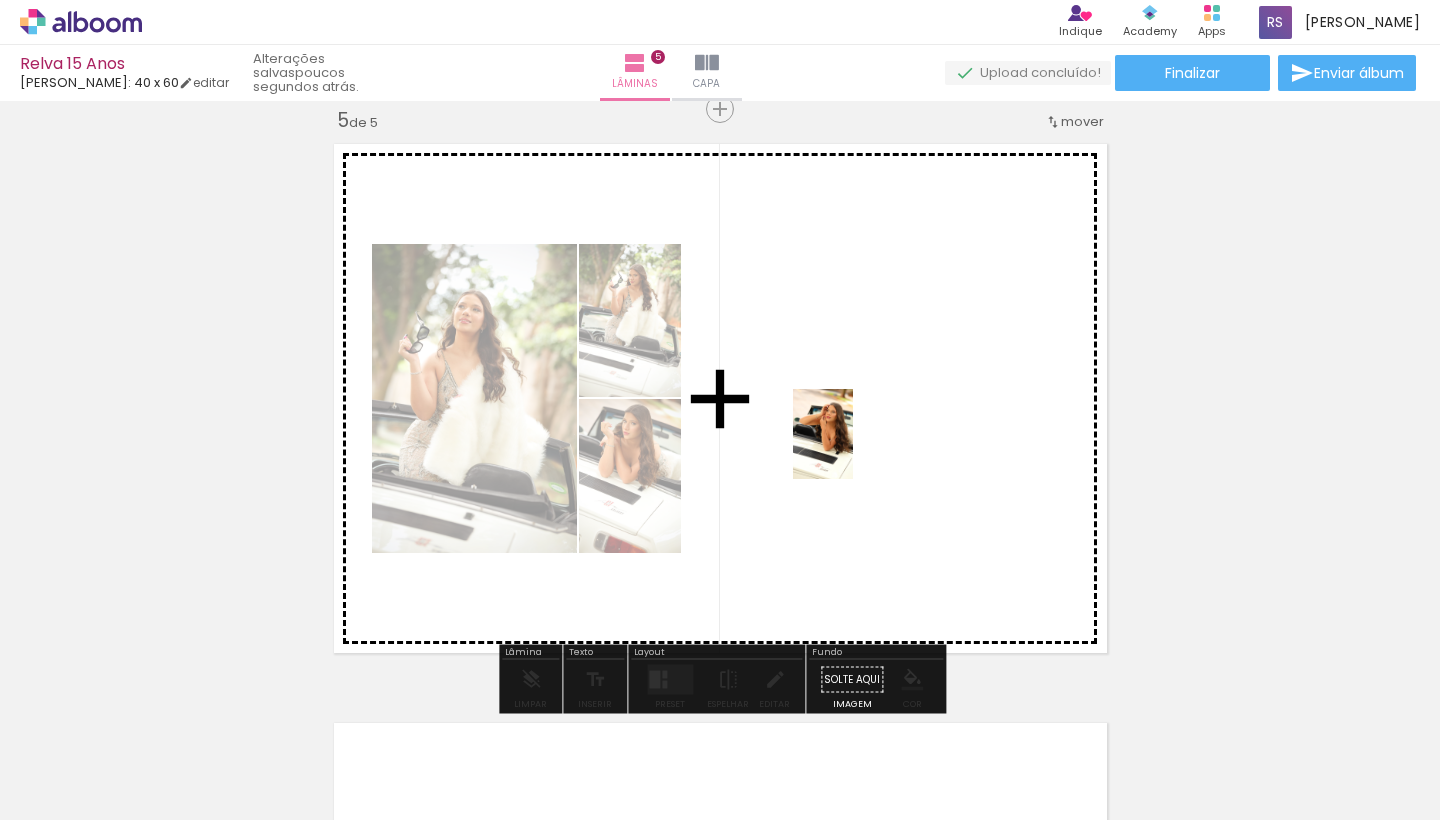 drag, startPoint x: 980, startPoint y: 784, endPoint x: 853, endPoint y: 449, distance: 358.26526 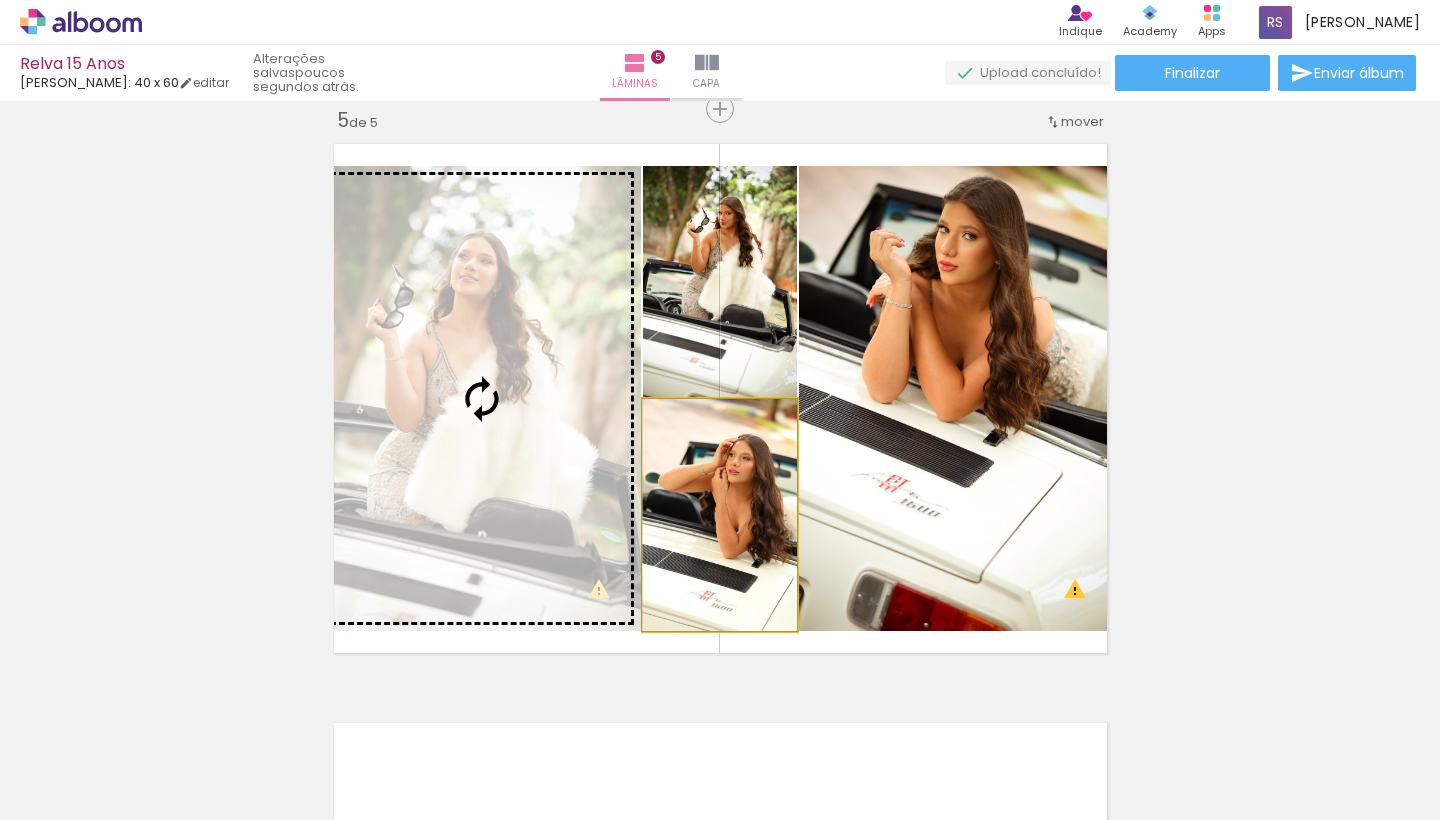 drag, startPoint x: 787, startPoint y: 495, endPoint x: 631, endPoint y: 452, distance: 161.8178 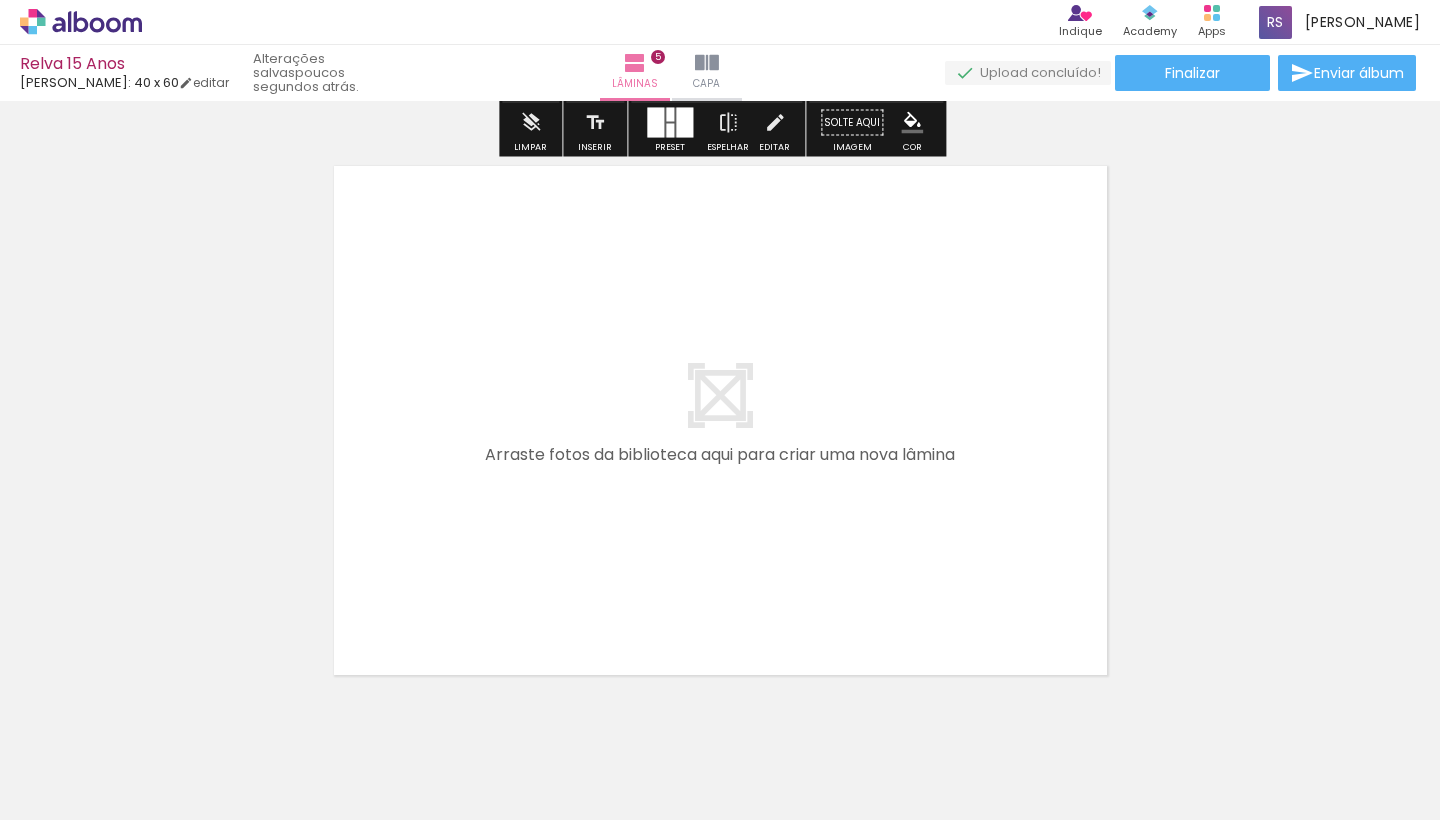 scroll, scrollTop: 2927, scrollLeft: 0, axis: vertical 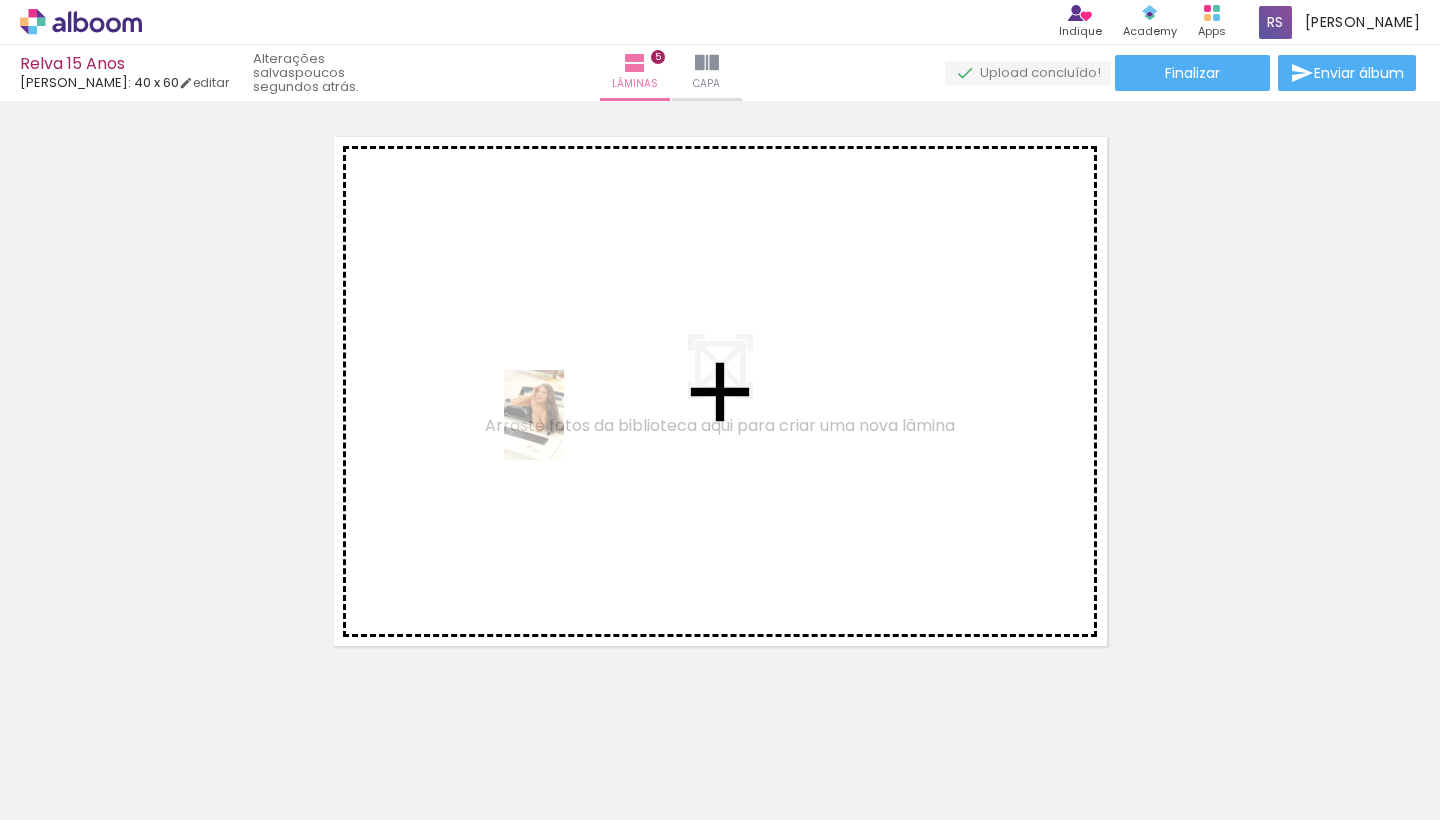 drag, startPoint x: 619, startPoint y: 773, endPoint x: 563, endPoint y: 428, distance: 349.51538 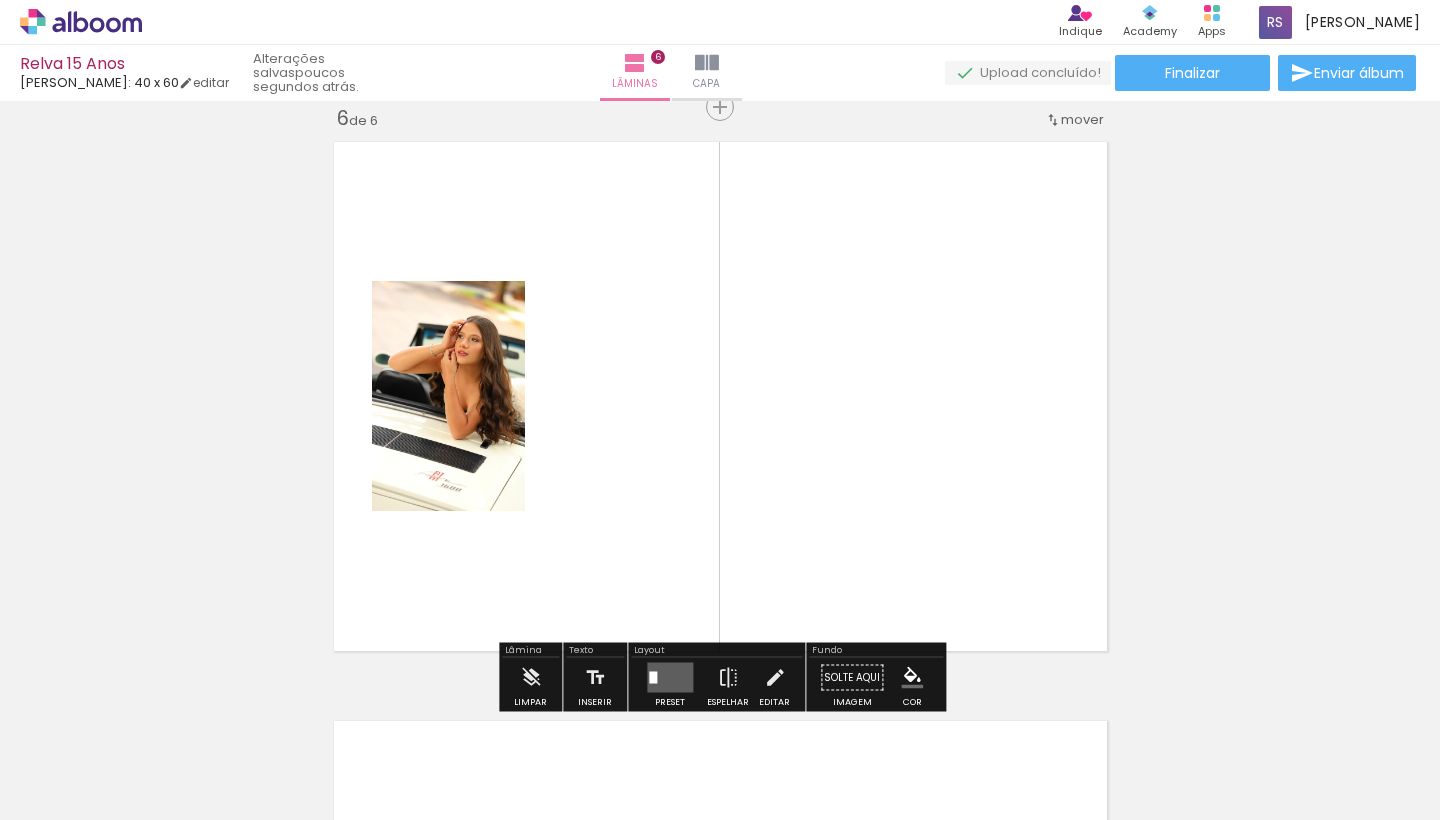 scroll, scrollTop: 2920, scrollLeft: 0, axis: vertical 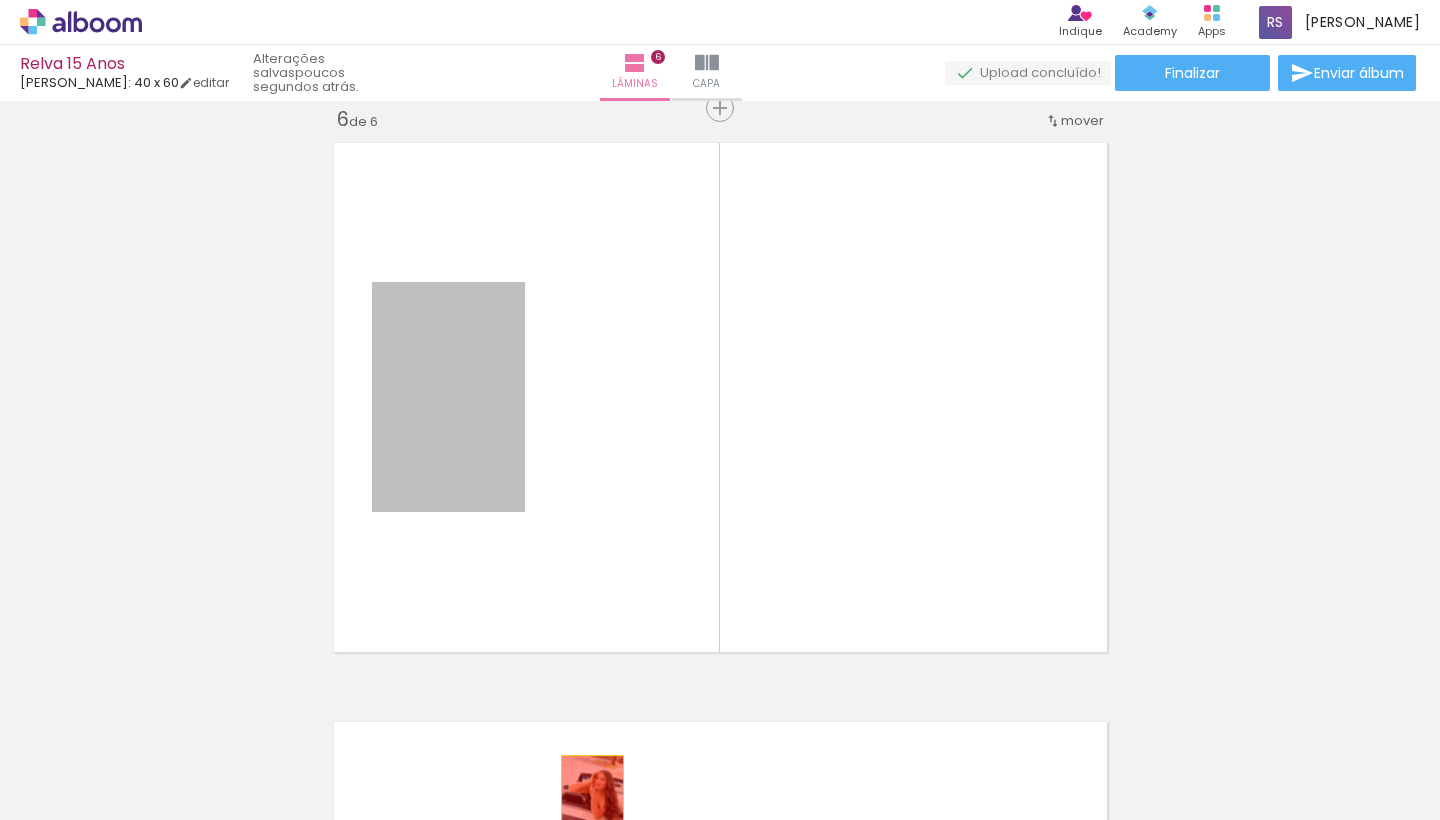 drag, startPoint x: 495, startPoint y: 482, endPoint x: 591, endPoint y: 797, distance: 329.3038 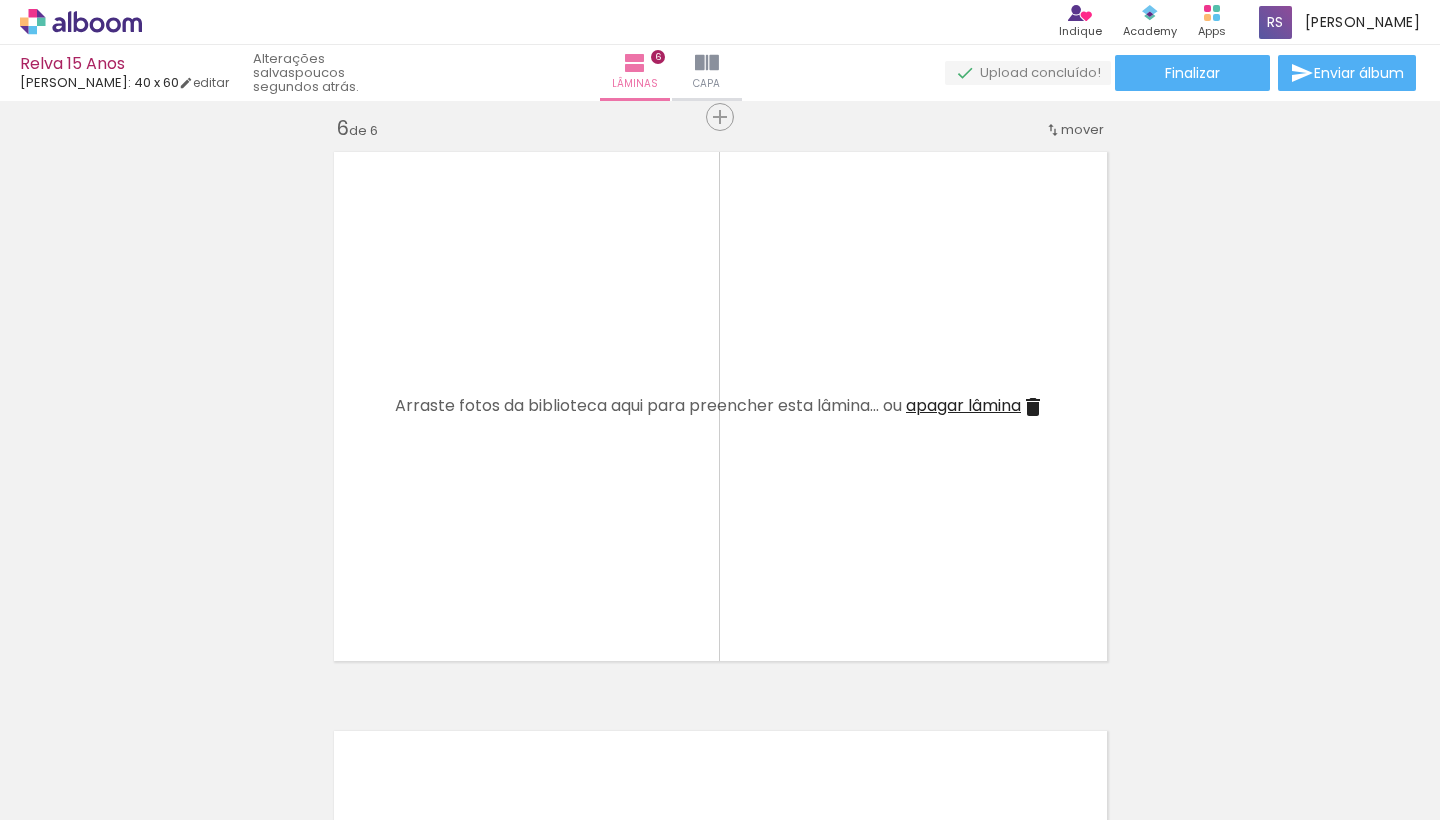 scroll, scrollTop: 2942, scrollLeft: 0, axis: vertical 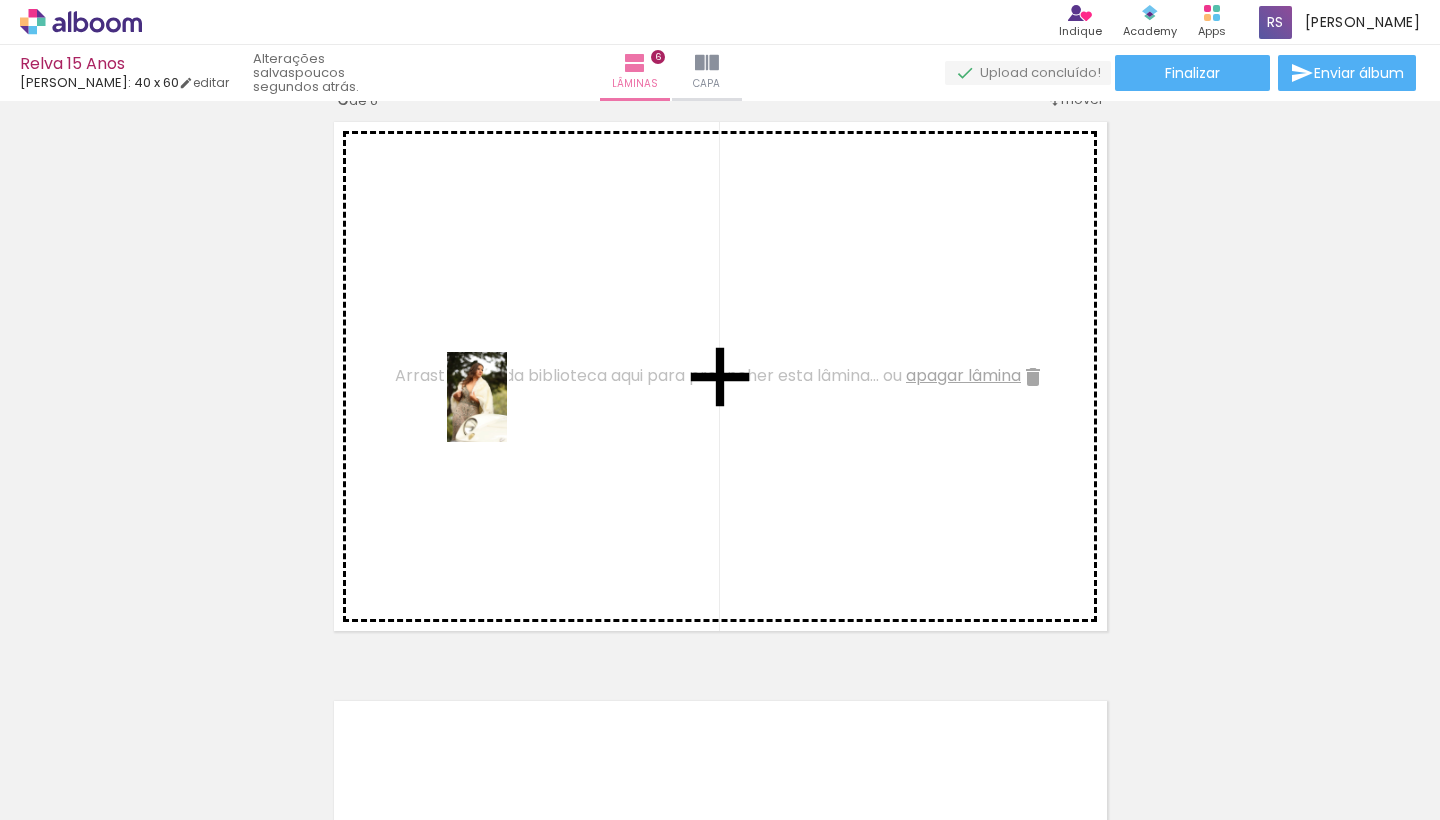 drag, startPoint x: 925, startPoint y: 760, endPoint x: 507, endPoint y: 412, distance: 543.9007 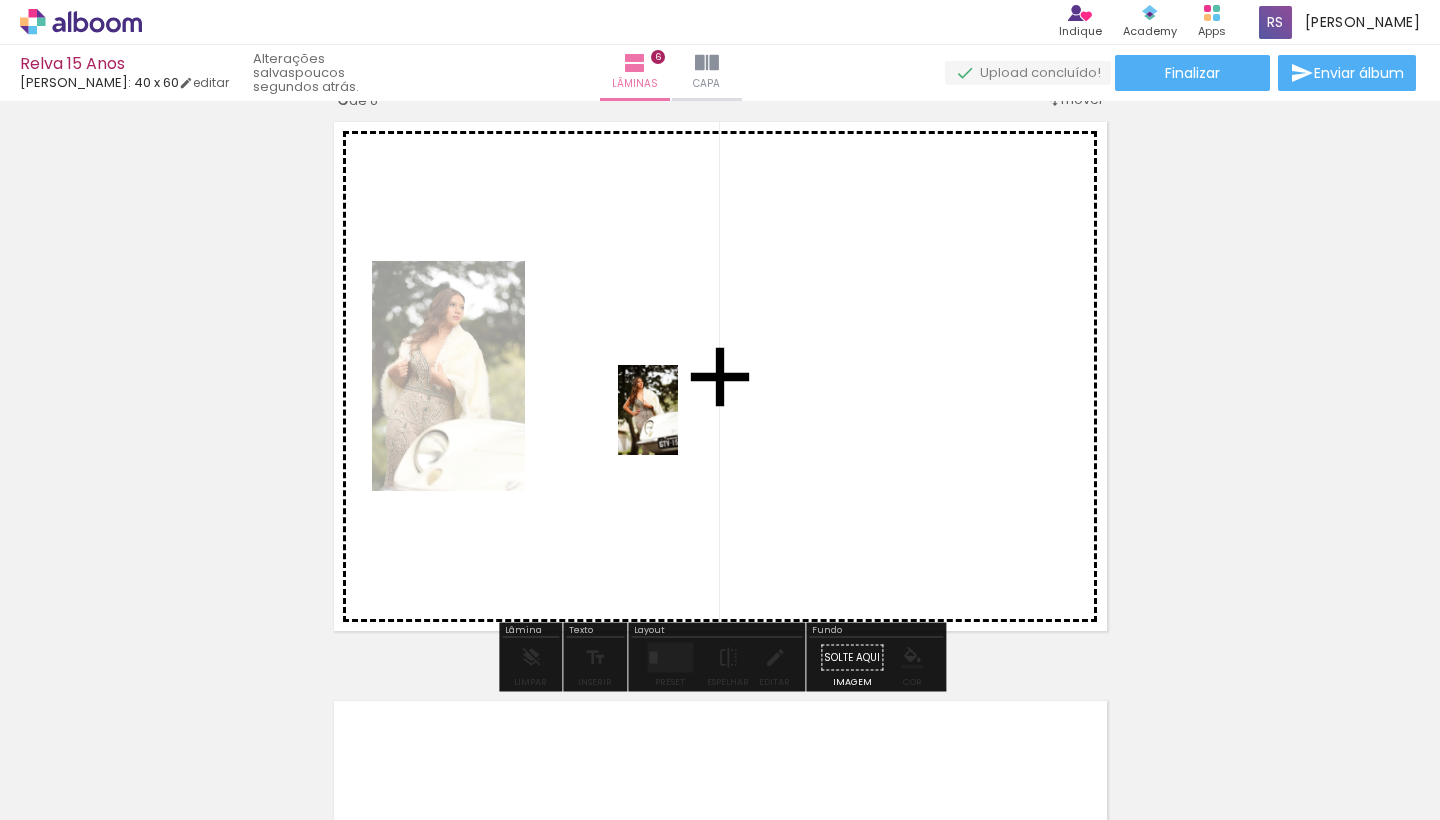 drag, startPoint x: 1032, startPoint y: 775, endPoint x: 650, endPoint y: 396, distance: 538.1124 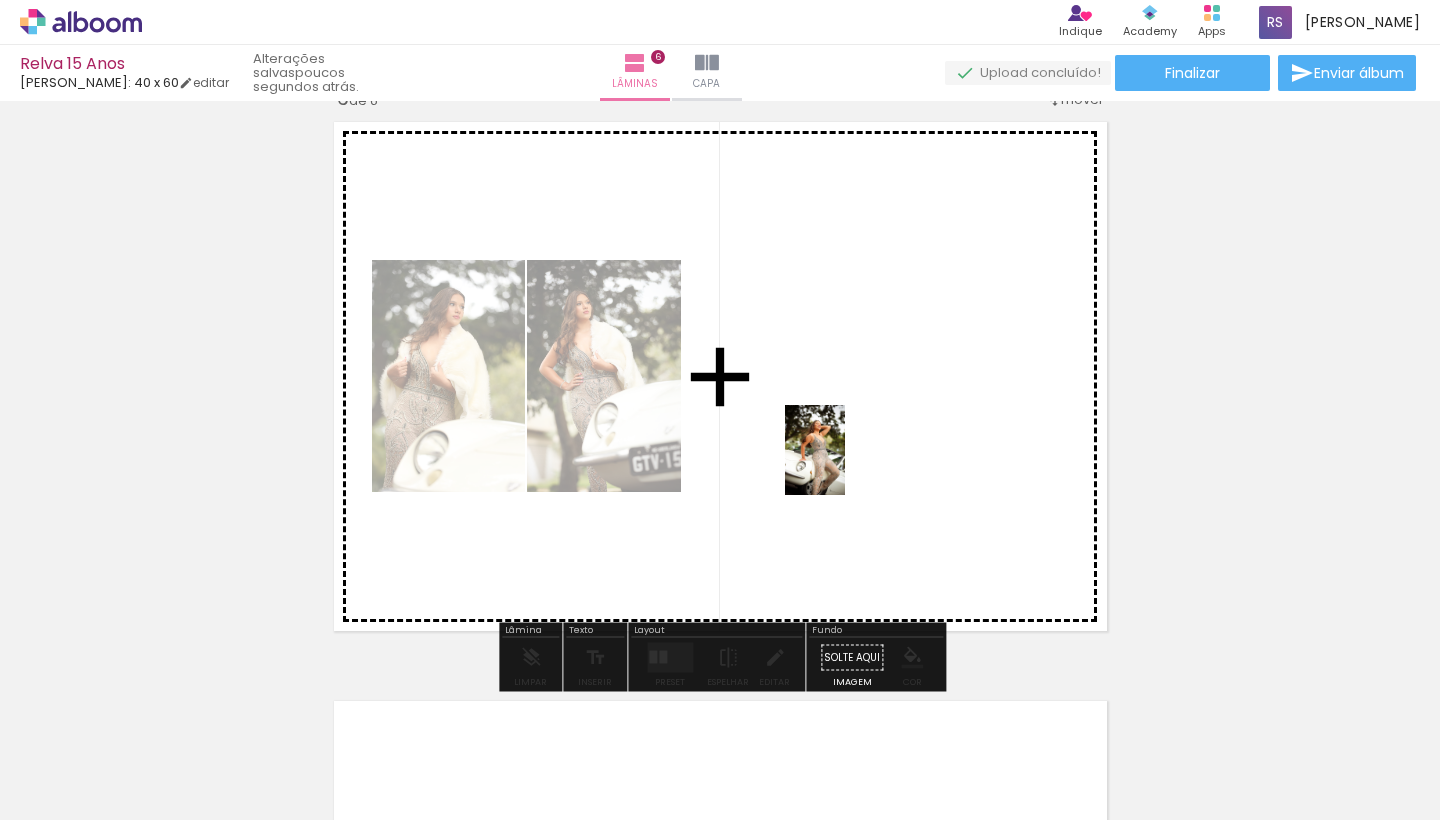 drag, startPoint x: 1159, startPoint y: 767, endPoint x: 845, endPoint y: 465, distance: 435.66043 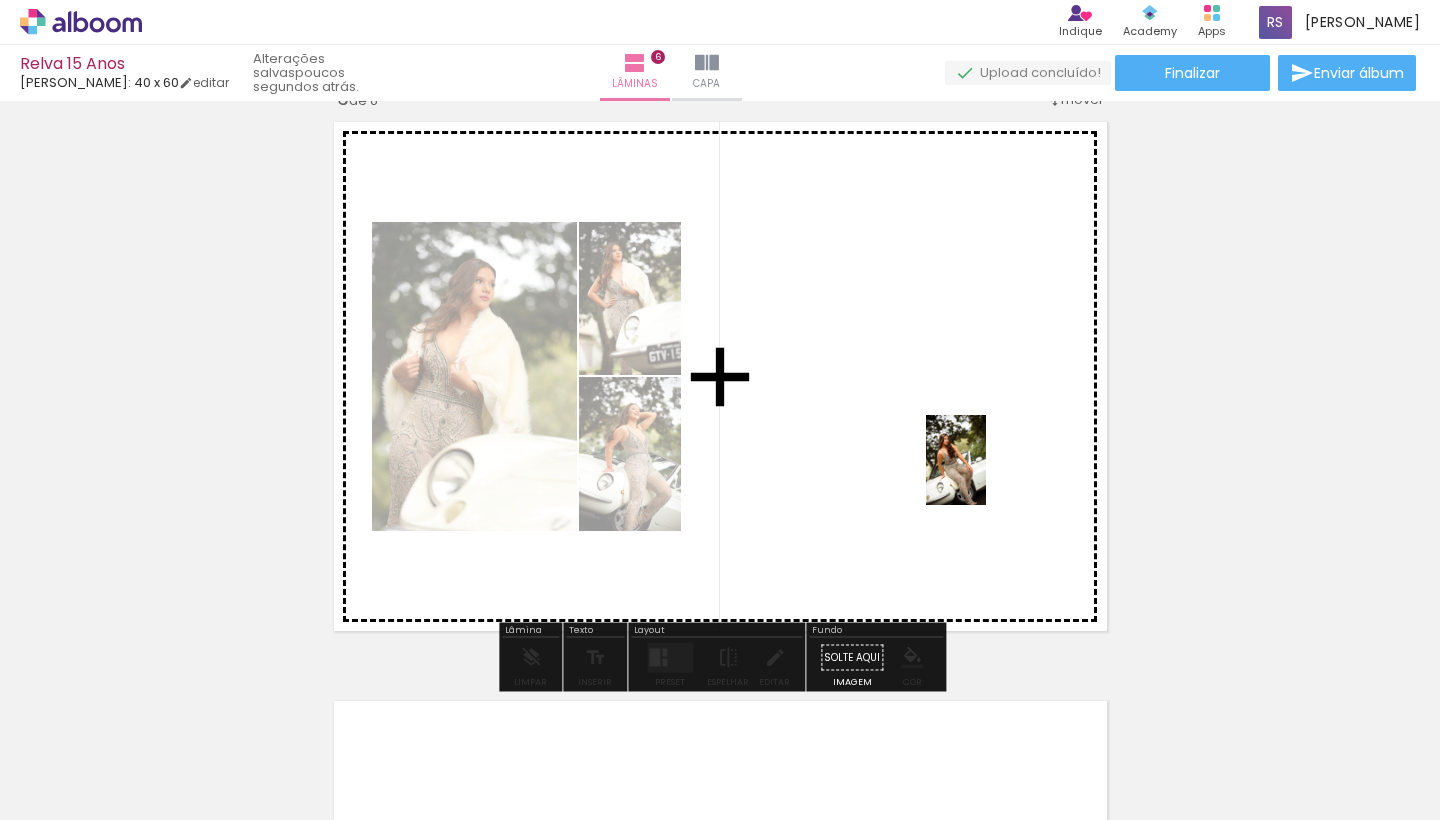 drag, startPoint x: 1267, startPoint y: 750, endPoint x: 966, endPoint y: 435, distance: 435.69025 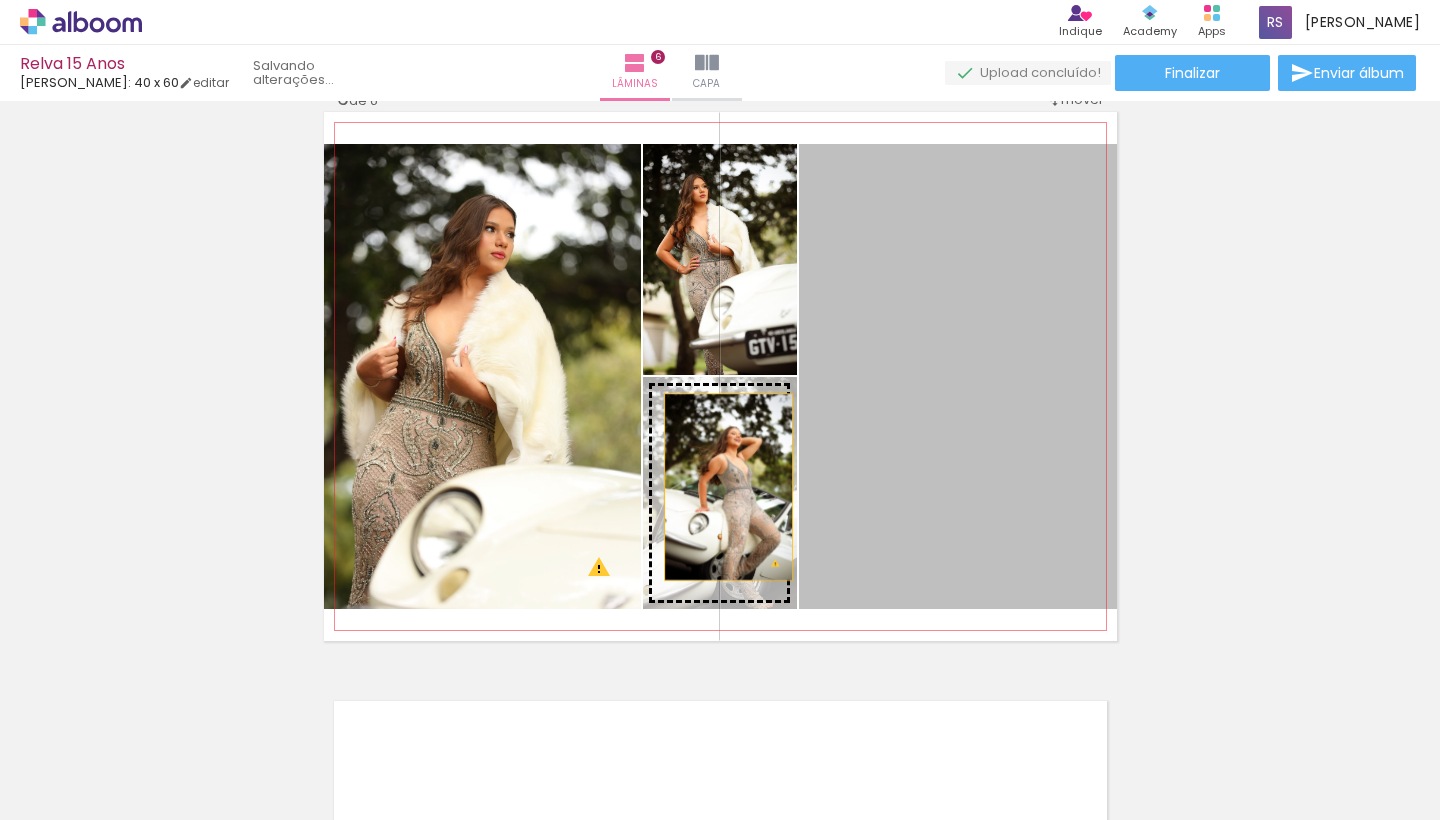 drag, startPoint x: 949, startPoint y: 363, endPoint x: 728, endPoint y: 487, distance: 253.41074 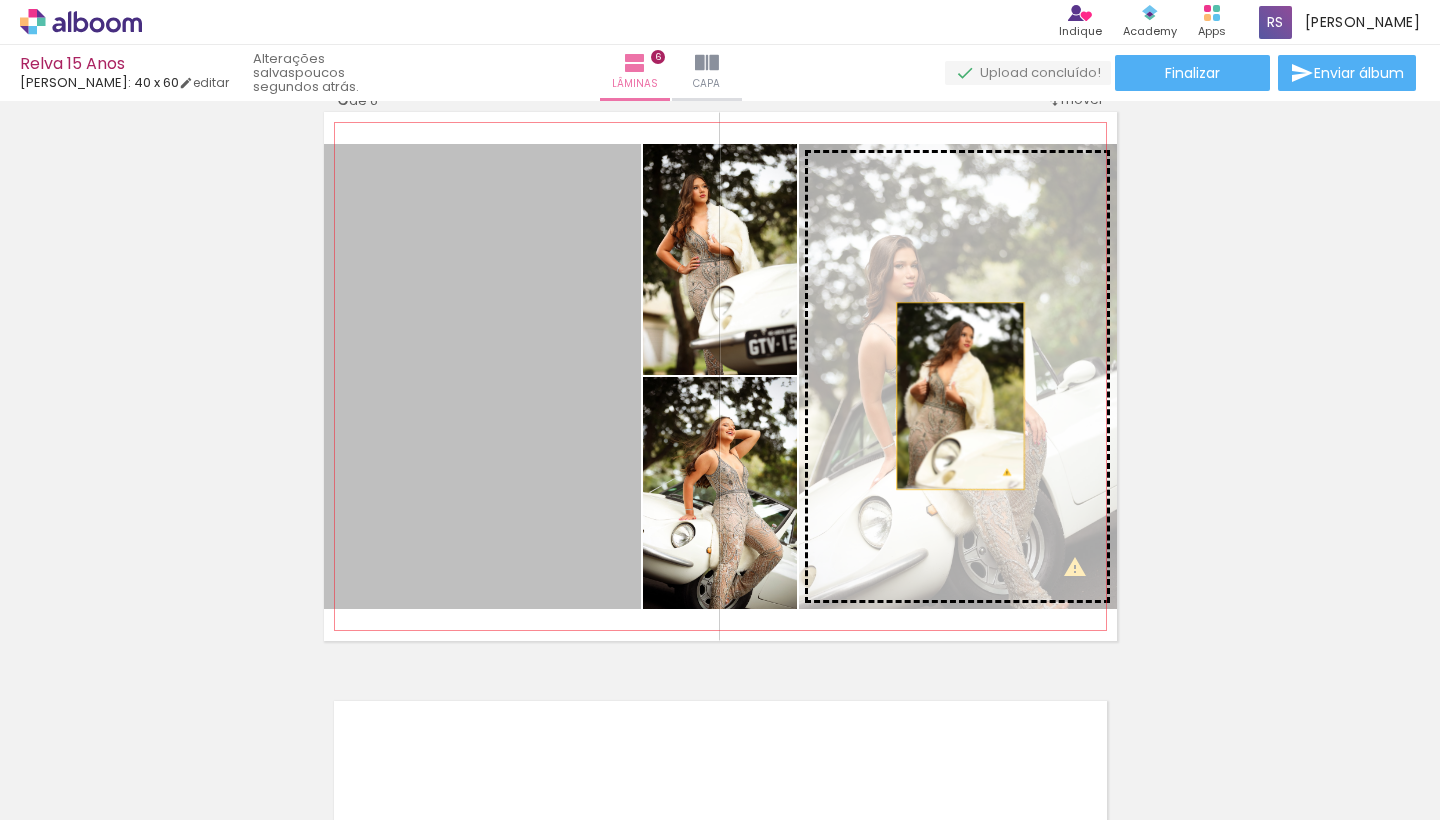 drag, startPoint x: 572, startPoint y: 472, endPoint x: 960, endPoint y: 396, distance: 395.37323 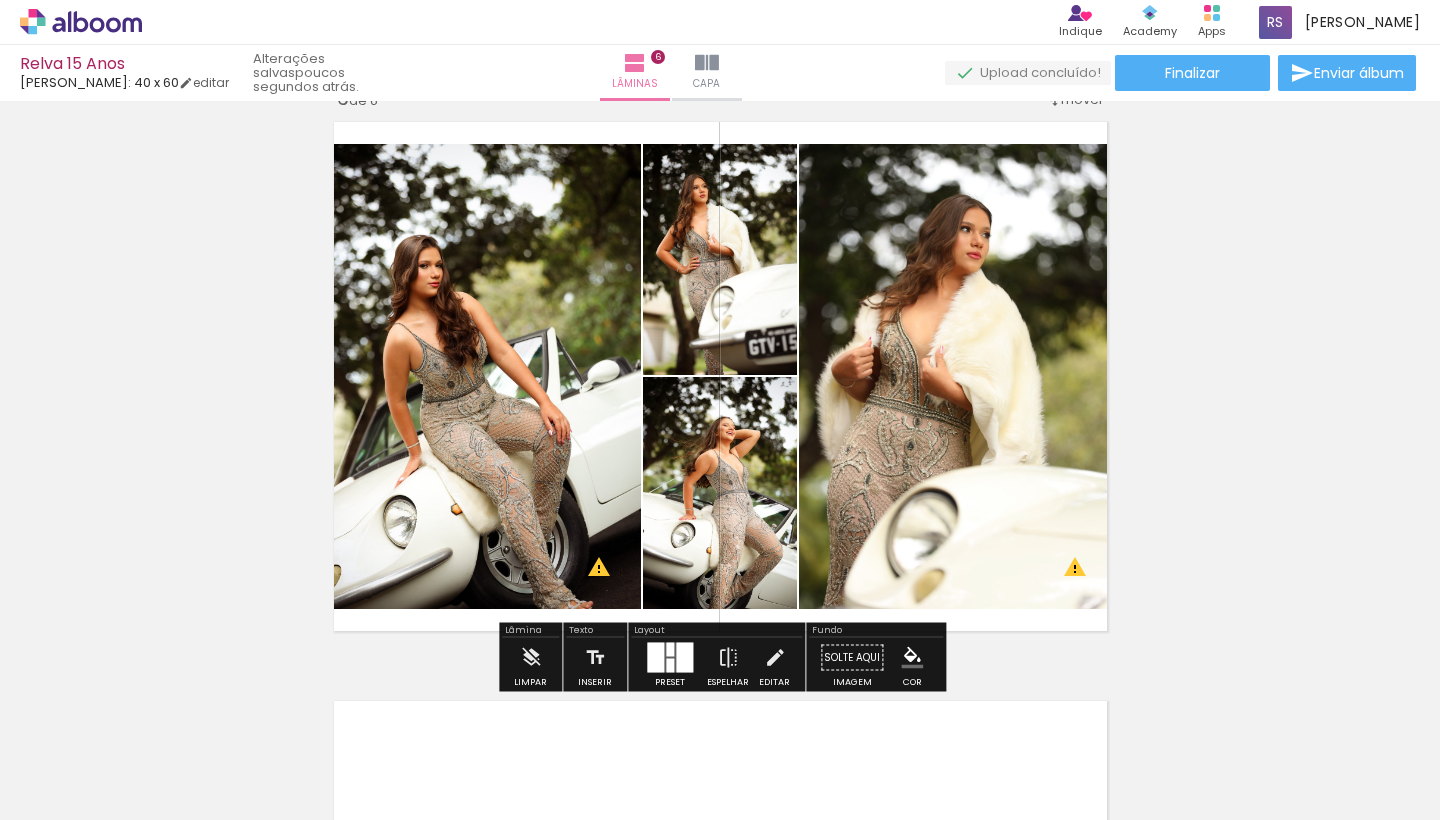 click on "Inserir lâmina 1  de 6  Inserir lâmina 2  de 6  Inserir lâmina 3  de 6  Inserir lâmina 4  de 6  Inserir lâmina 5  de 6  Inserir lâmina 6  de 6 O Designbox precisará aumentar a sua imagem em 231% para exportar para impressão. O Designbox precisará aumentar a sua imagem em 206% para exportar para impressão. O Designbox precisará aumentar a sua imagem em 208% para exportar para impressão. O Designbox precisará aumentar a sua imagem em 208% para exportar para impressão. O Designbox precisará aumentar a sua imagem em 208% para exportar para impressão. O Designbox precisará aumentar a sua imagem em 208% para exportar para impressão." at bounding box center (720, -807) 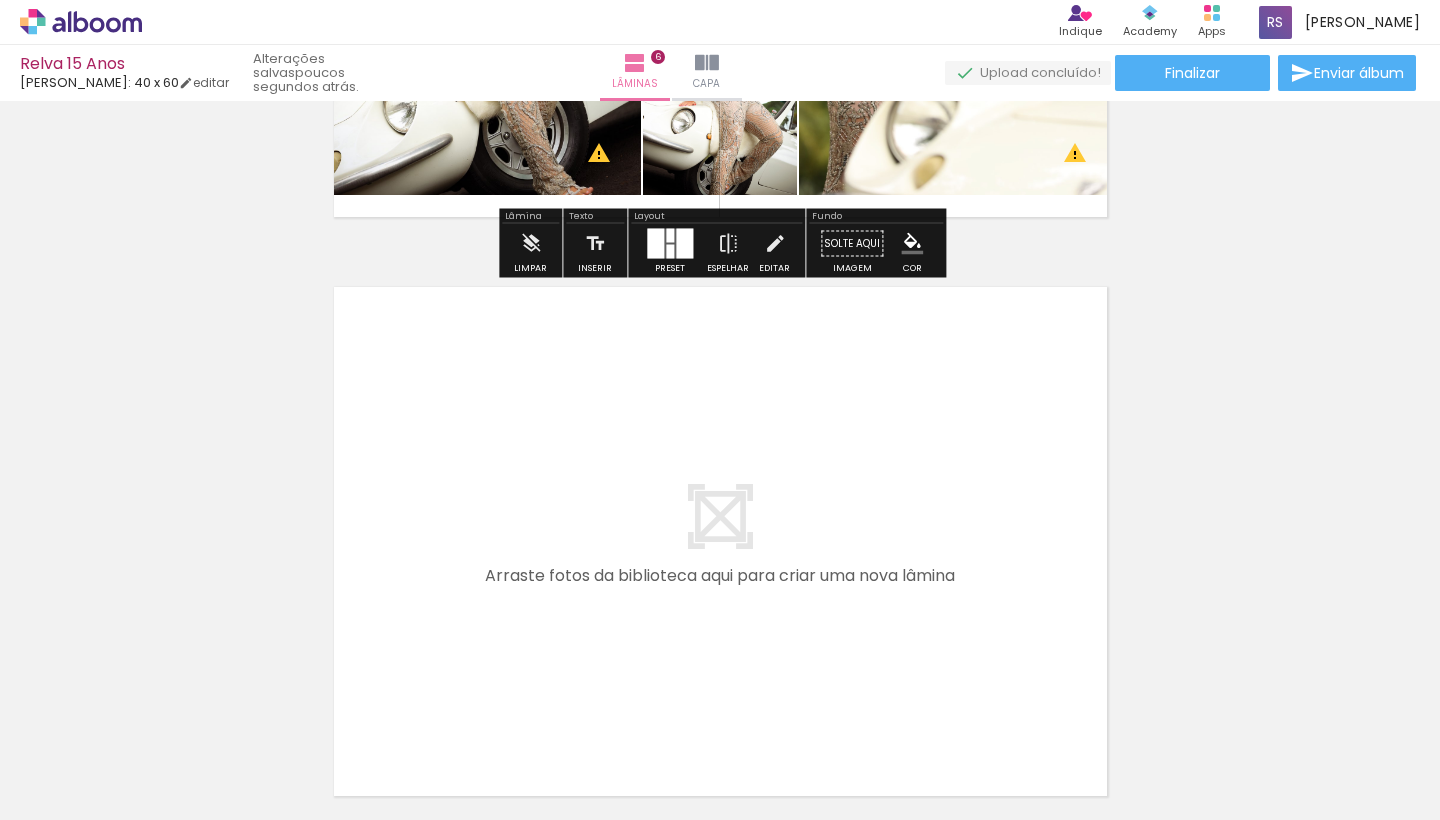 scroll, scrollTop: 3378, scrollLeft: 0, axis: vertical 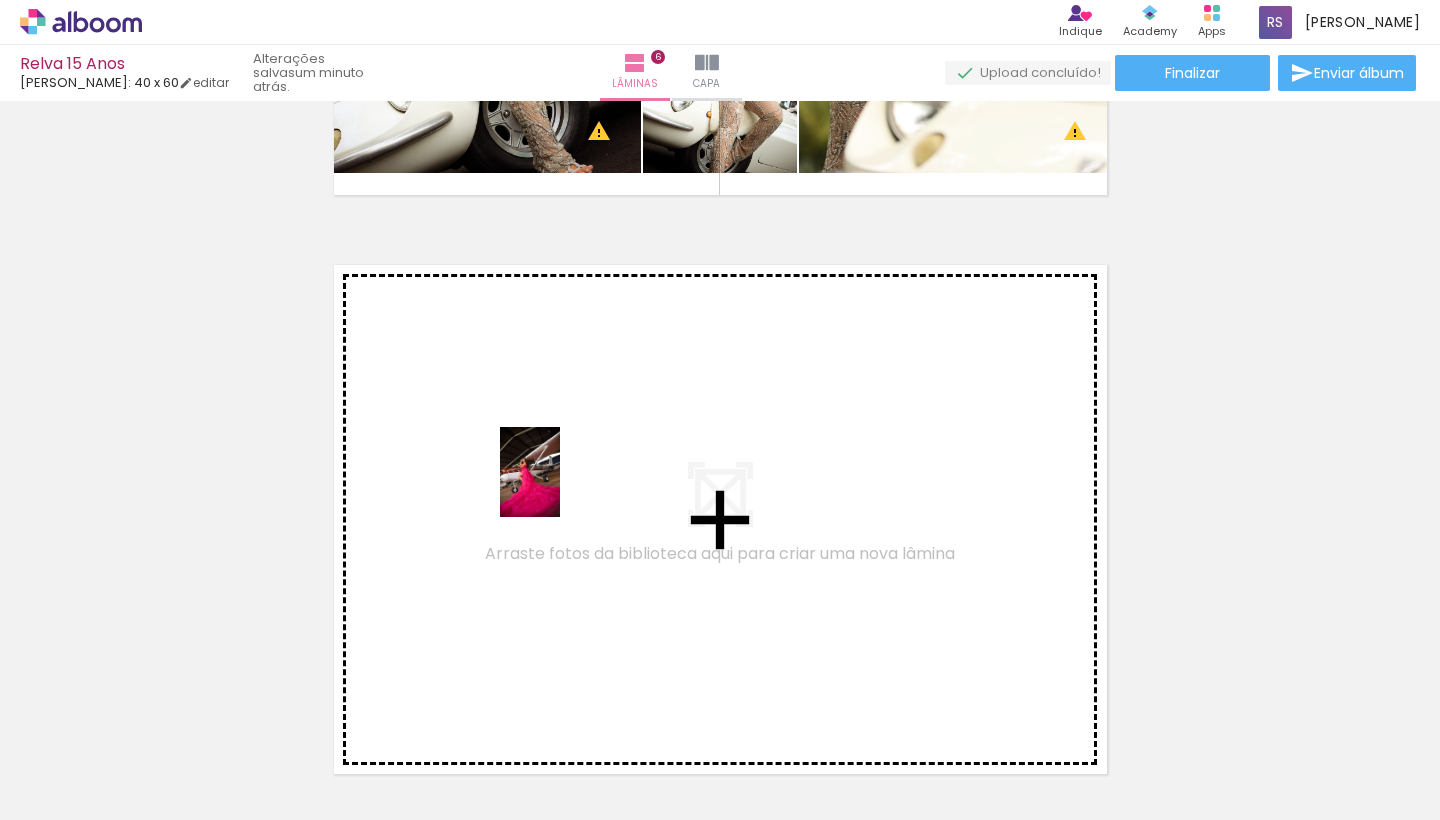 drag, startPoint x: 831, startPoint y: 758, endPoint x: 560, endPoint y: 487, distance: 383.25186 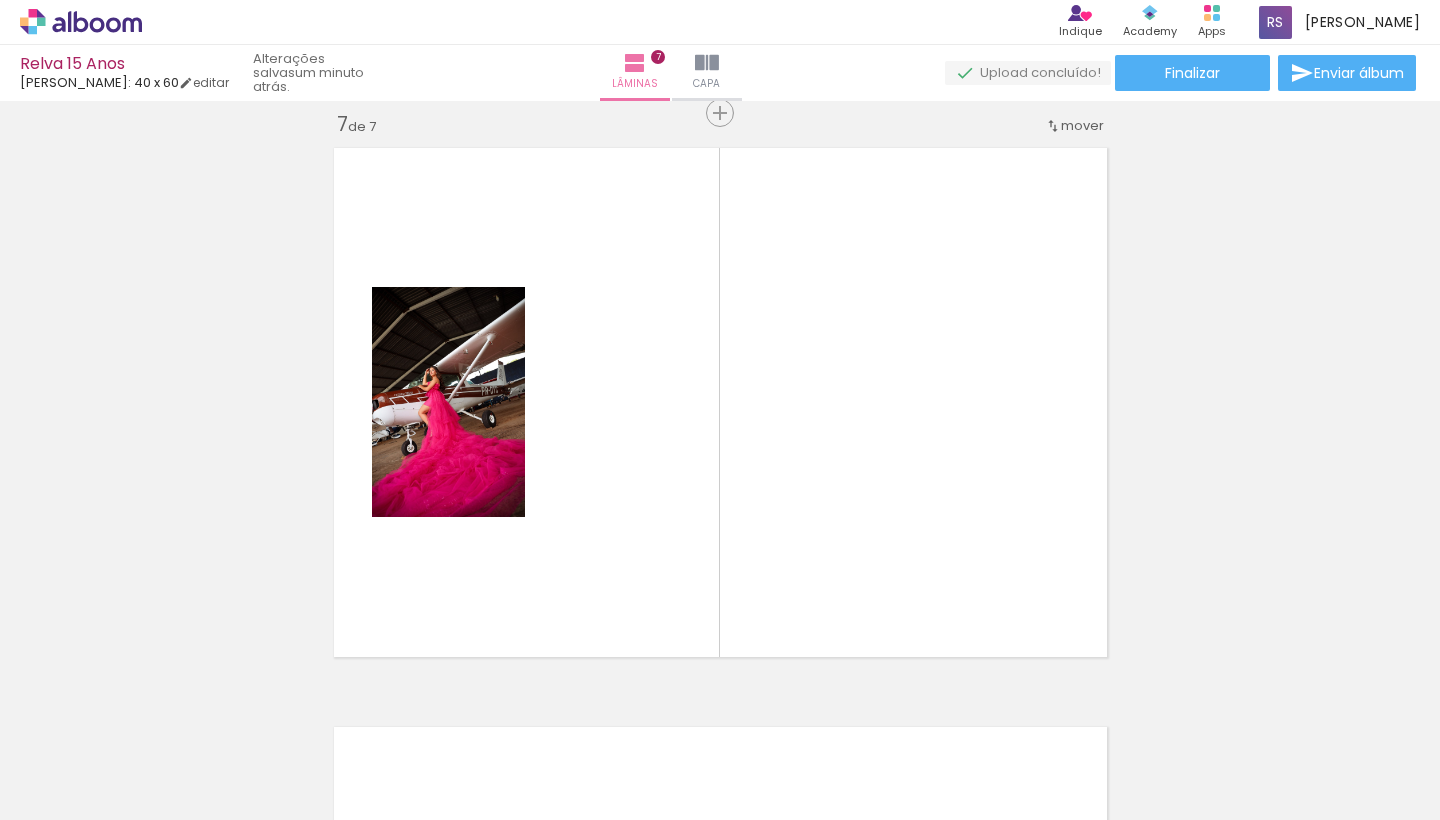 scroll, scrollTop: 3499, scrollLeft: 0, axis: vertical 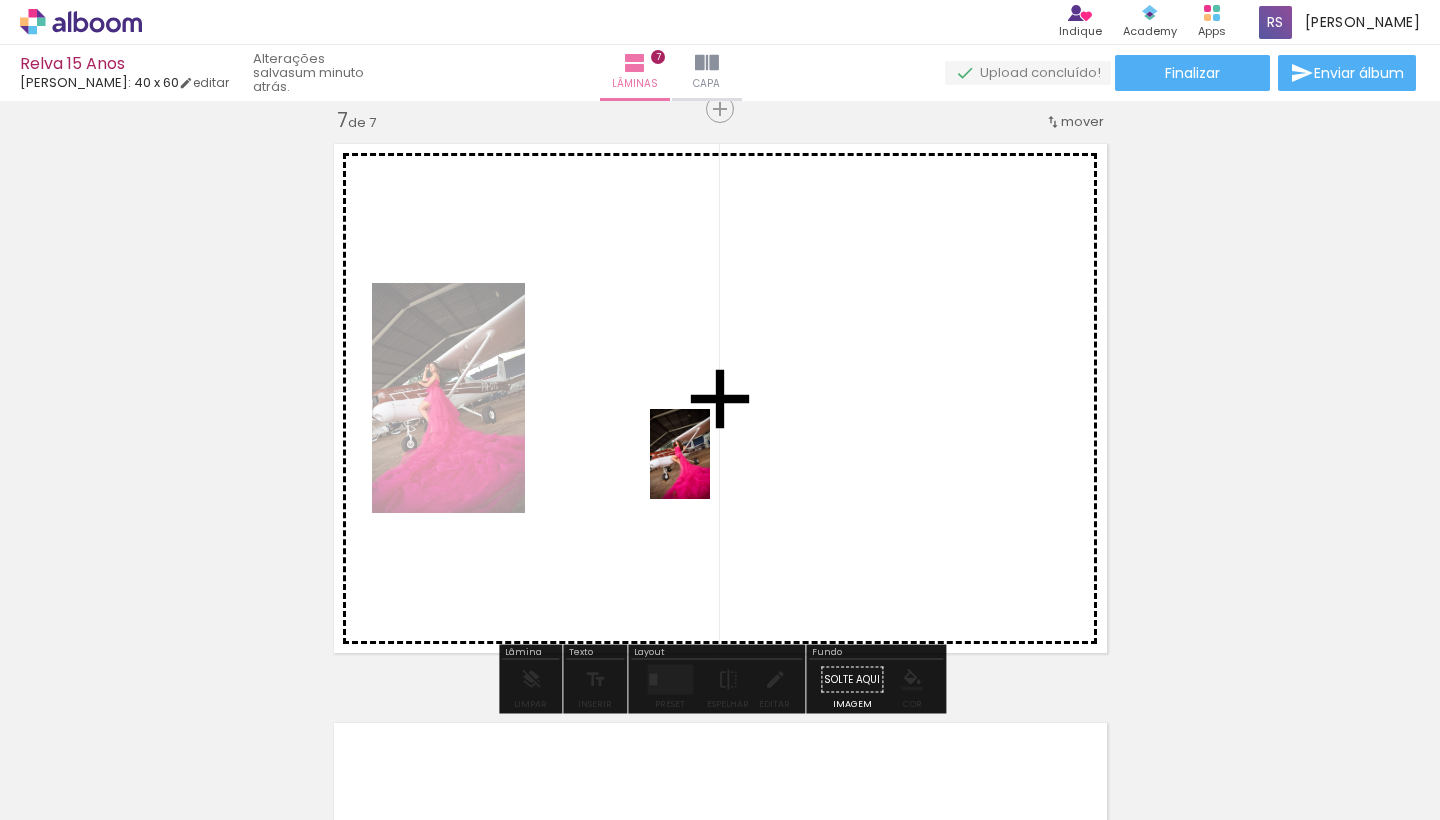 drag, startPoint x: 1032, startPoint y: 750, endPoint x: 691, endPoint y: 430, distance: 467.6334 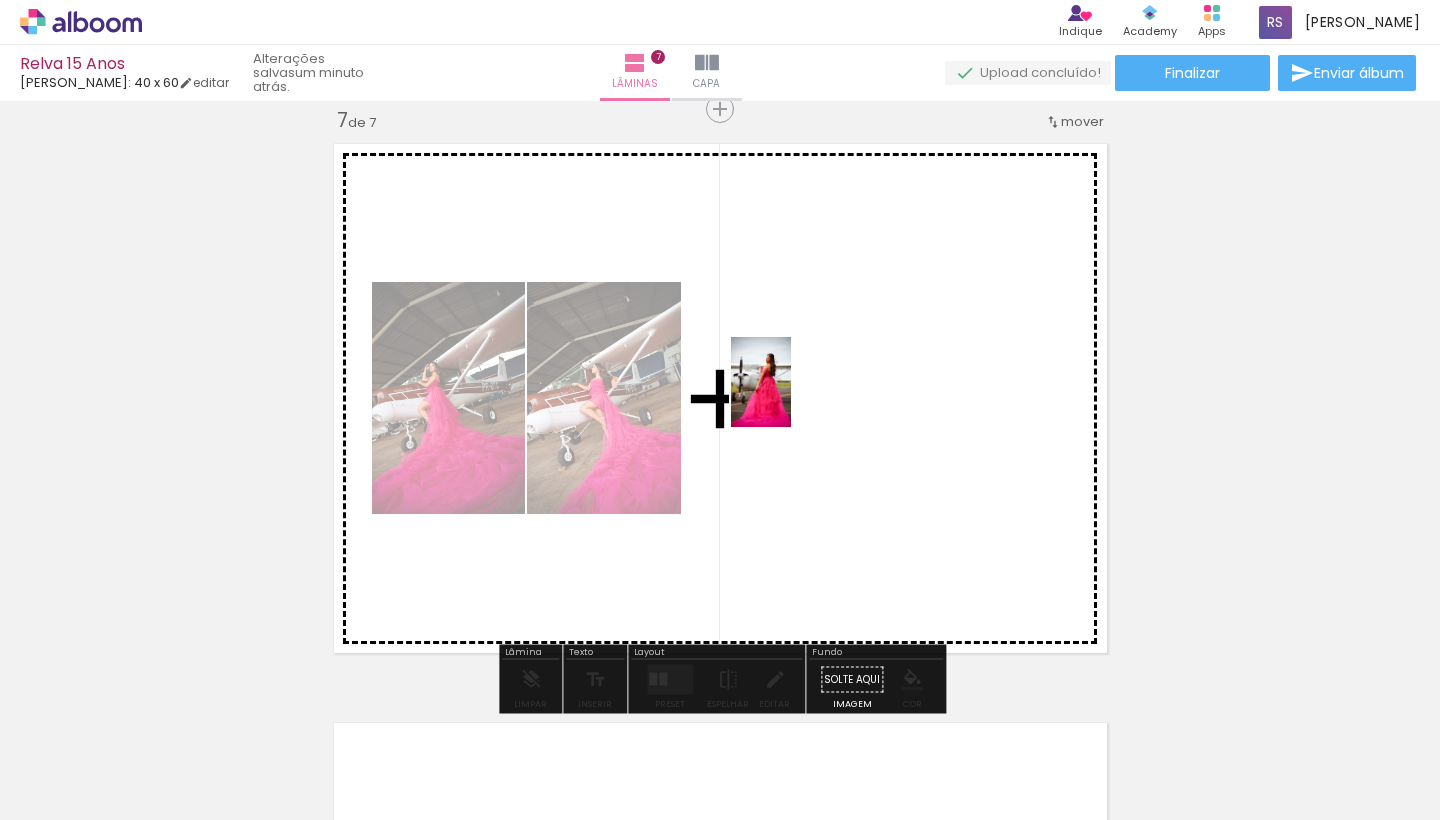 drag, startPoint x: 1157, startPoint y: 738, endPoint x: 791, endPoint y: 397, distance: 500.23694 